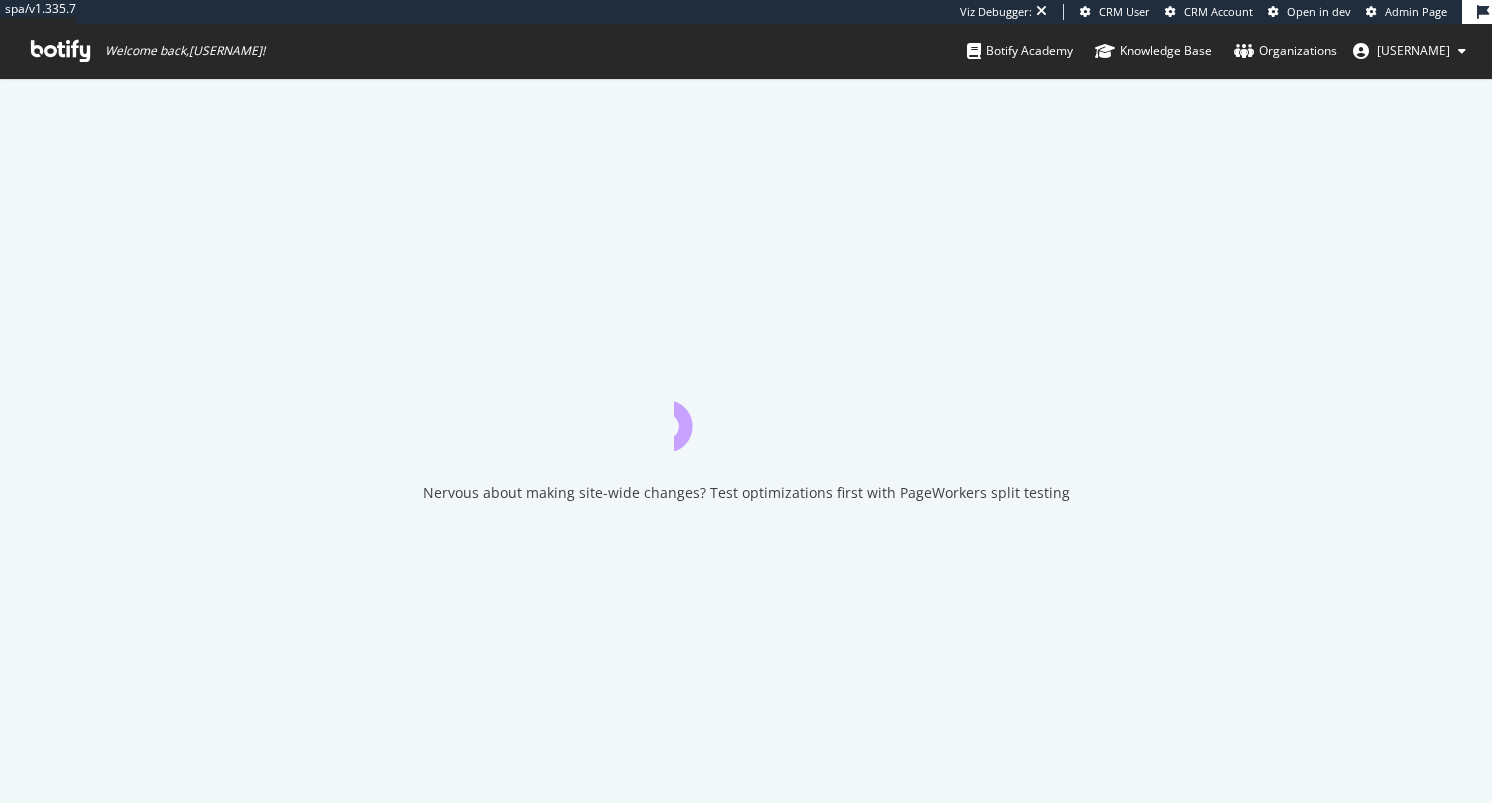 scroll, scrollTop: 0, scrollLeft: 0, axis: both 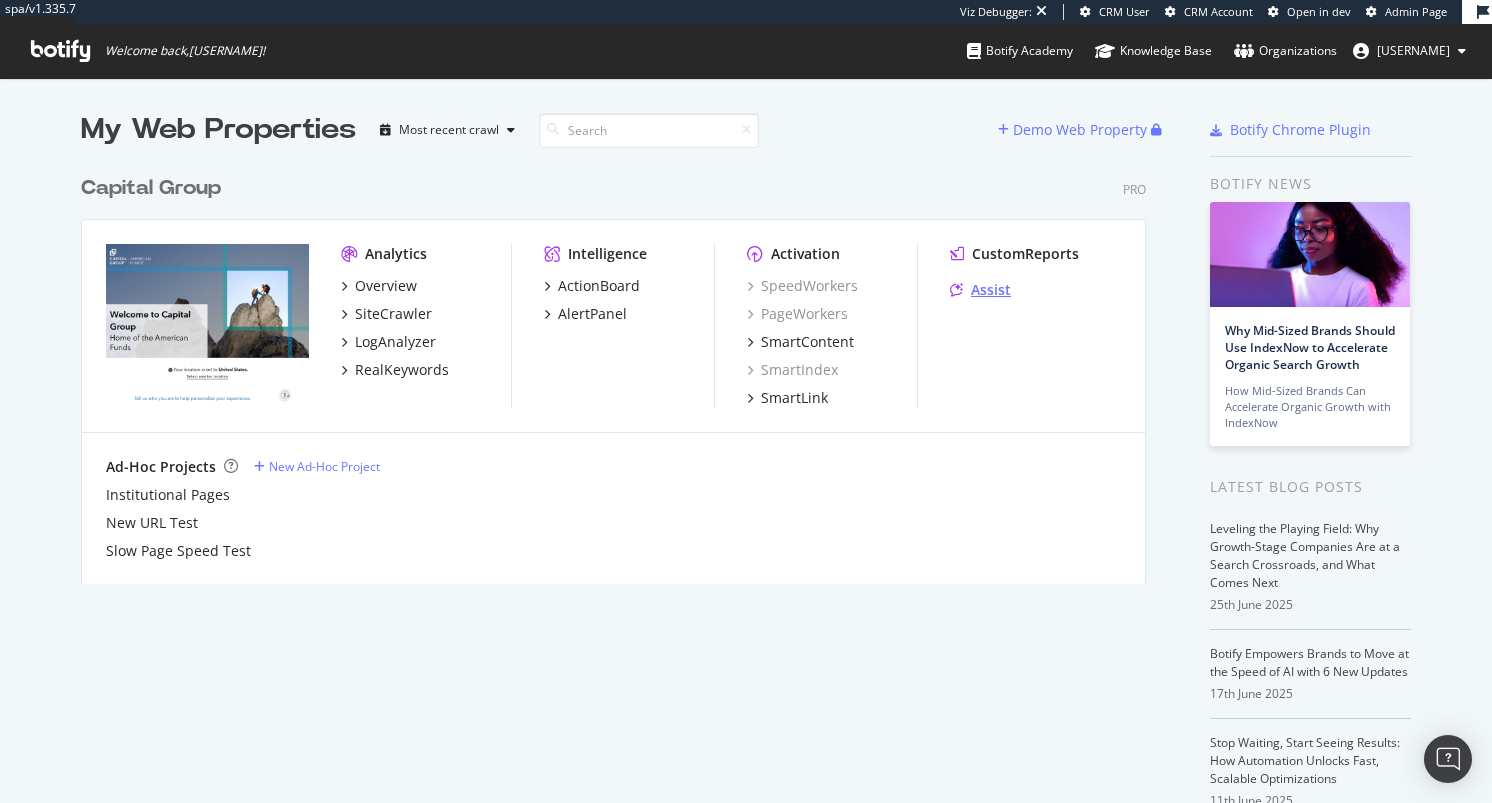 click on "Assist" at bounding box center [991, 290] 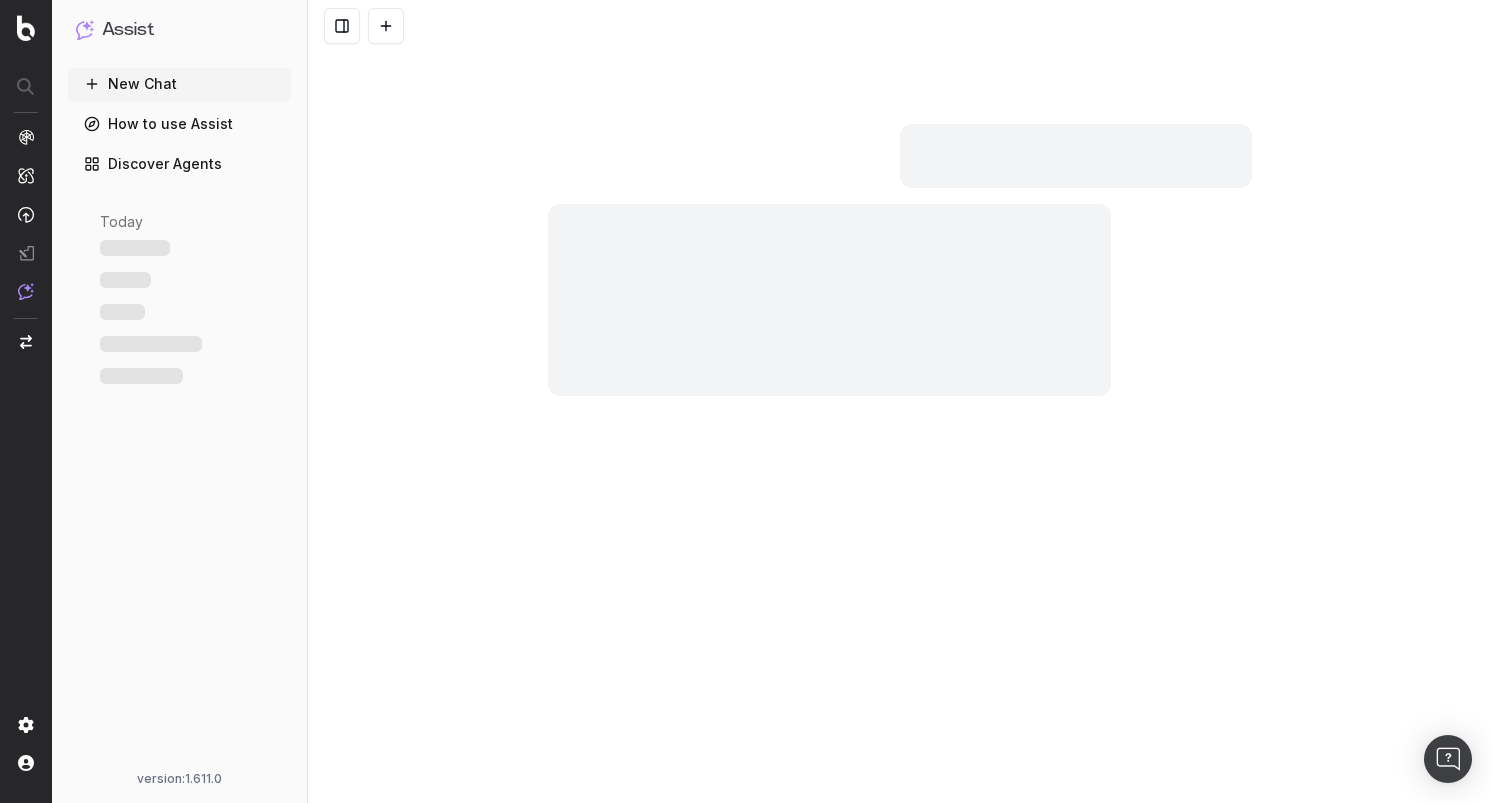 scroll, scrollTop: 0, scrollLeft: 0, axis: both 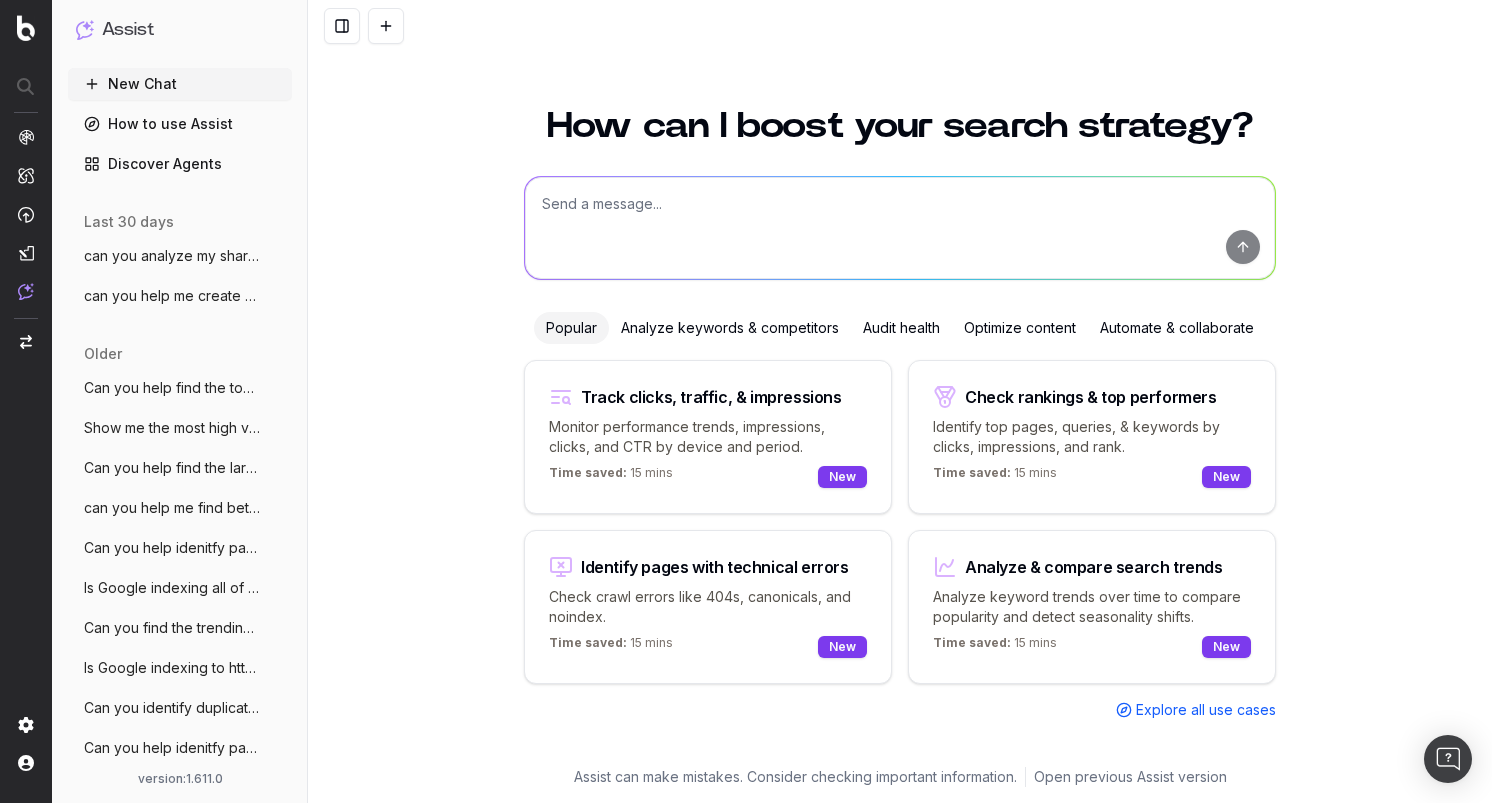 click at bounding box center (900, 228) 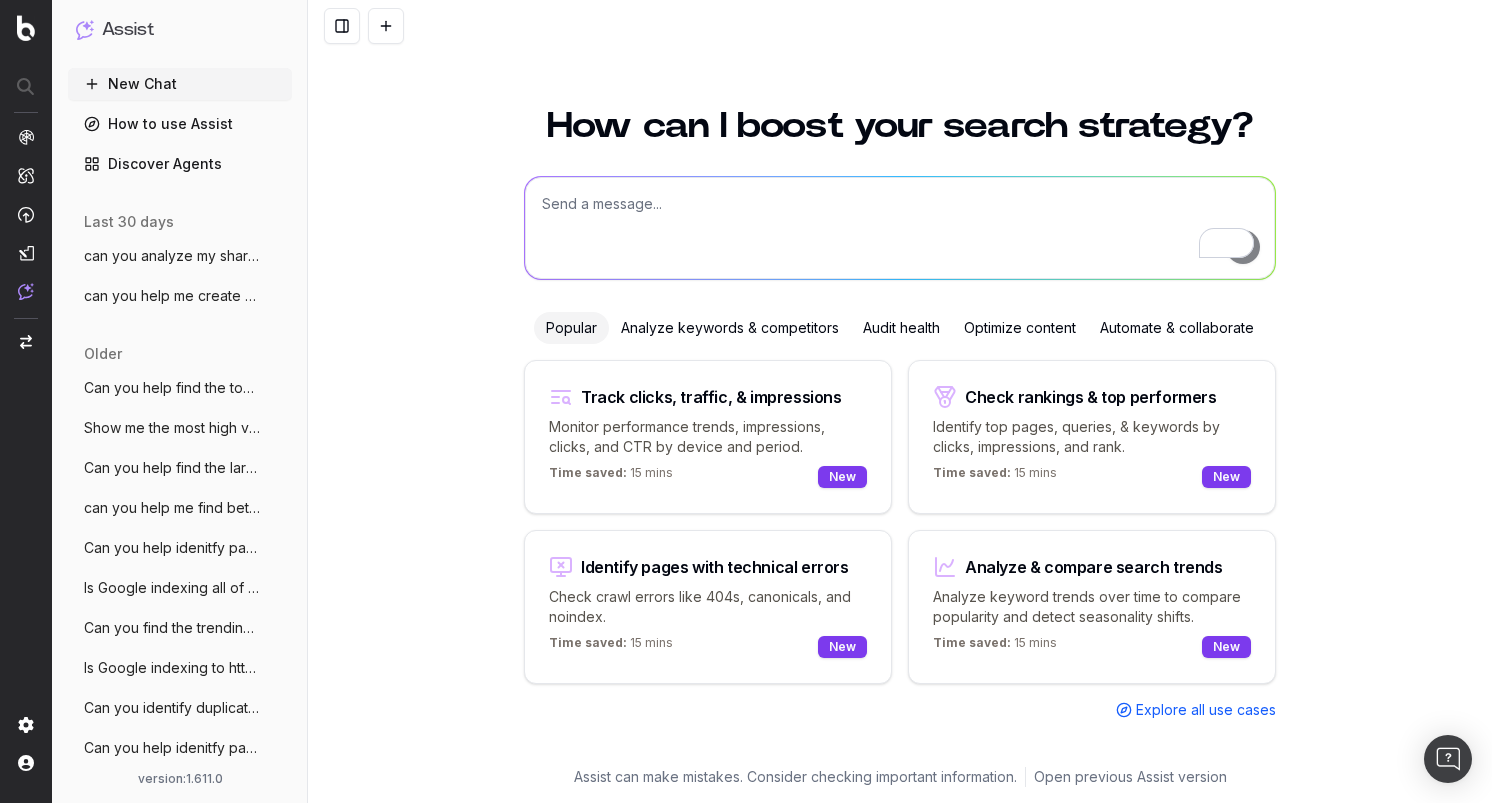 click on "can you analyze my share of voice for sp" at bounding box center (172, 256) 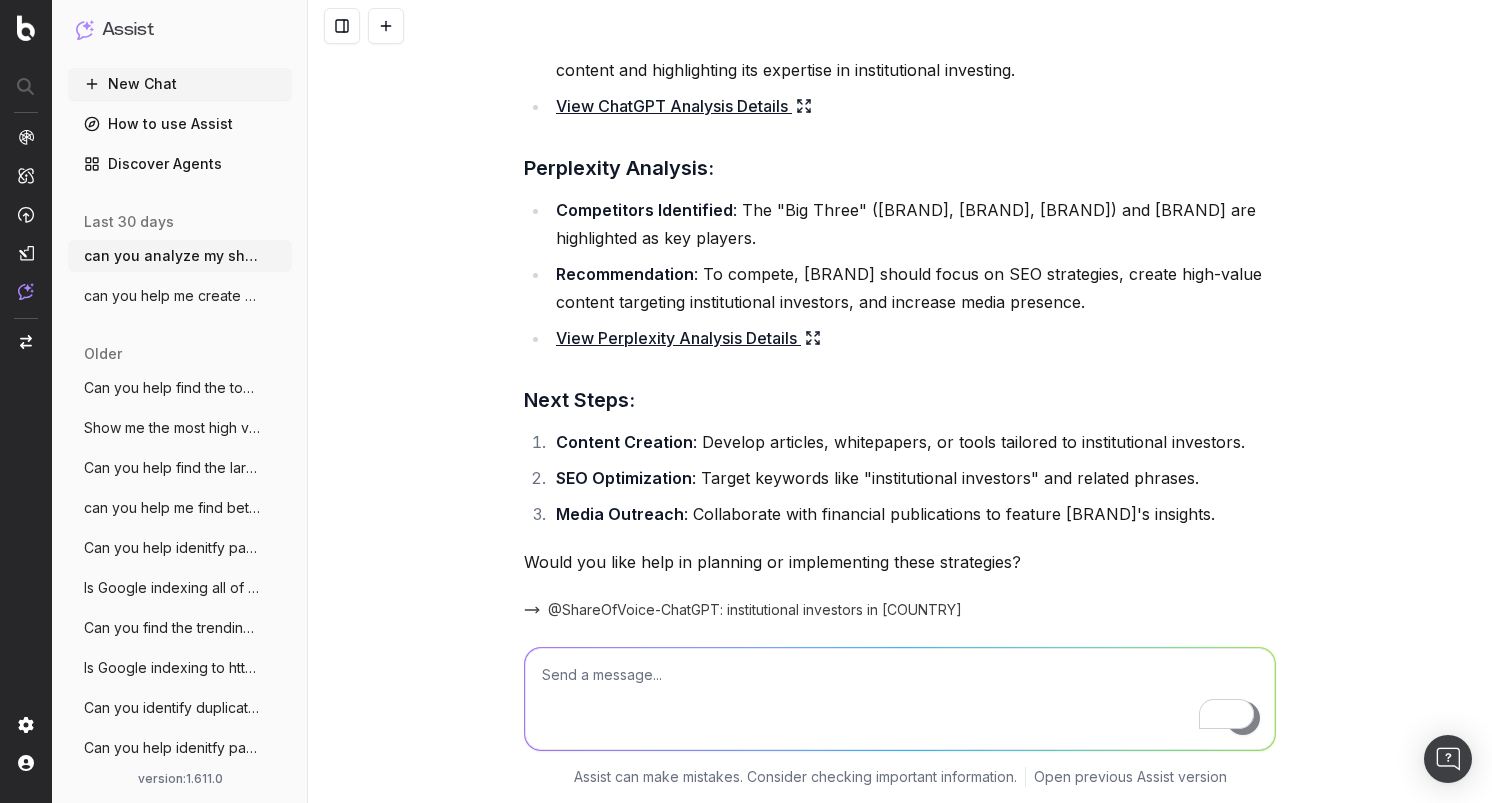 scroll, scrollTop: 0, scrollLeft: 0, axis: both 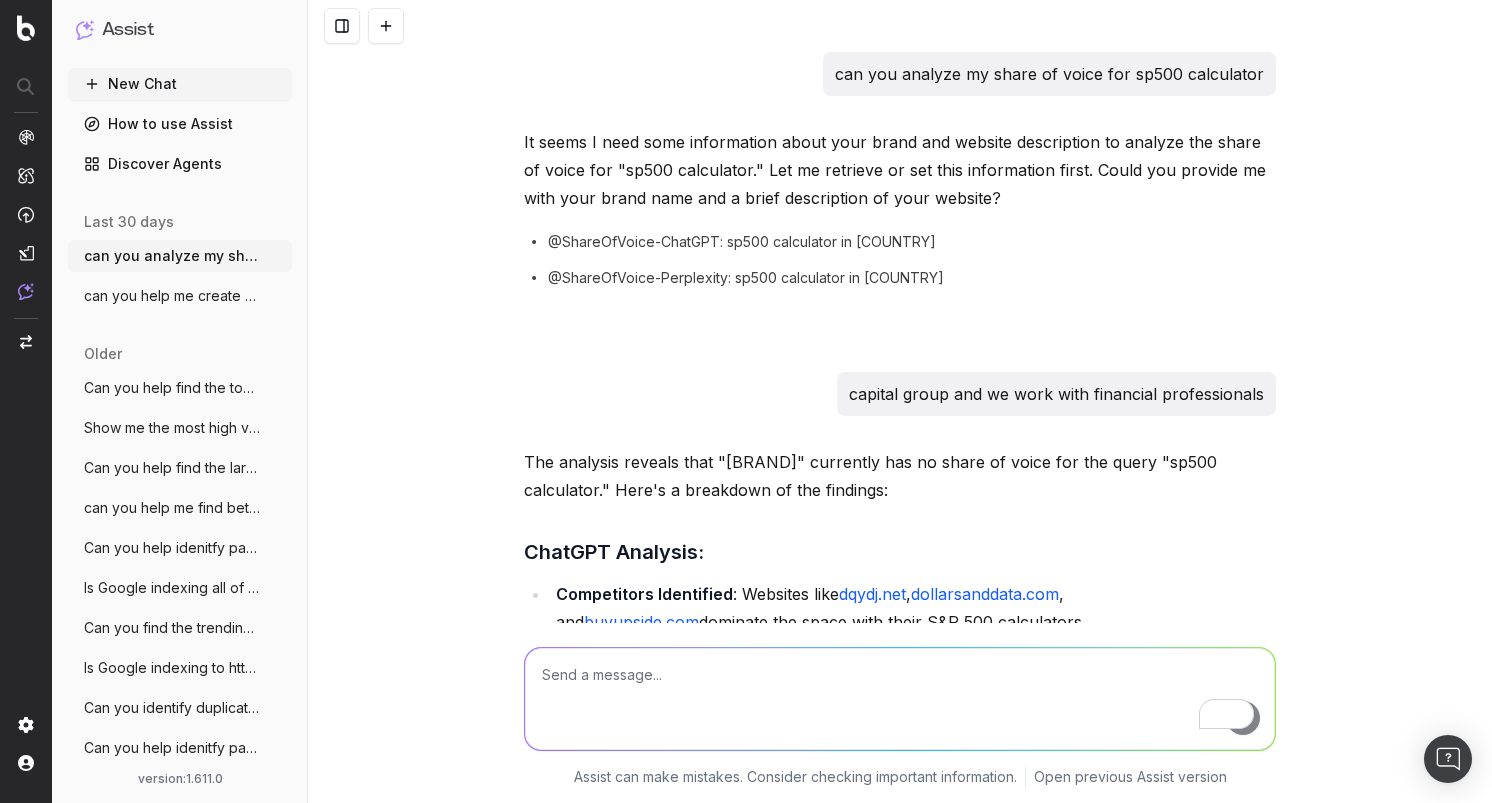 click on "can you help me create a persona for ins" at bounding box center (180, 296) 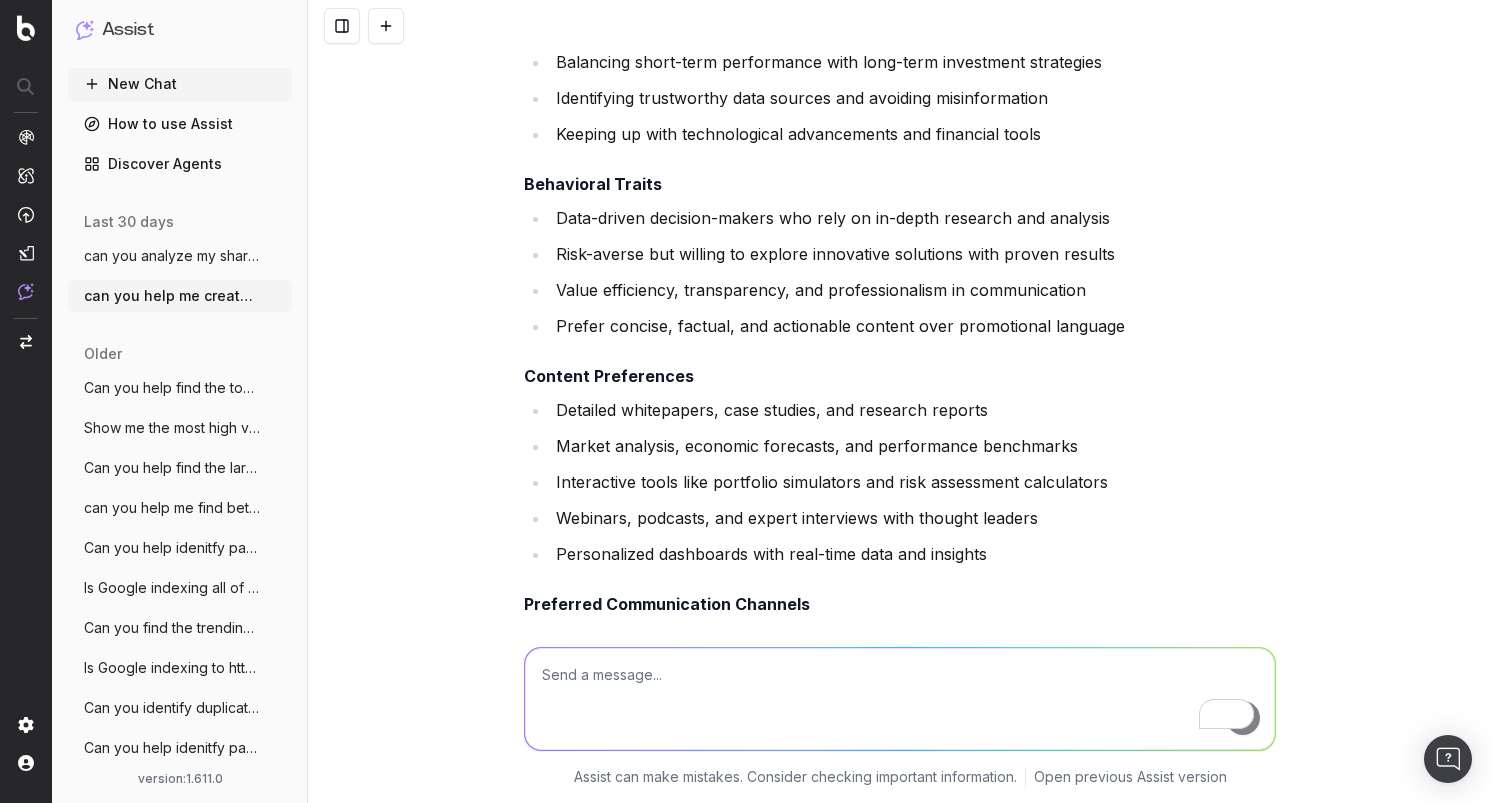 scroll, scrollTop: 1440, scrollLeft: 0, axis: vertical 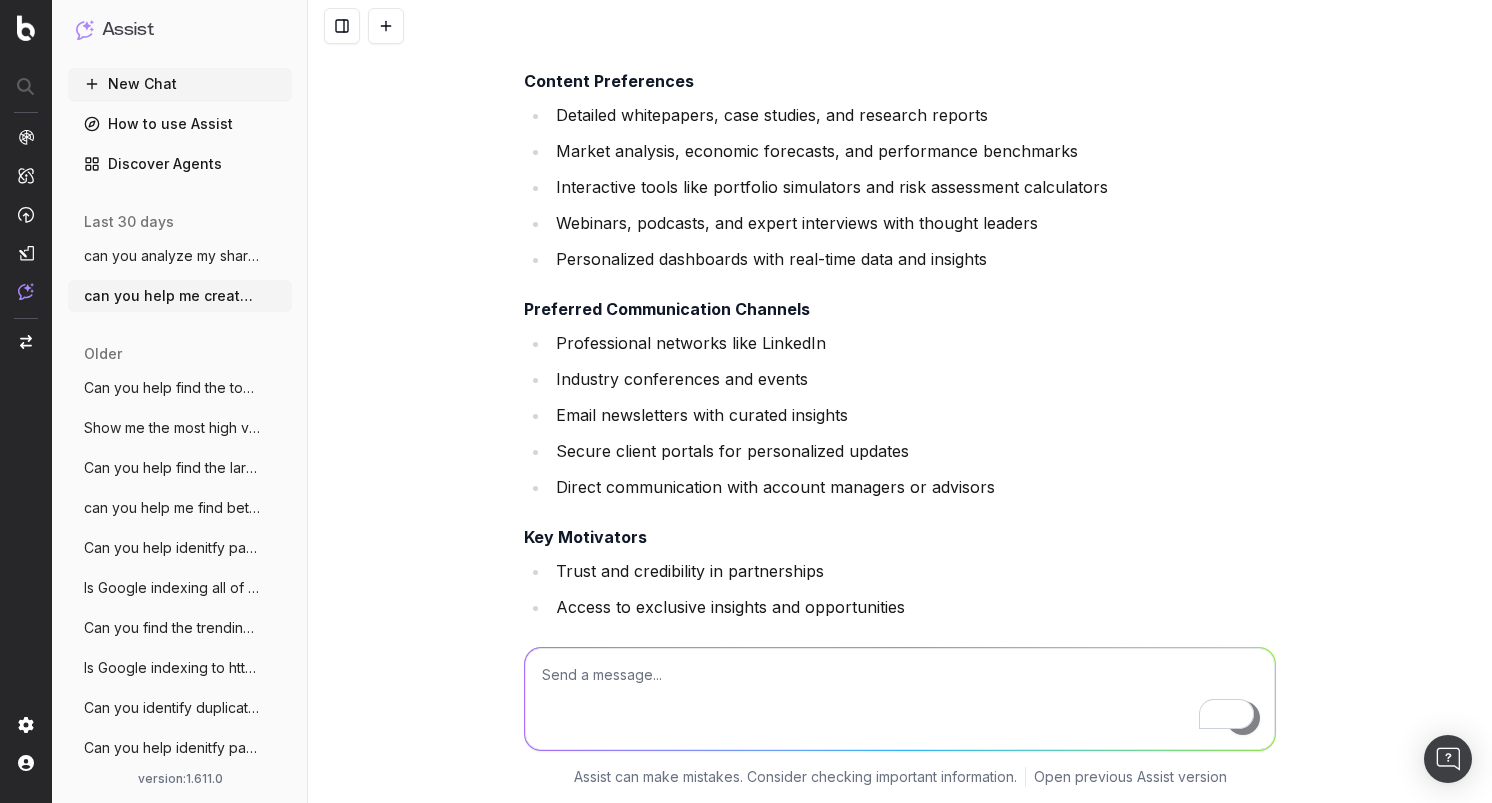 click on "Can you help find the top trending keywo" at bounding box center (172, 388) 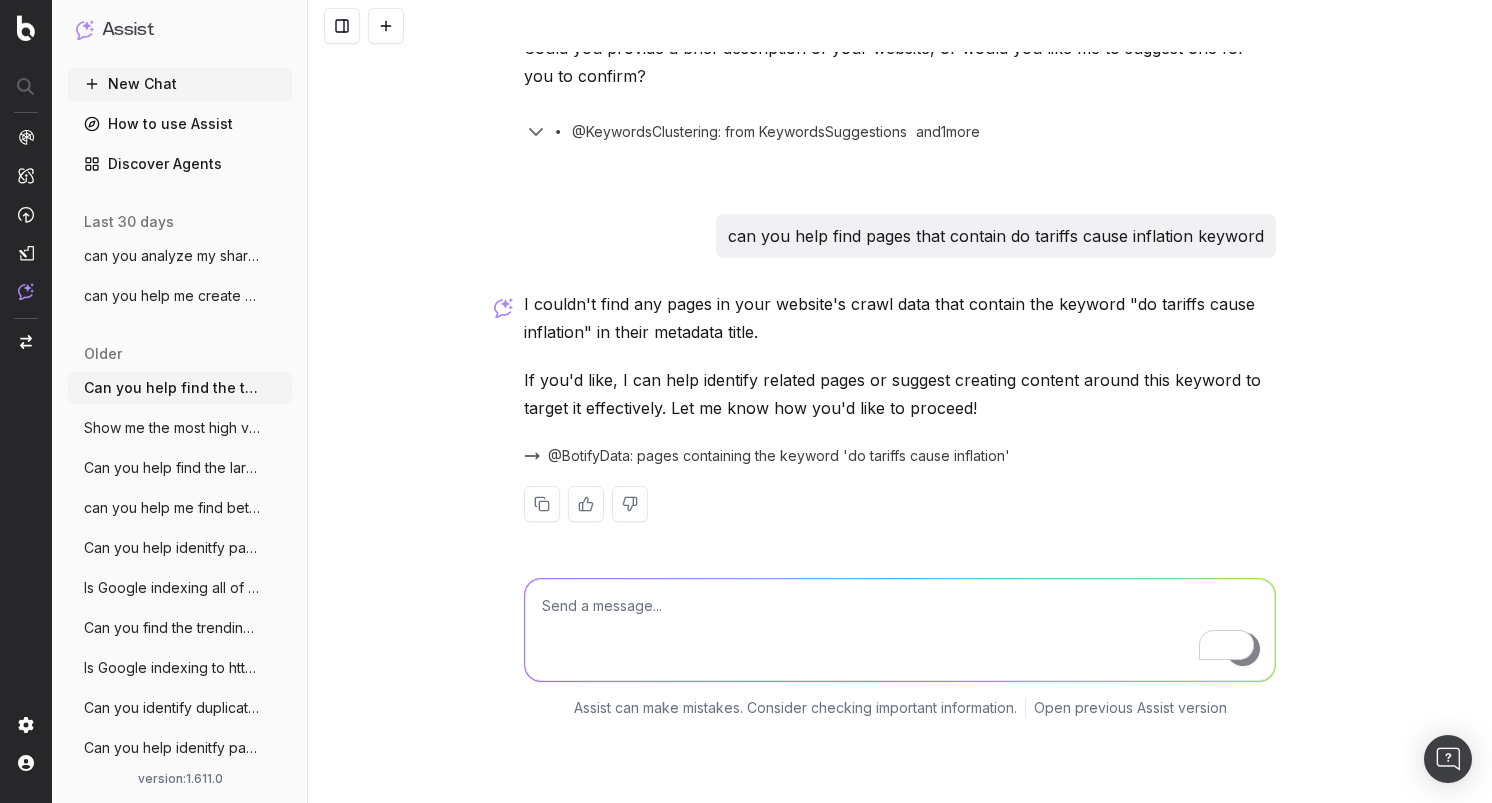 scroll, scrollTop: 1317, scrollLeft: 0, axis: vertical 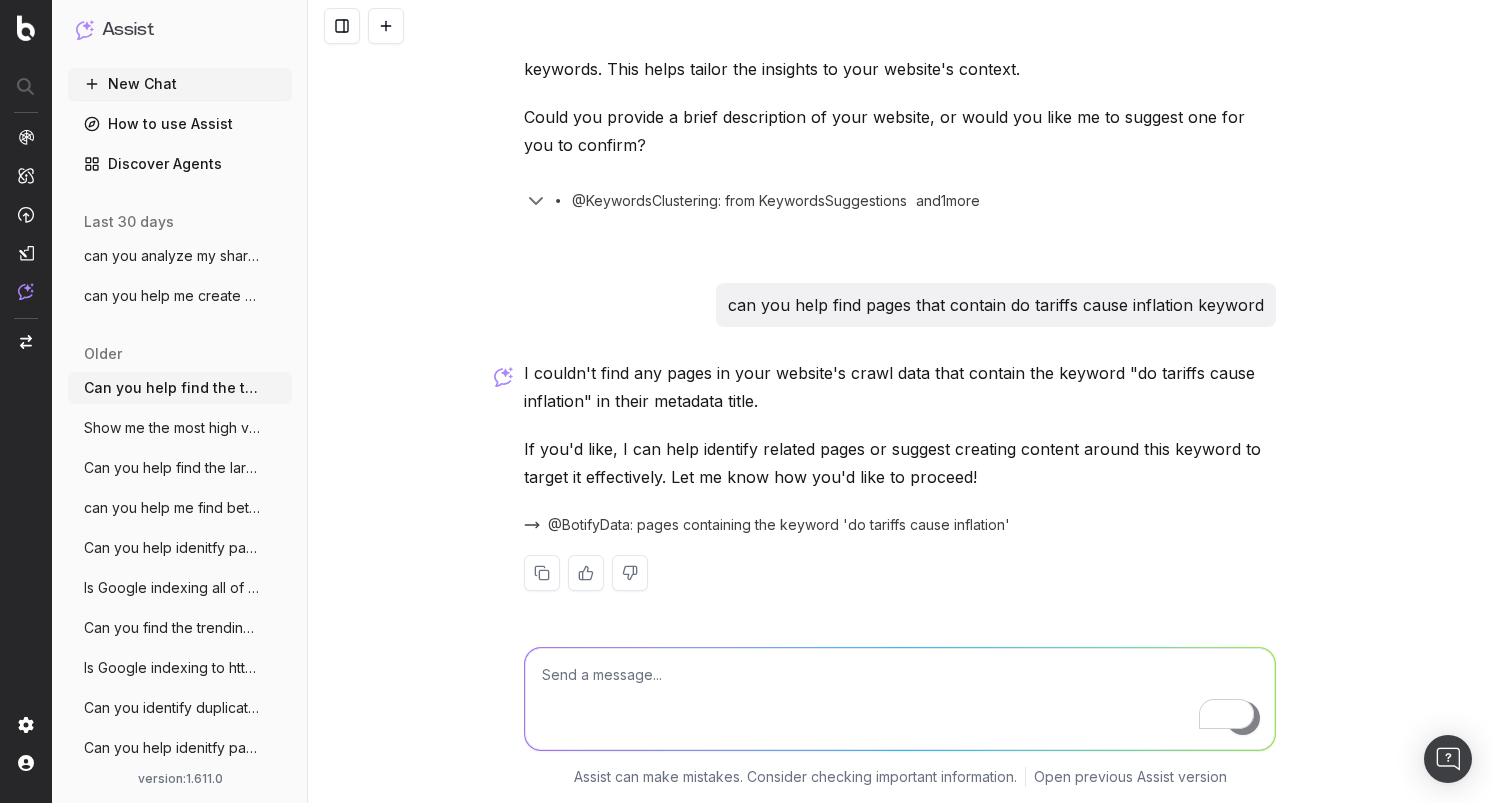 click on "can you analyze my share of voice for sp" at bounding box center (172, 256) 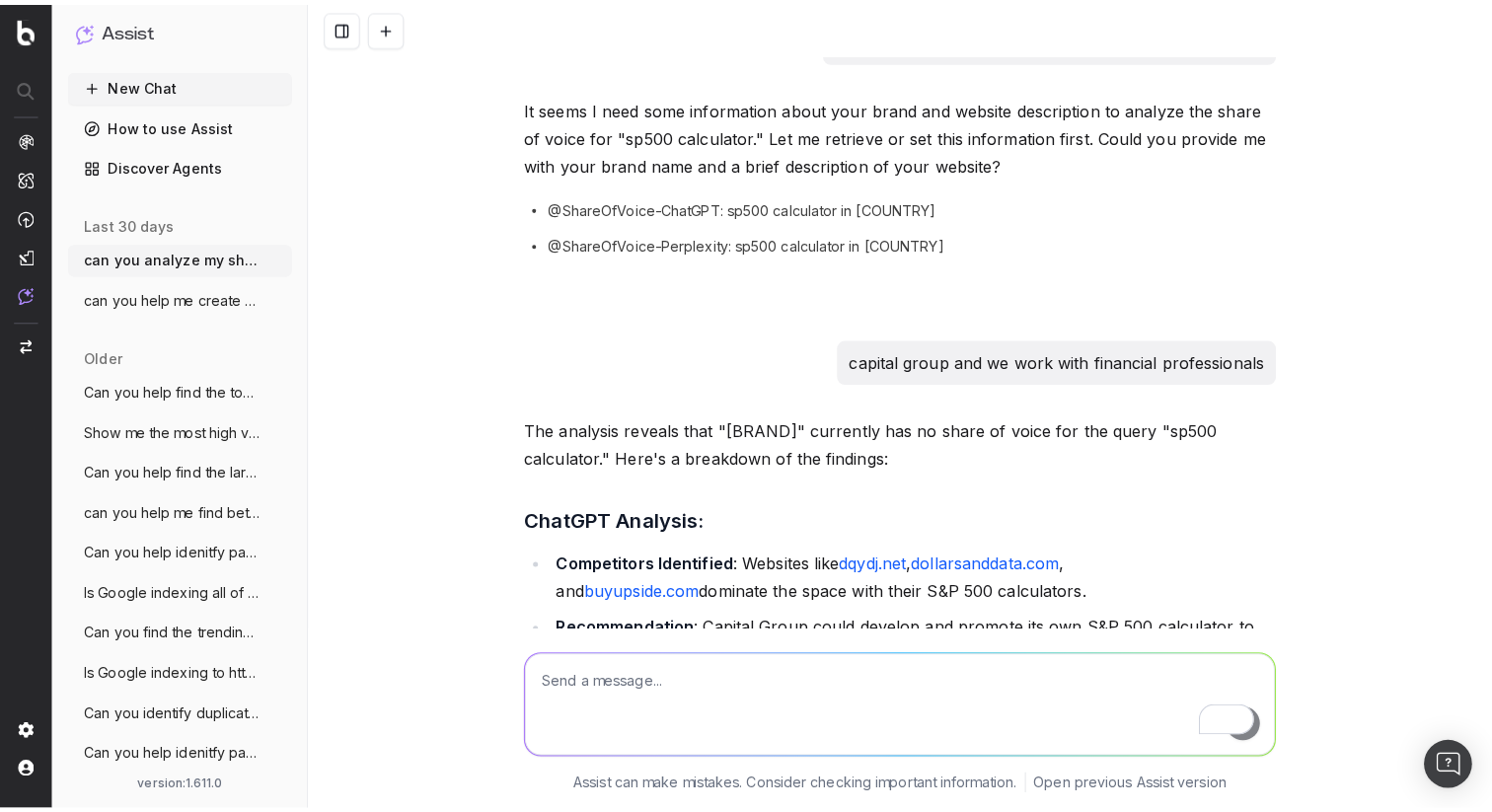 scroll, scrollTop: 0, scrollLeft: 0, axis: both 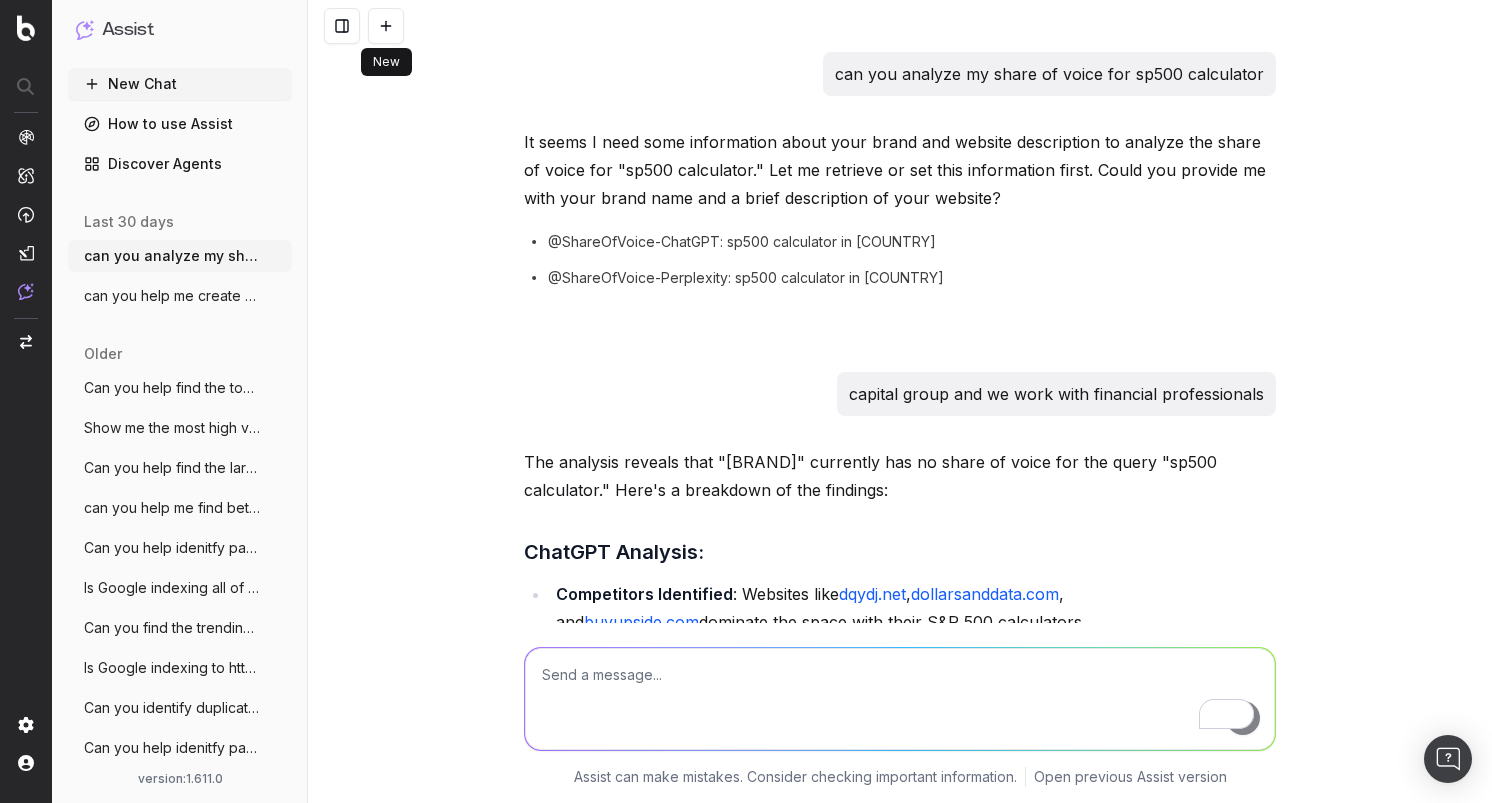 click at bounding box center [386, 26] 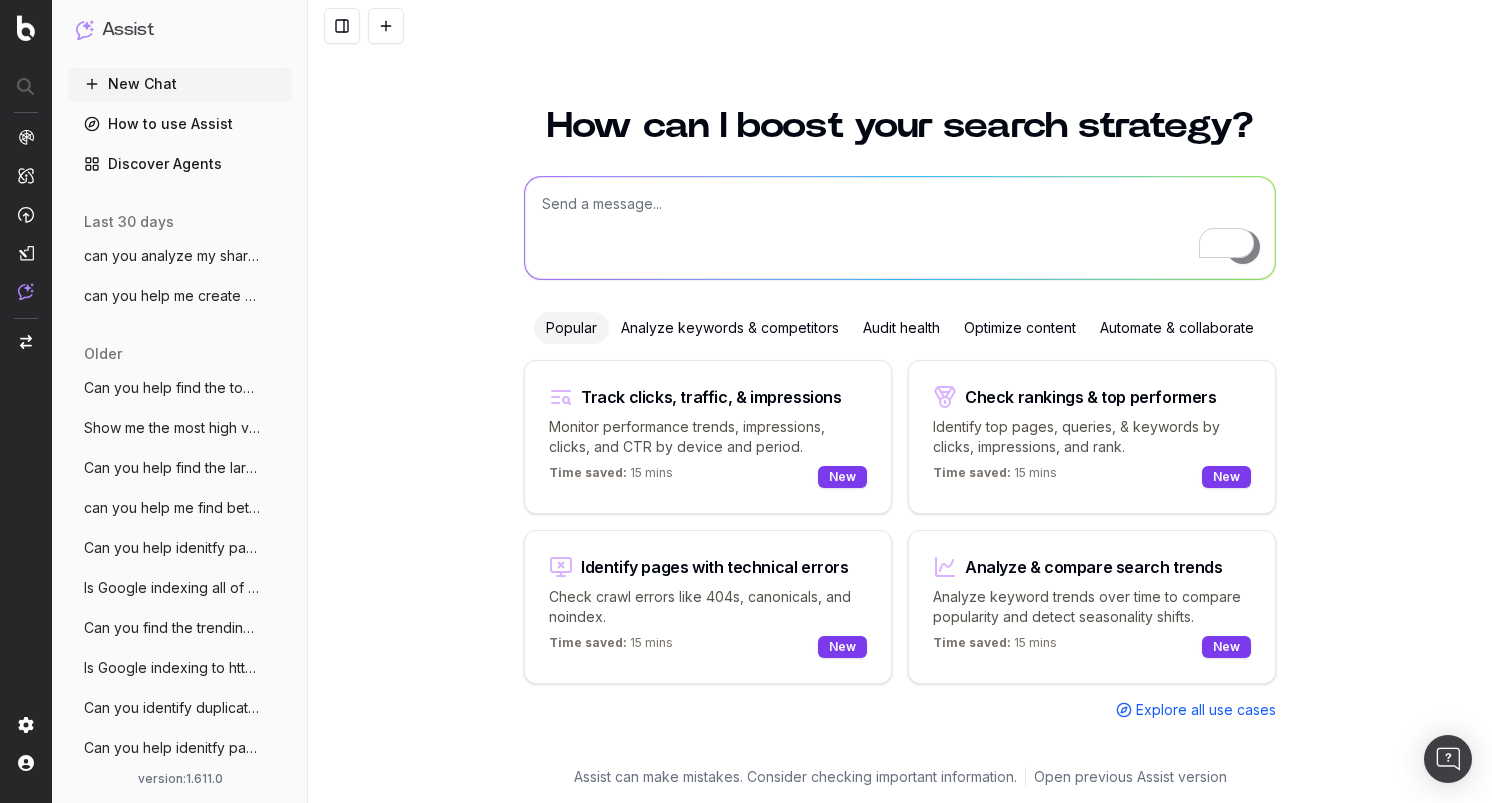 click at bounding box center (900, 228) 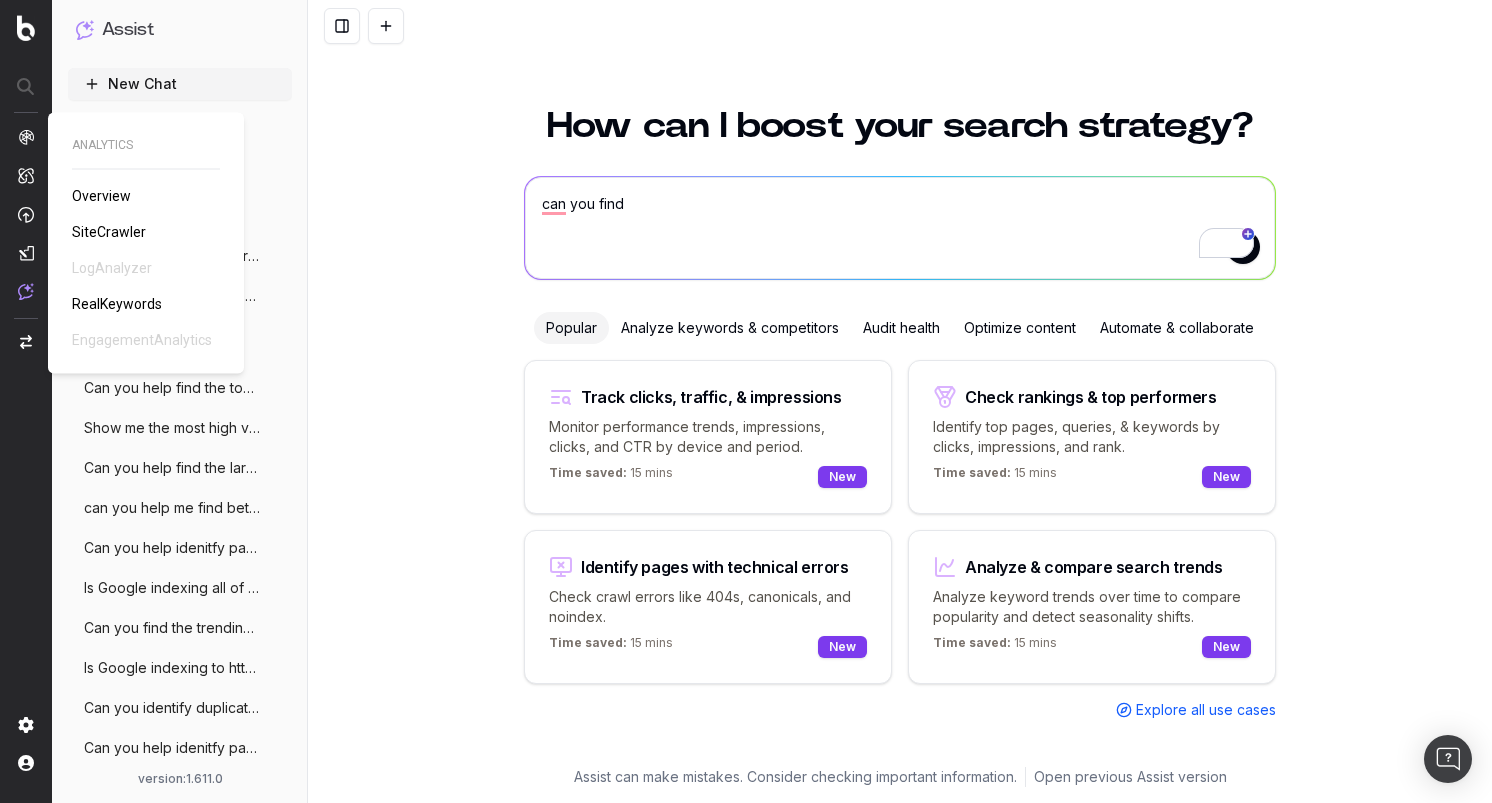 click on "can you find" at bounding box center [900, 228] 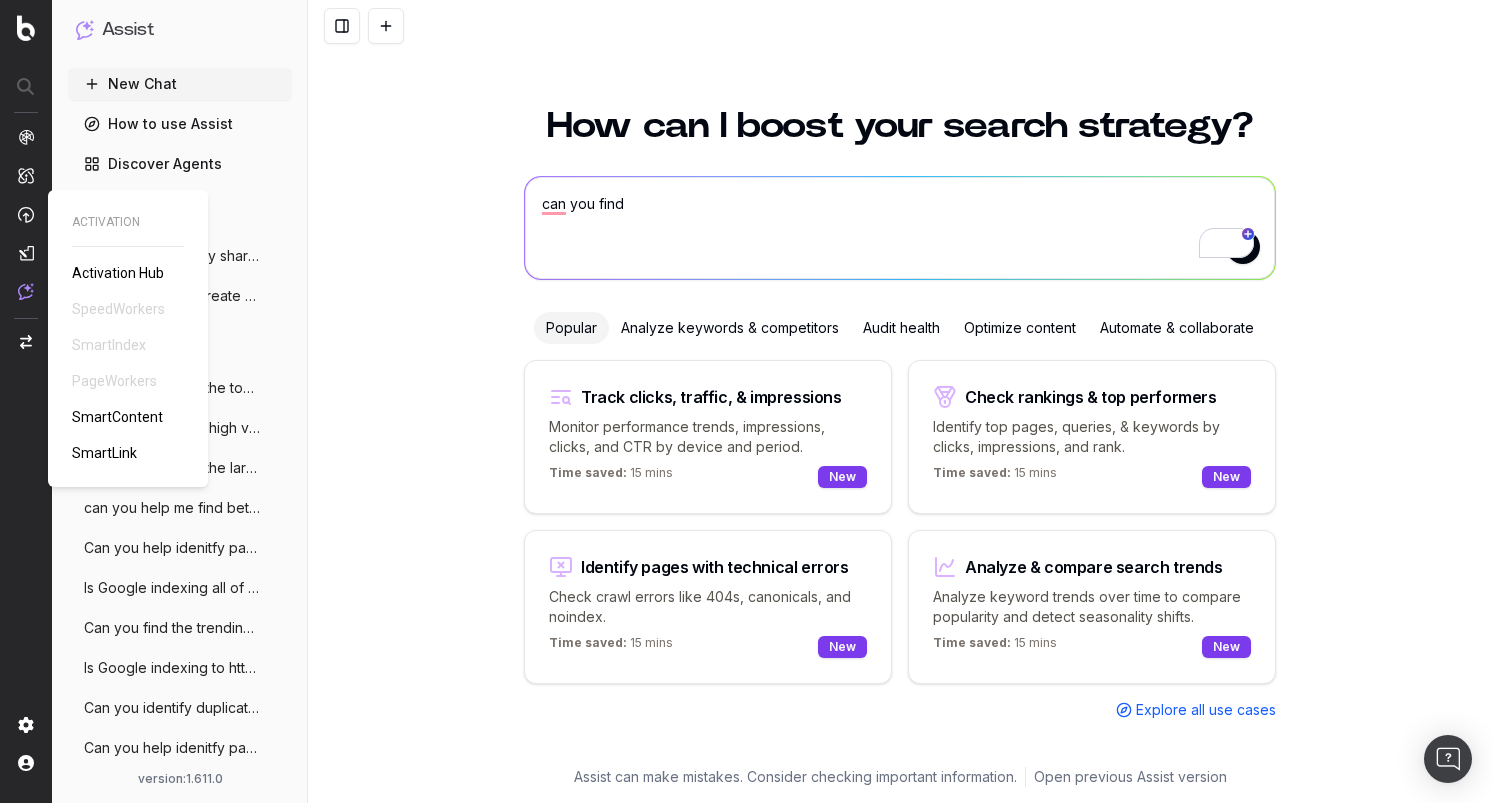 type on "can you find" 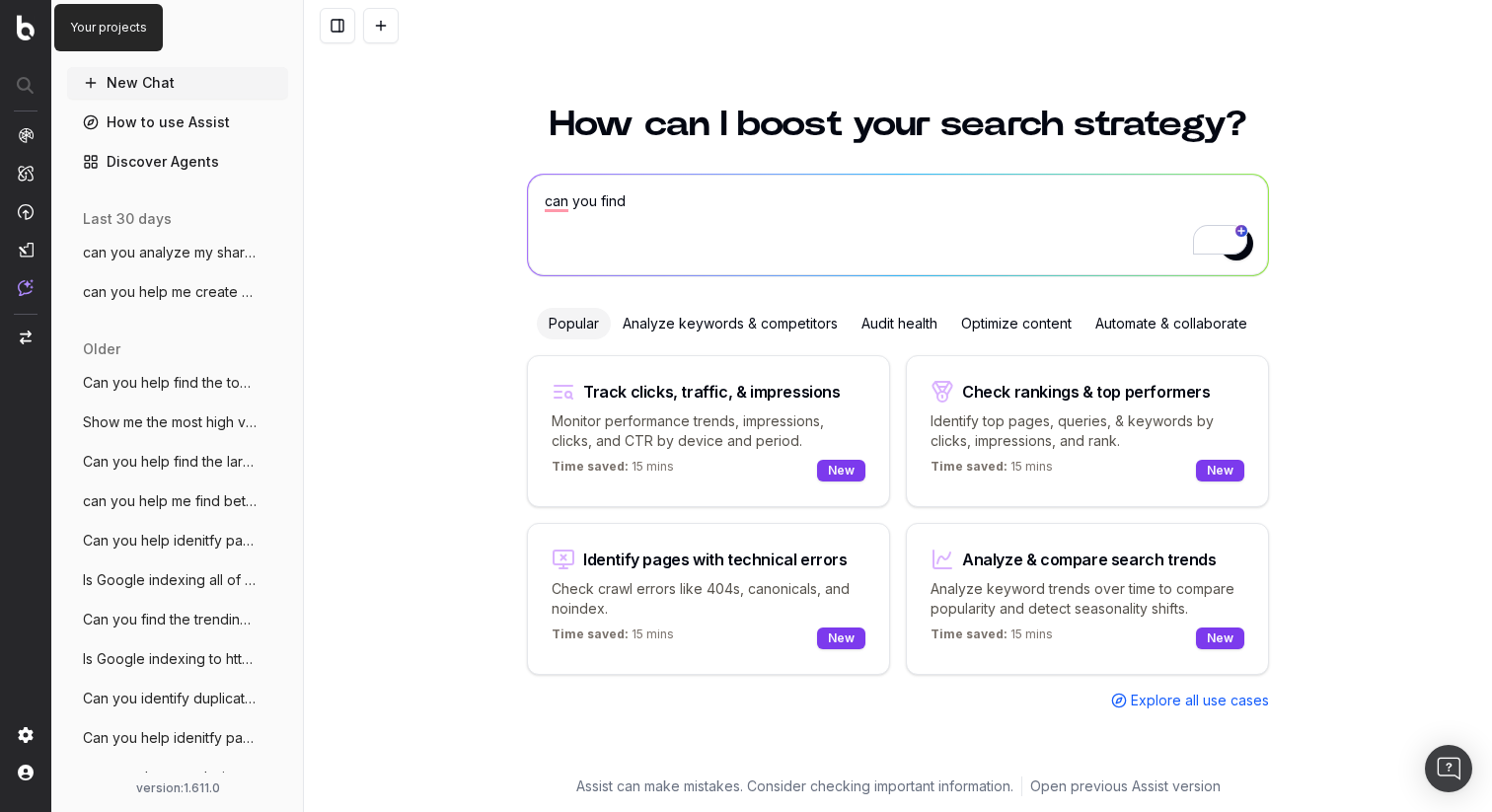 click at bounding box center [26, 28] 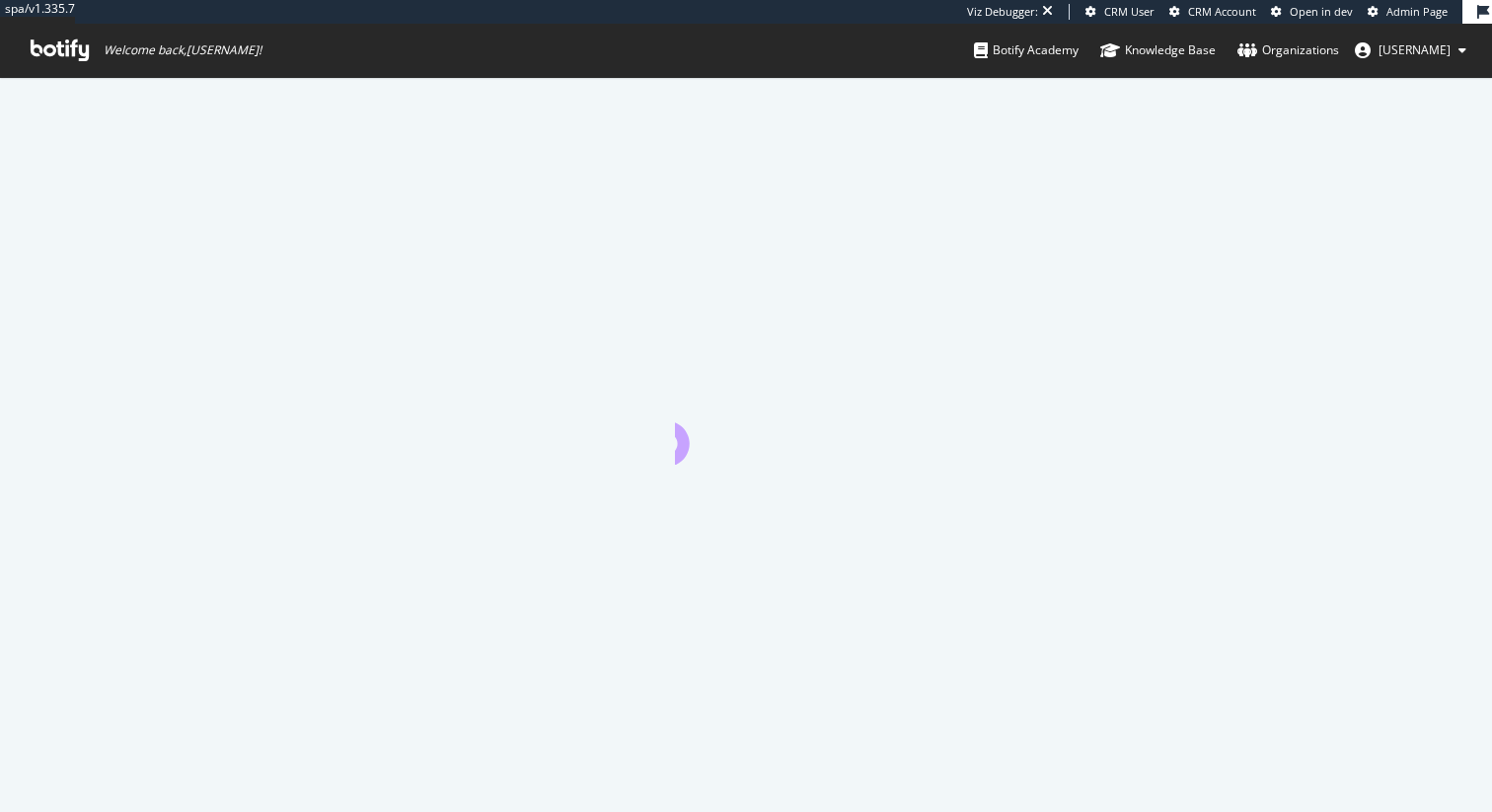 scroll, scrollTop: 0, scrollLeft: 0, axis: both 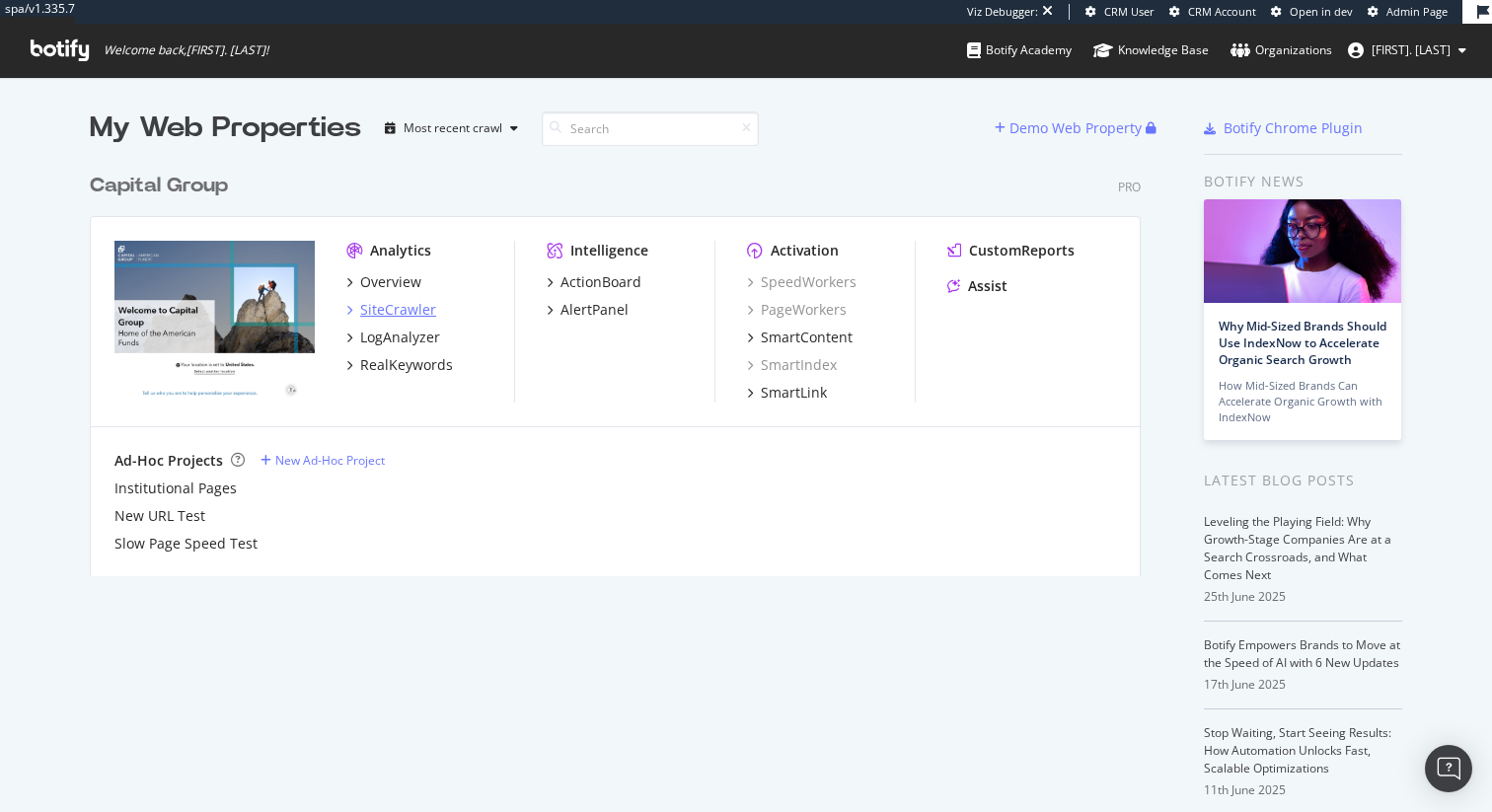 click on "SiteCrawler" at bounding box center [398, 310] 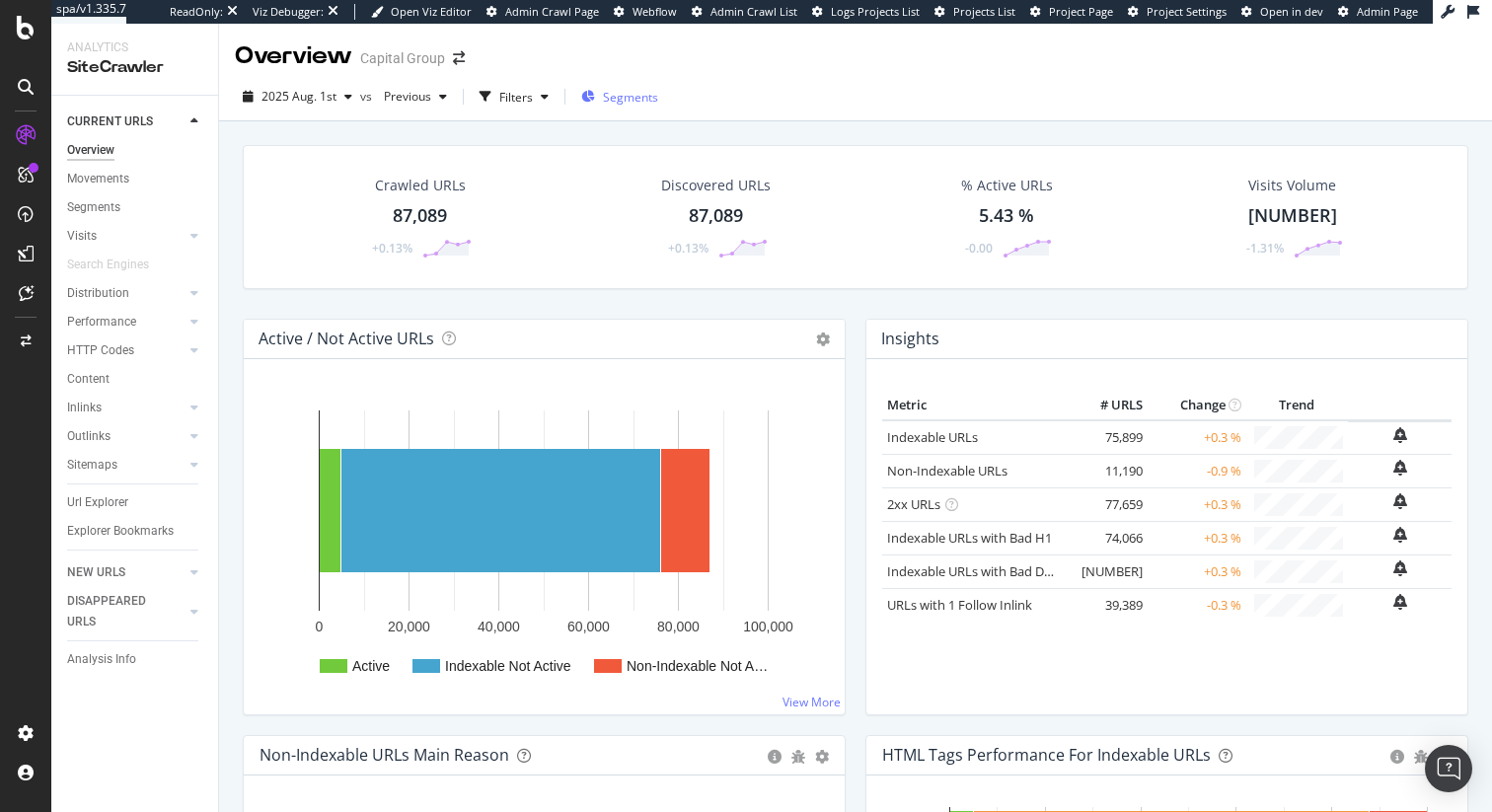 click on "Segments" at bounding box center [631, 97] 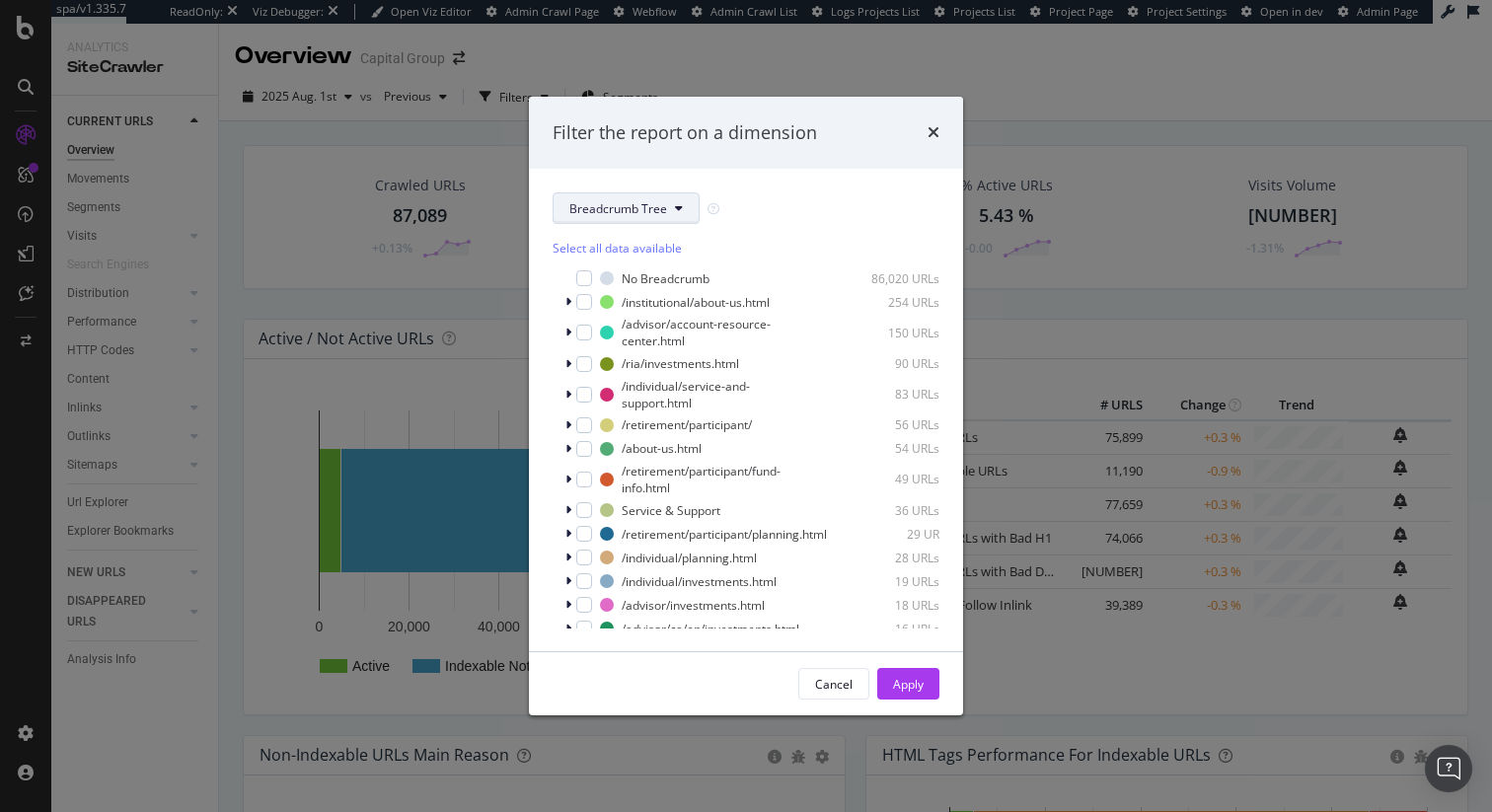 click on "Breadcrumb Tree" at bounding box center (618, 208) 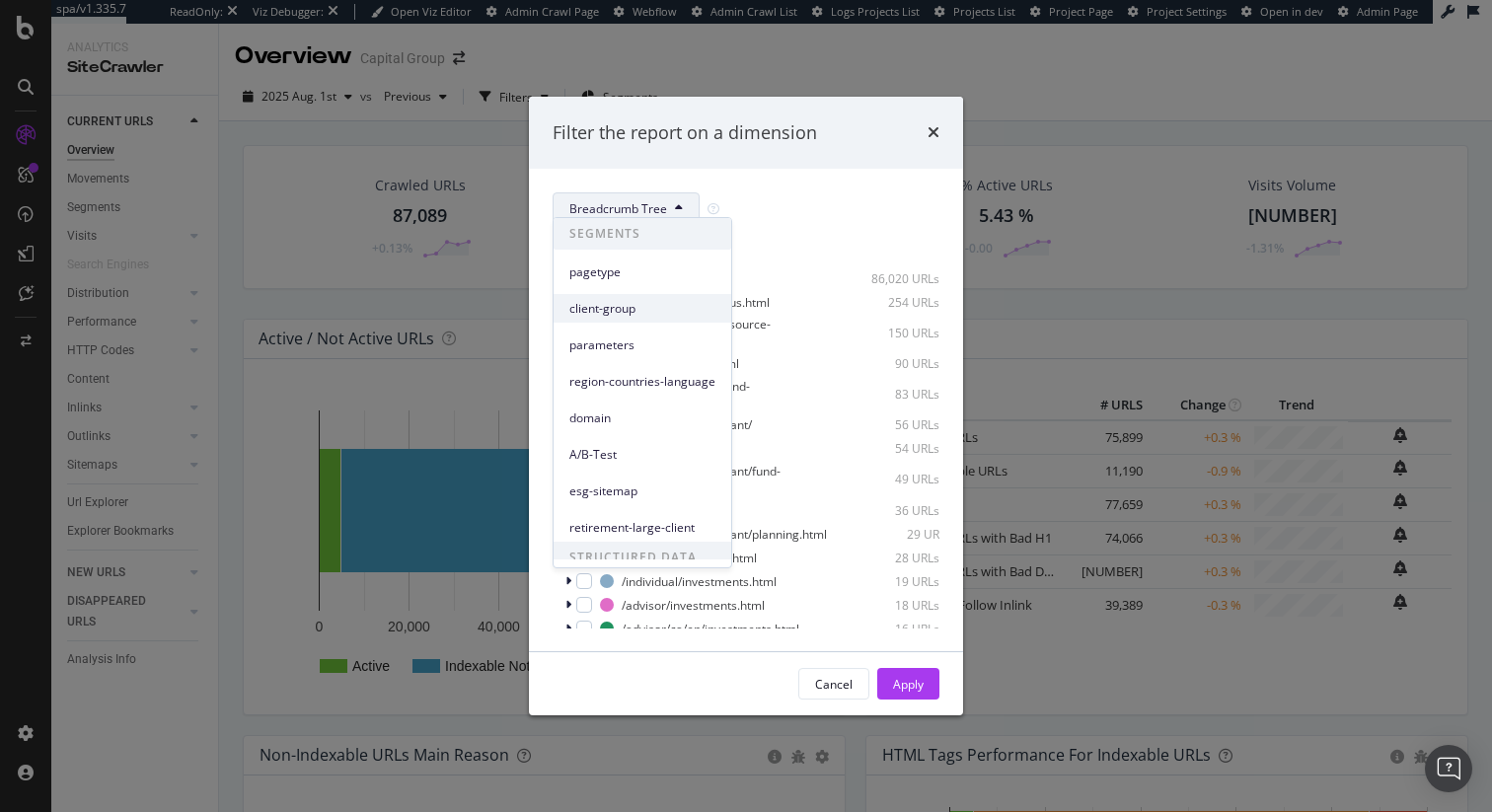 click on "client-group" at bounding box center (642, 309) 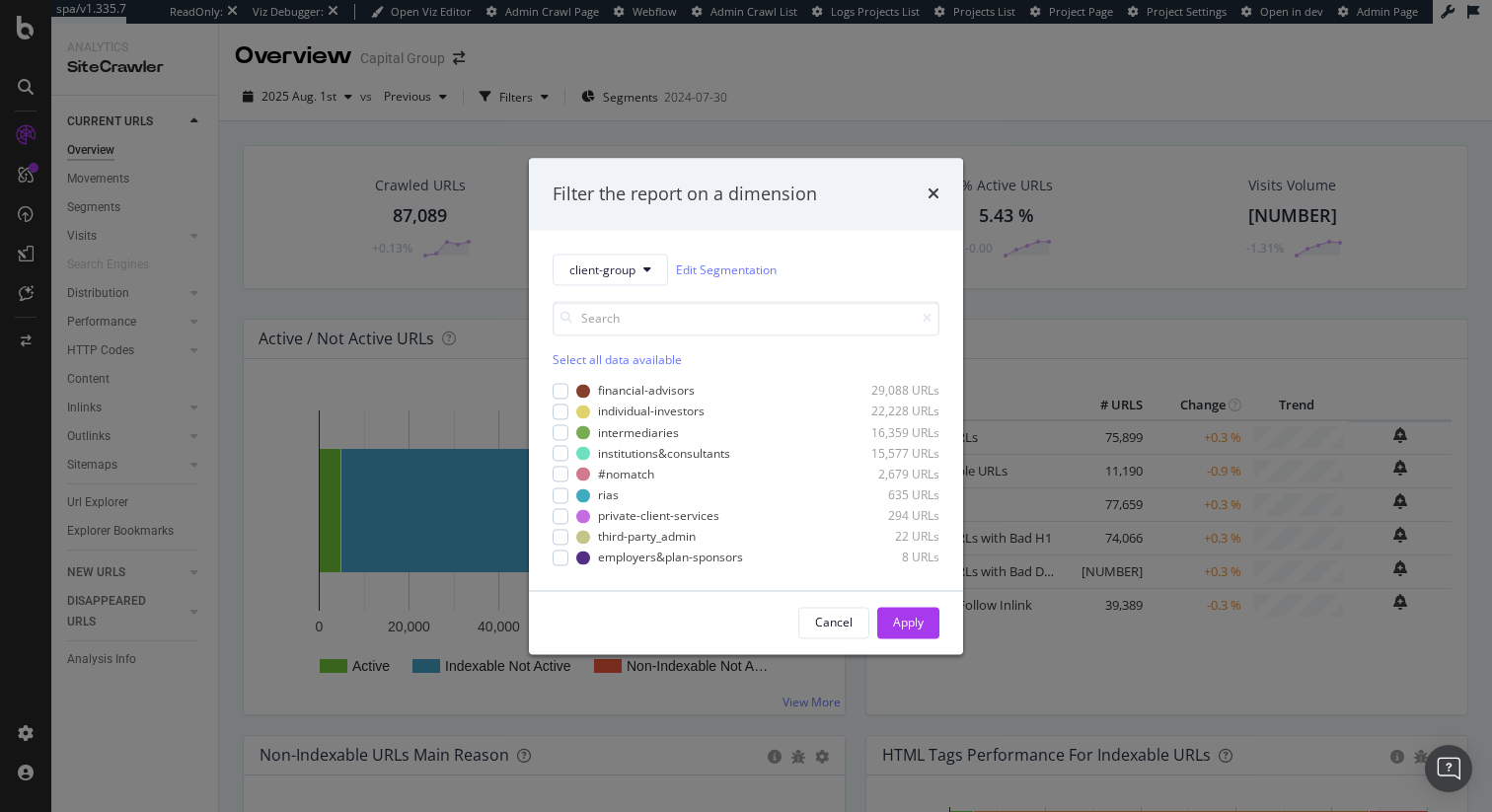 click at bounding box center [933, 194] 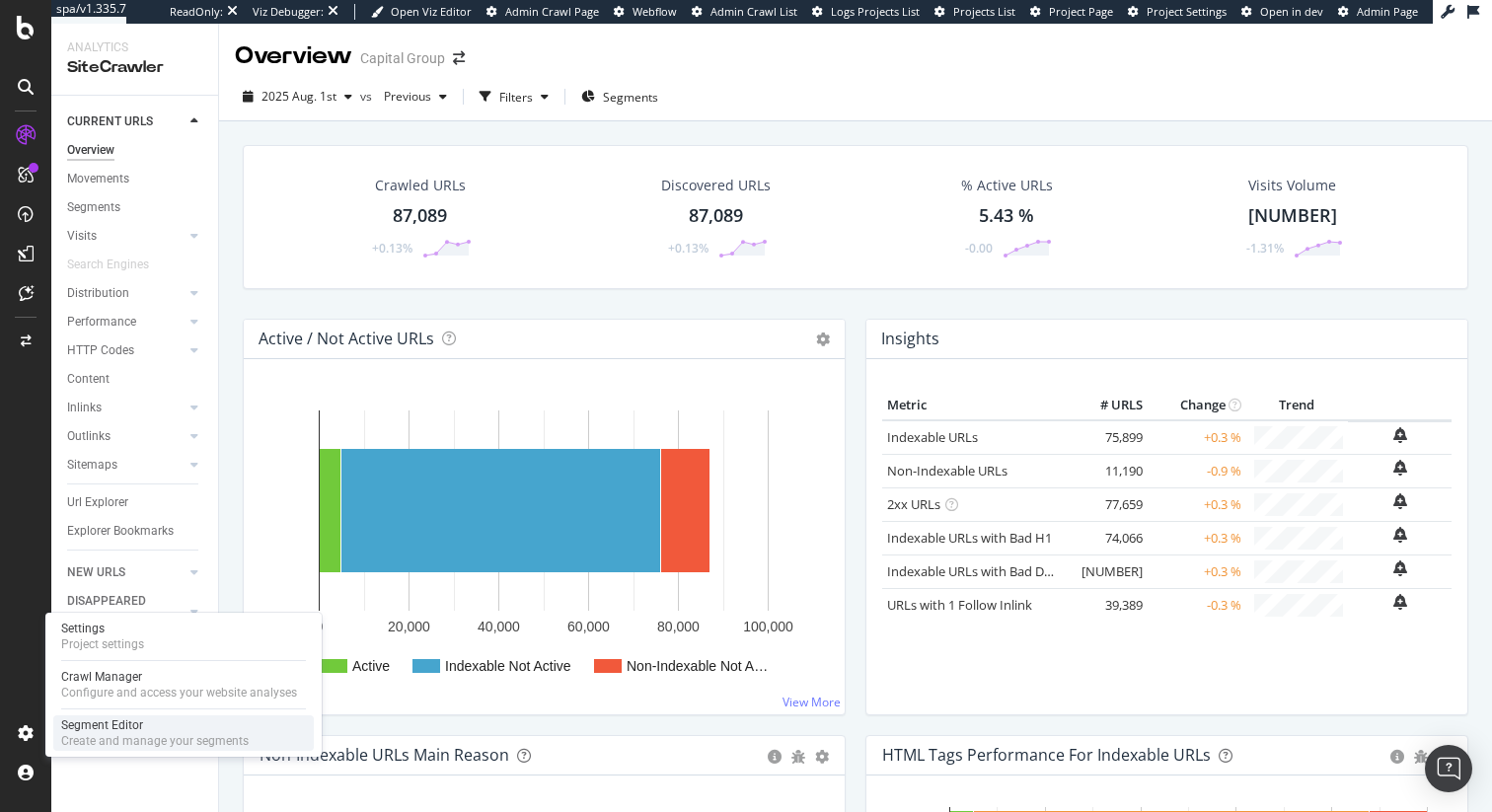 click on "Create and manage your segments" at bounding box center [155, 741] 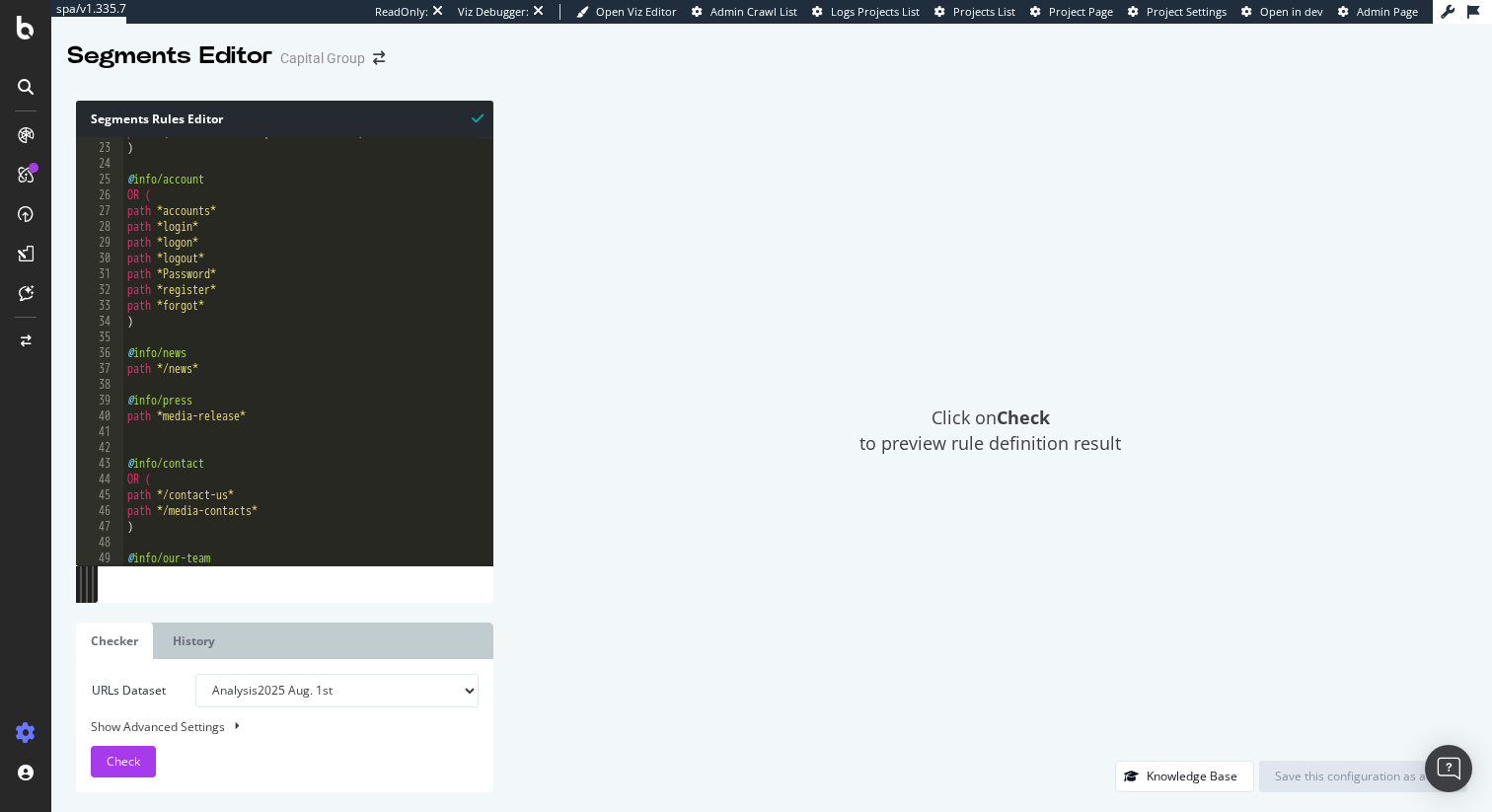 scroll, scrollTop: 436, scrollLeft: 0, axis: vertical 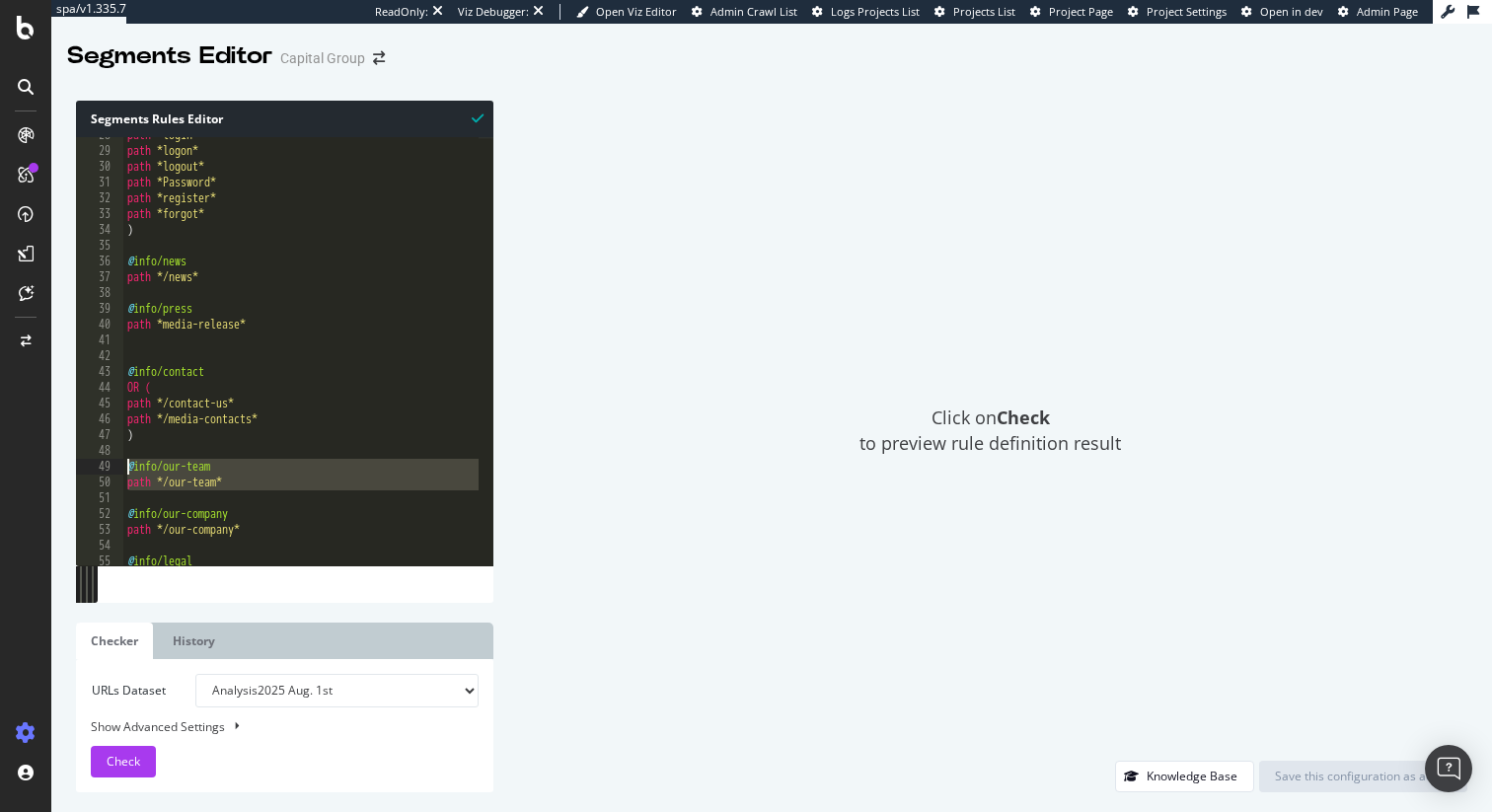 drag, startPoint x: 294, startPoint y: 494, endPoint x: 99, endPoint y: 468, distance: 196.7257 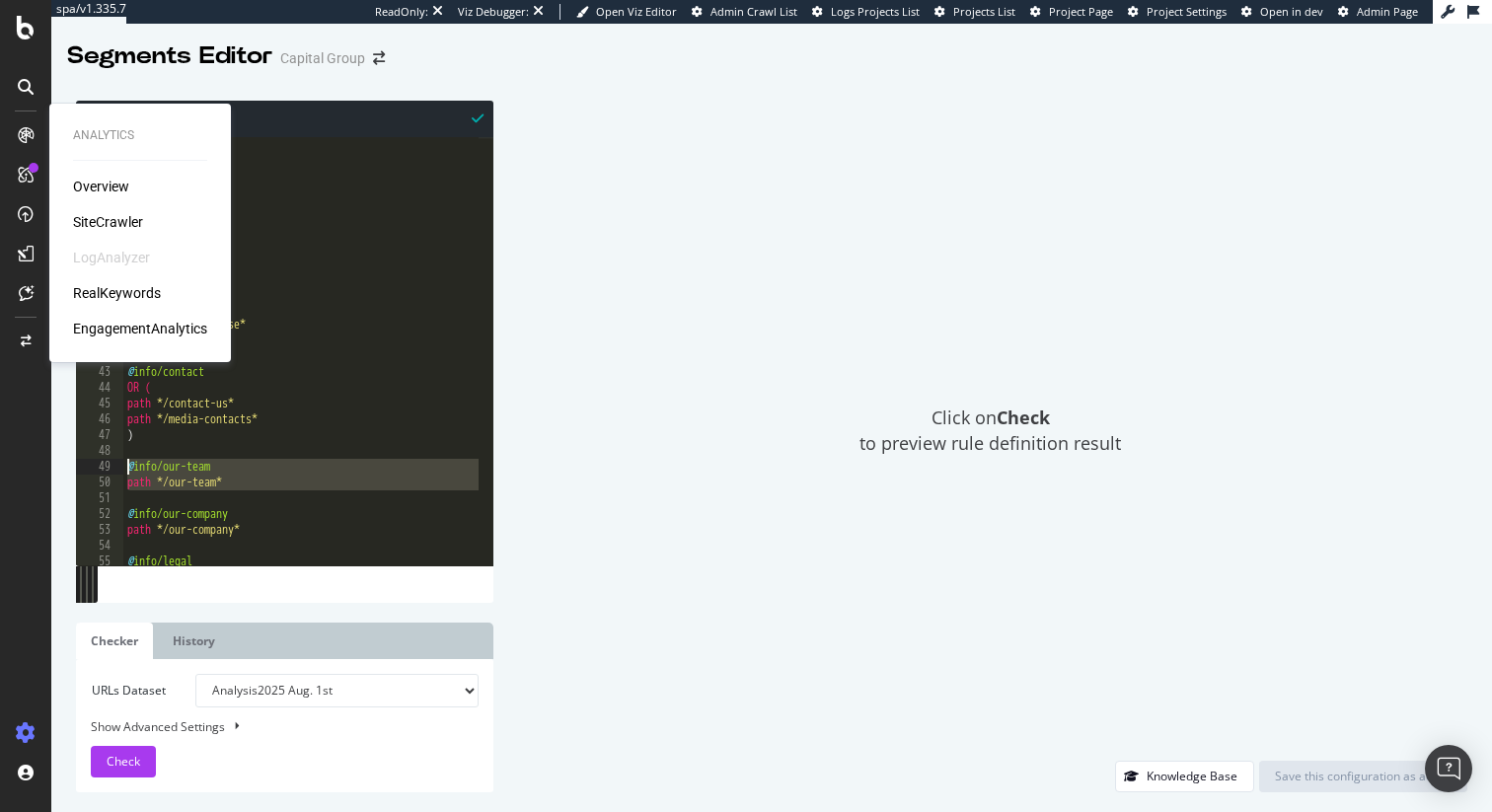 click on "RealKeywords" at bounding box center (116, 293) 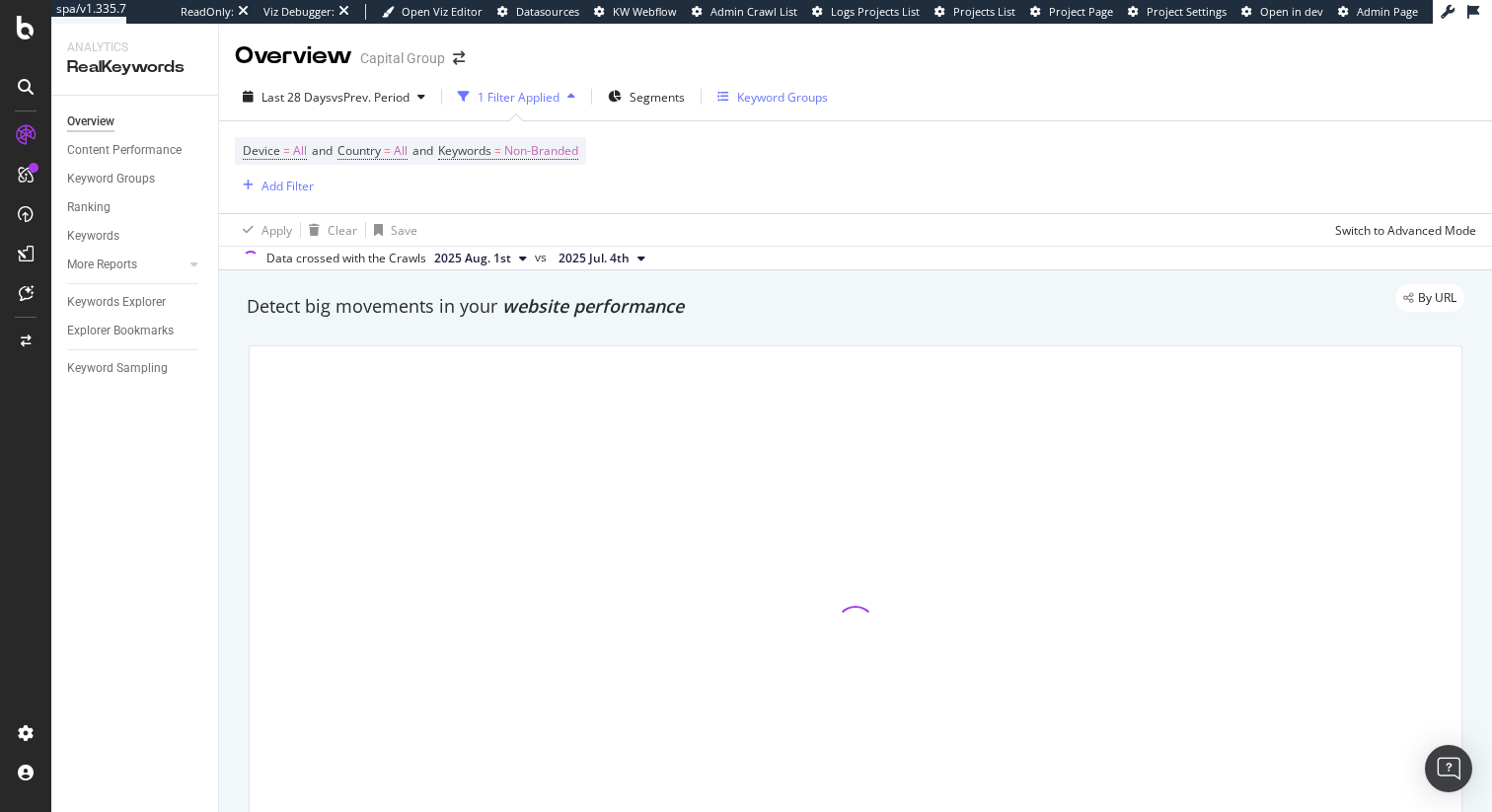 click on "Keyword Groups" at bounding box center [783, 97] 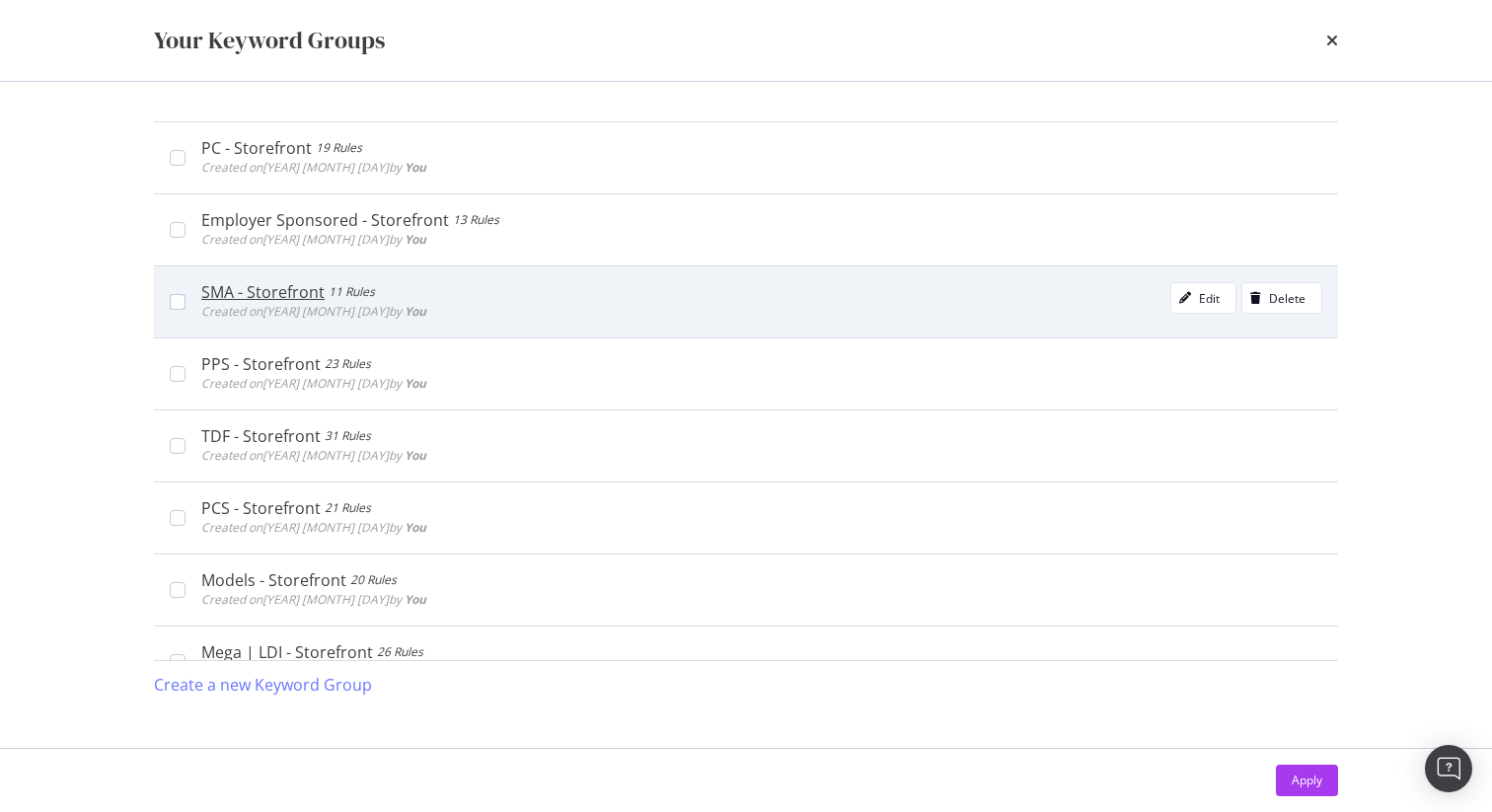 click on "SMA - Storefront" at bounding box center [262, 292] 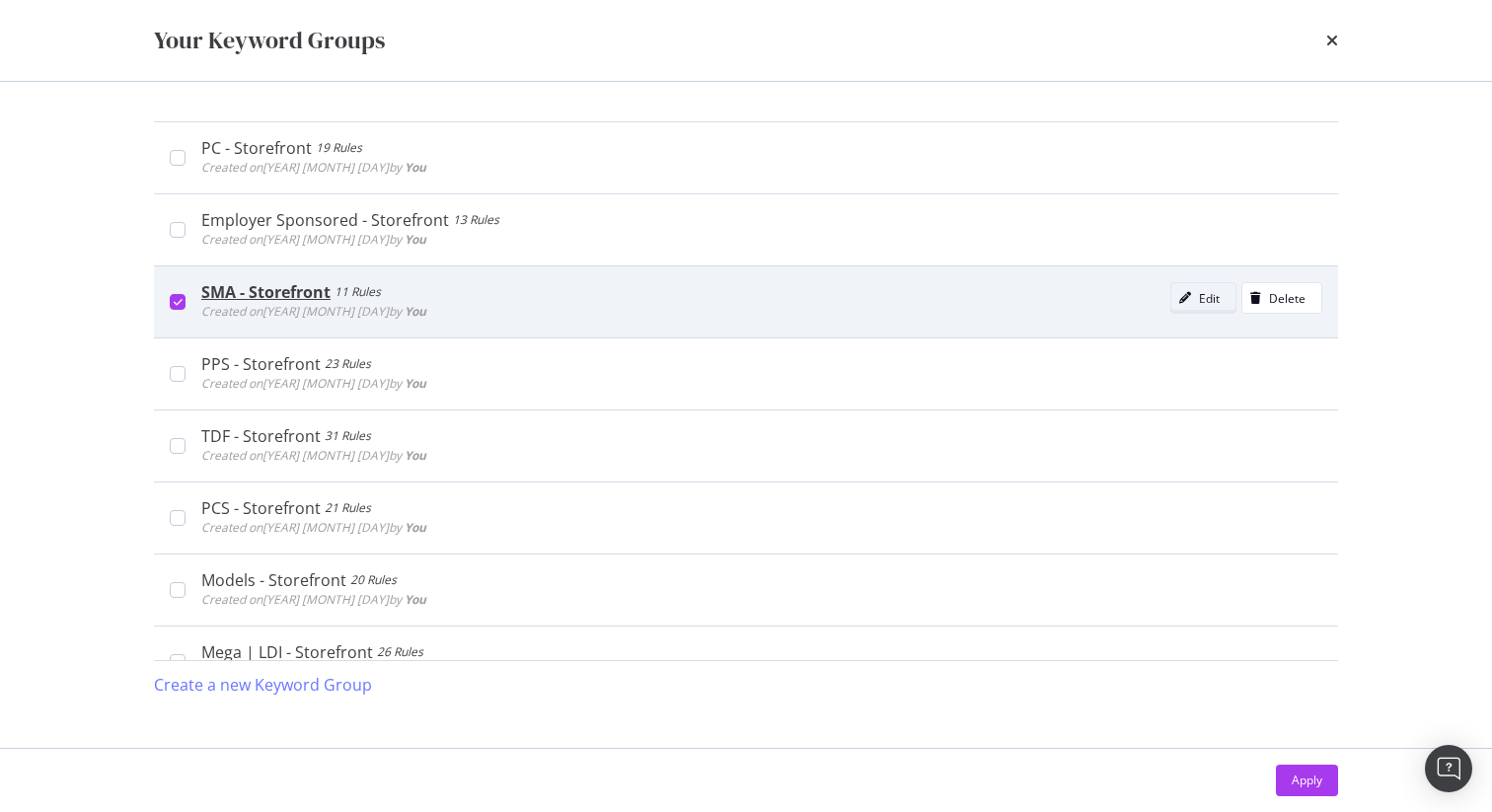 click on "Edit" at bounding box center (1209, 298) 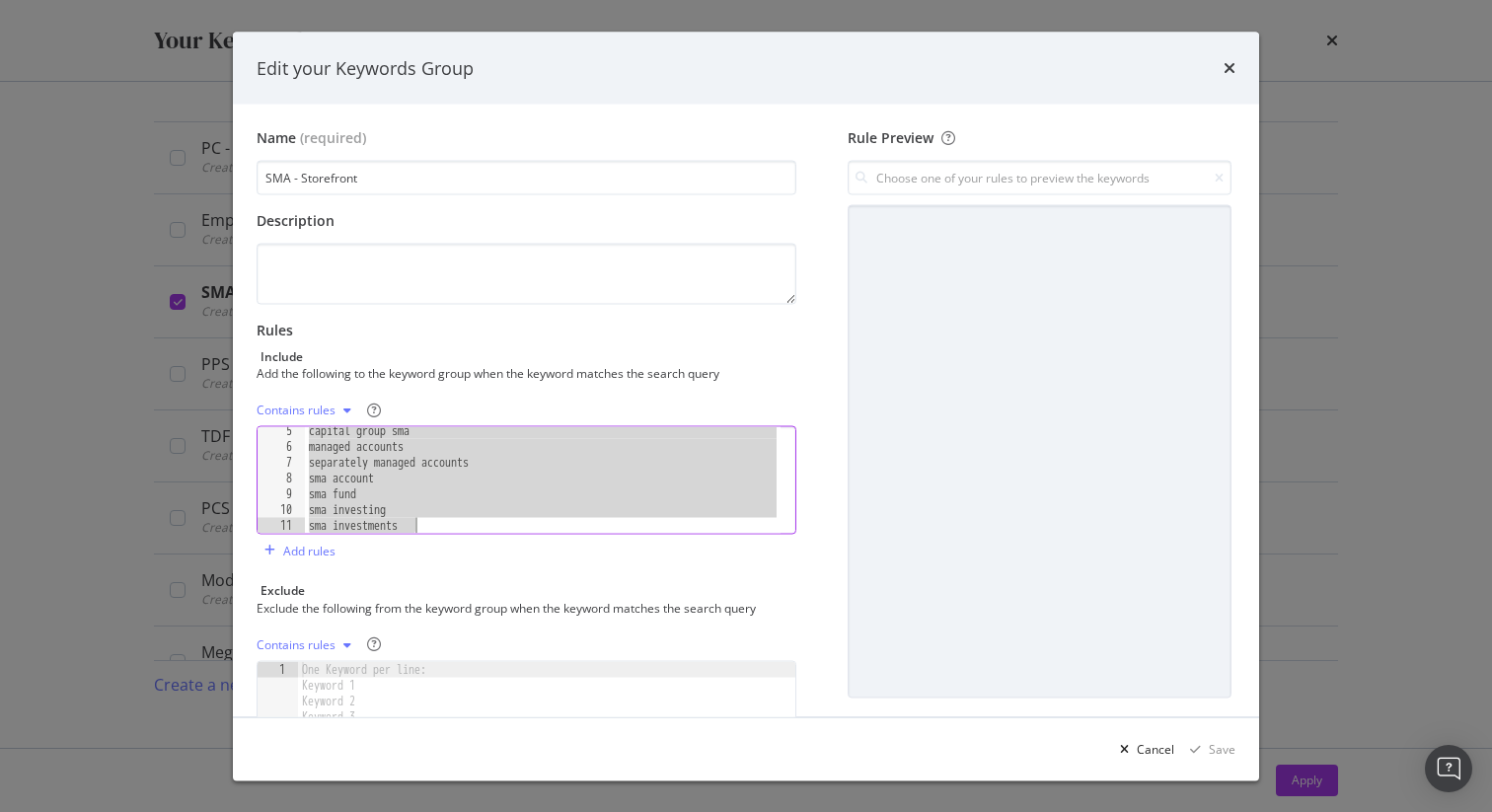 scroll, scrollTop: 67, scrollLeft: 0, axis: vertical 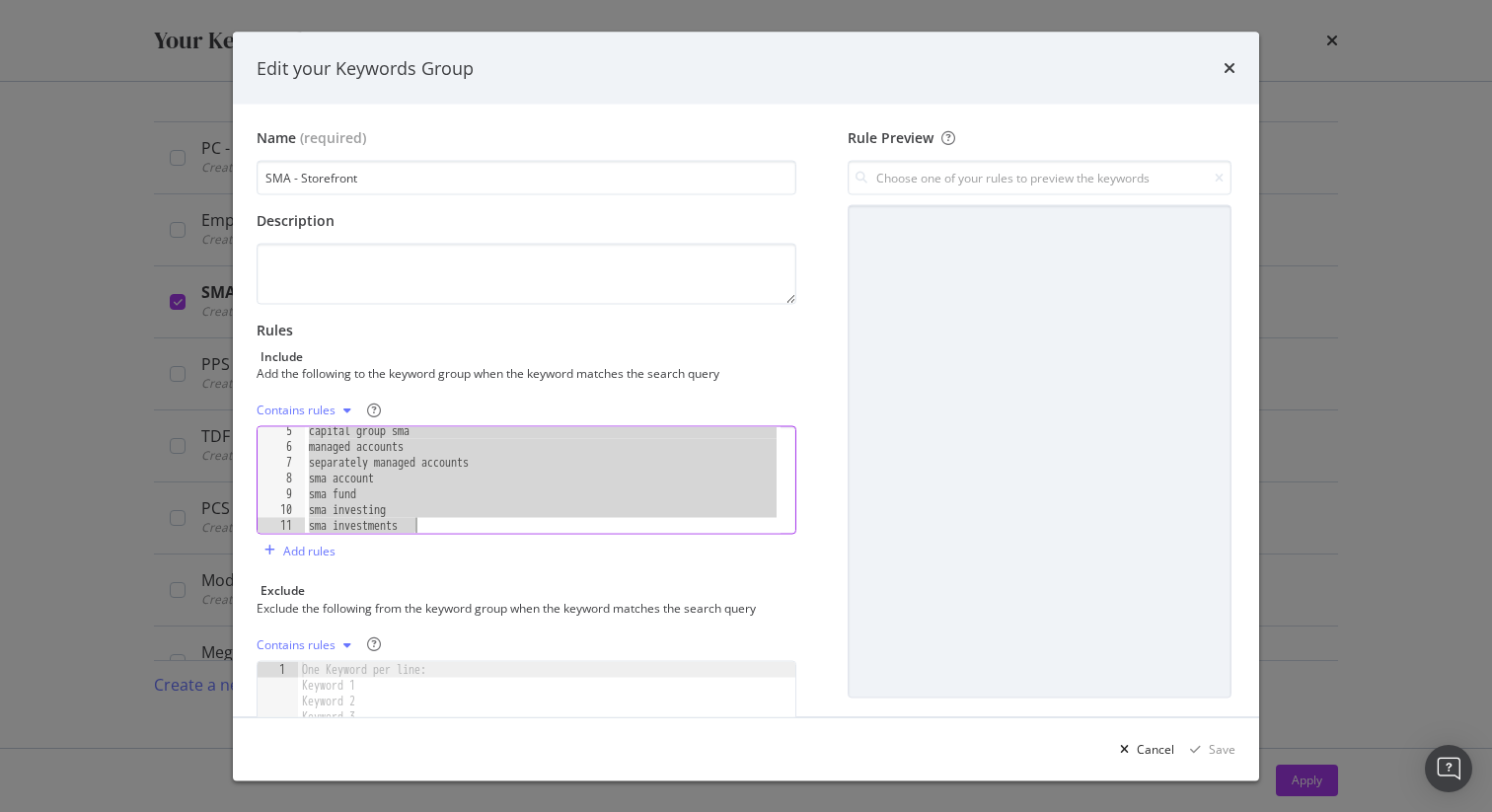 drag, startPoint x: 308, startPoint y: 434, endPoint x: 545, endPoint y: 556, distance: 266.55769 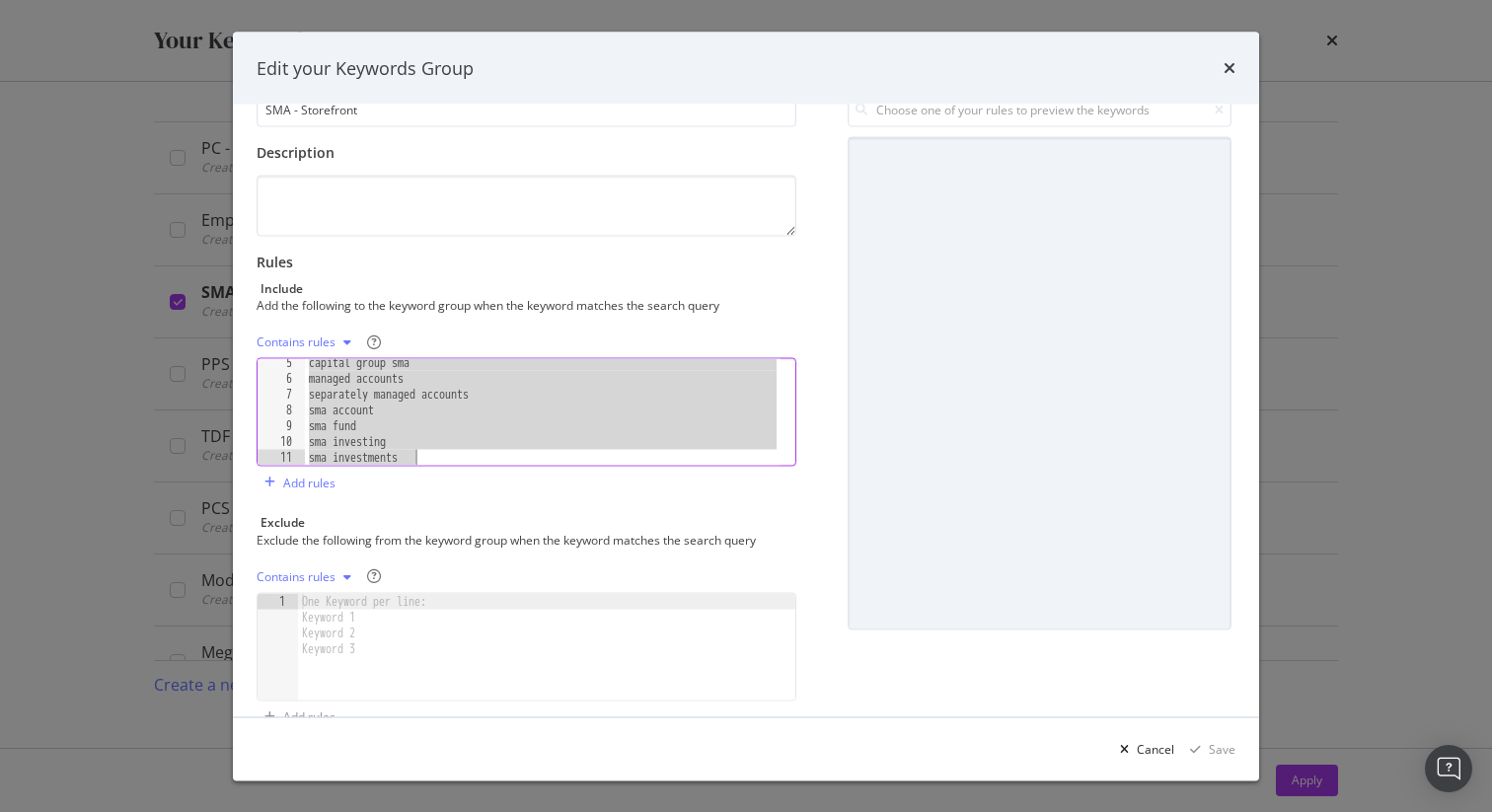scroll, scrollTop: 108, scrollLeft: 0, axis: vertical 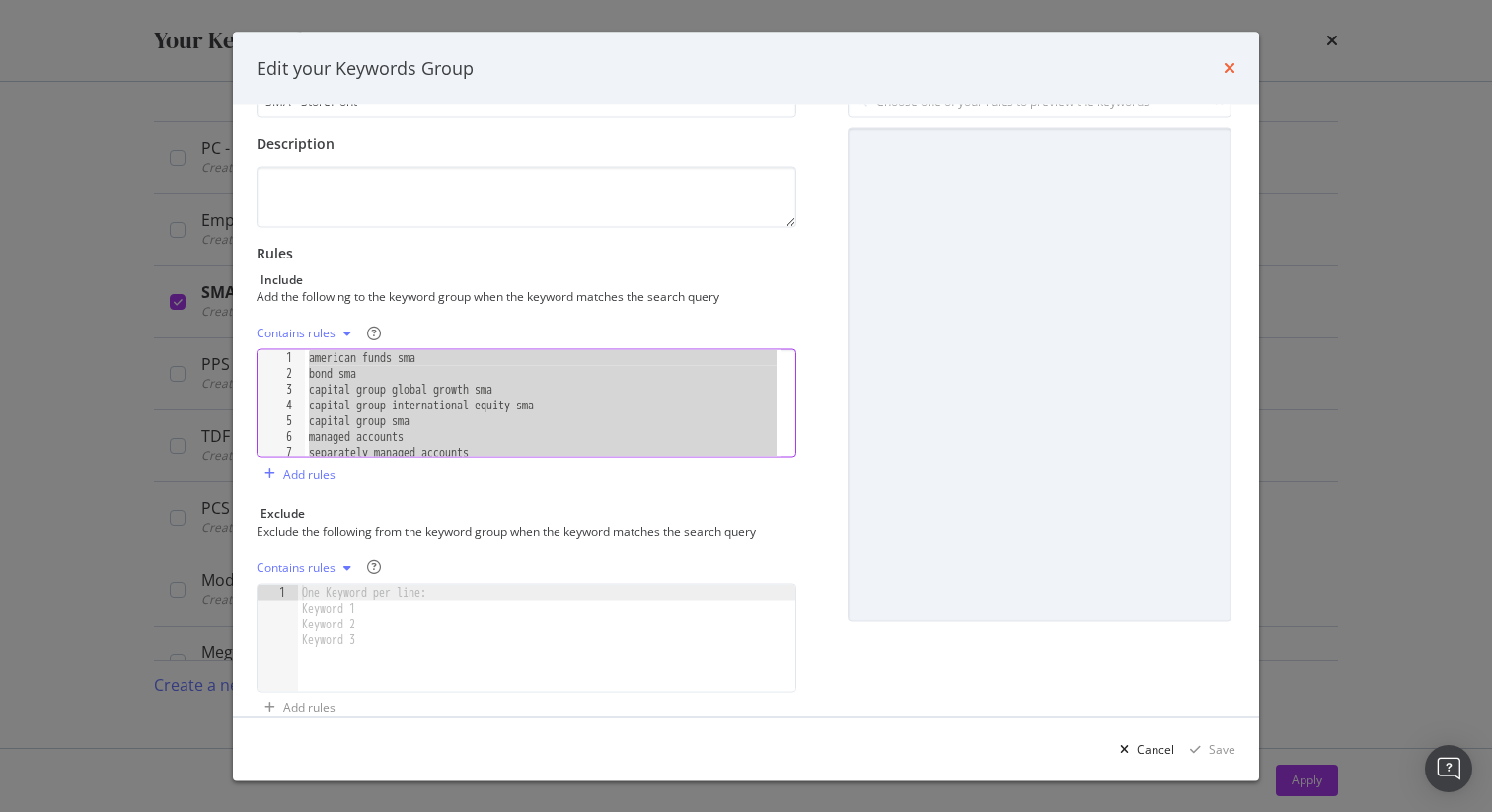 click at bounding box center [1230, 68] 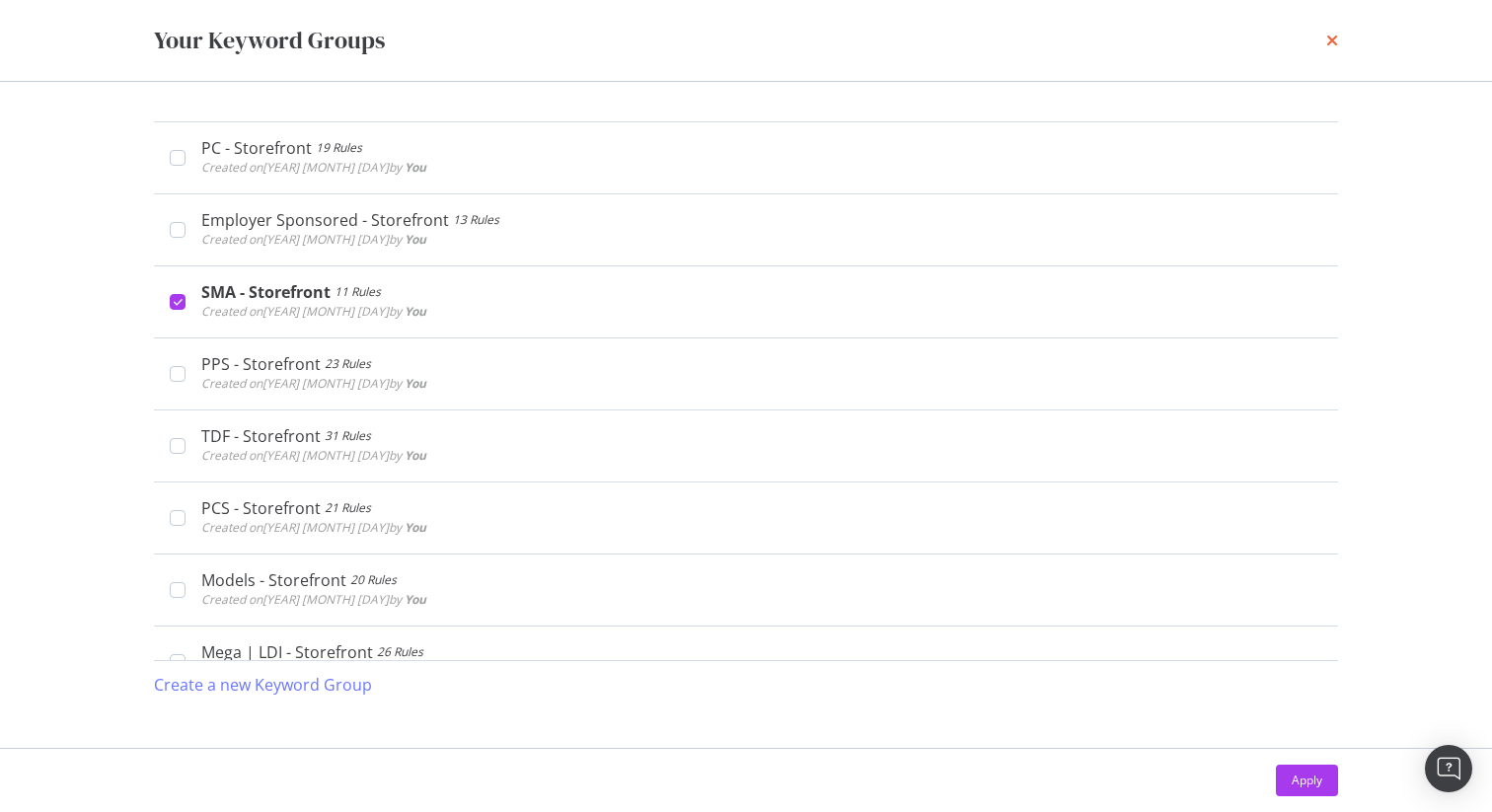 click at bounding box center (1332, 40) 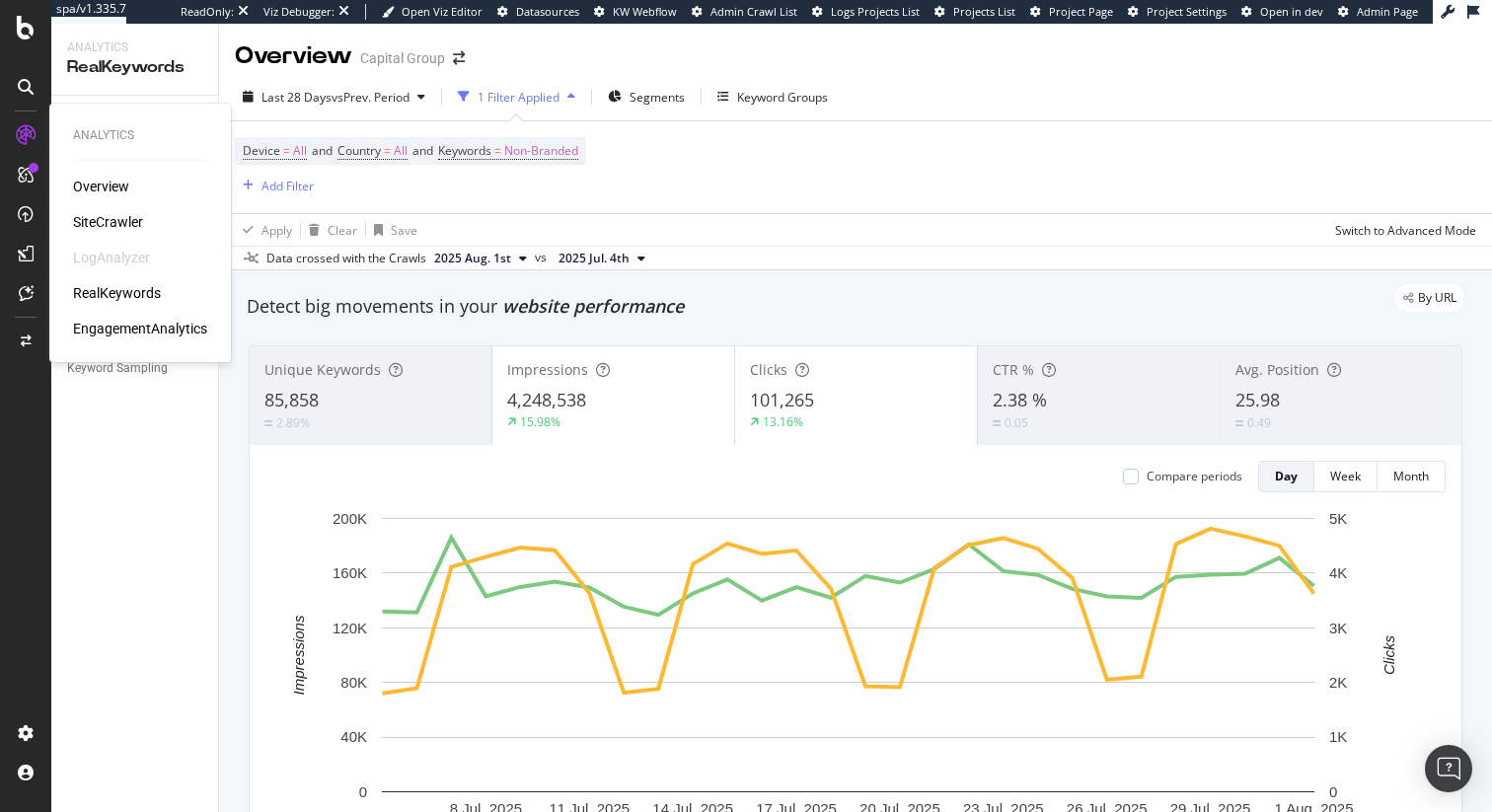 click on "SiteCrawler" at bounding box center (108, 222) 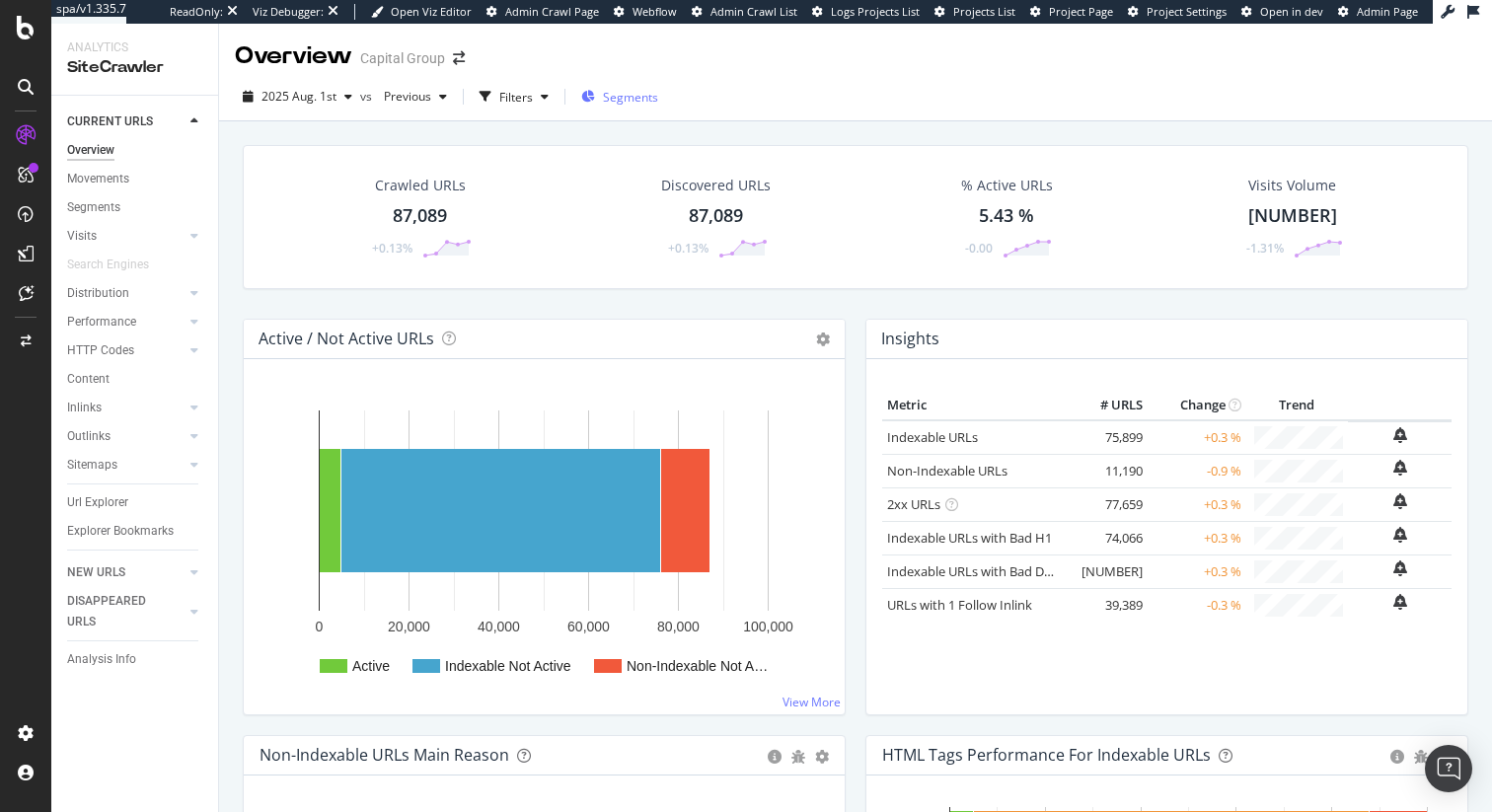 click on "Segments" at bounding box center (631, 97) 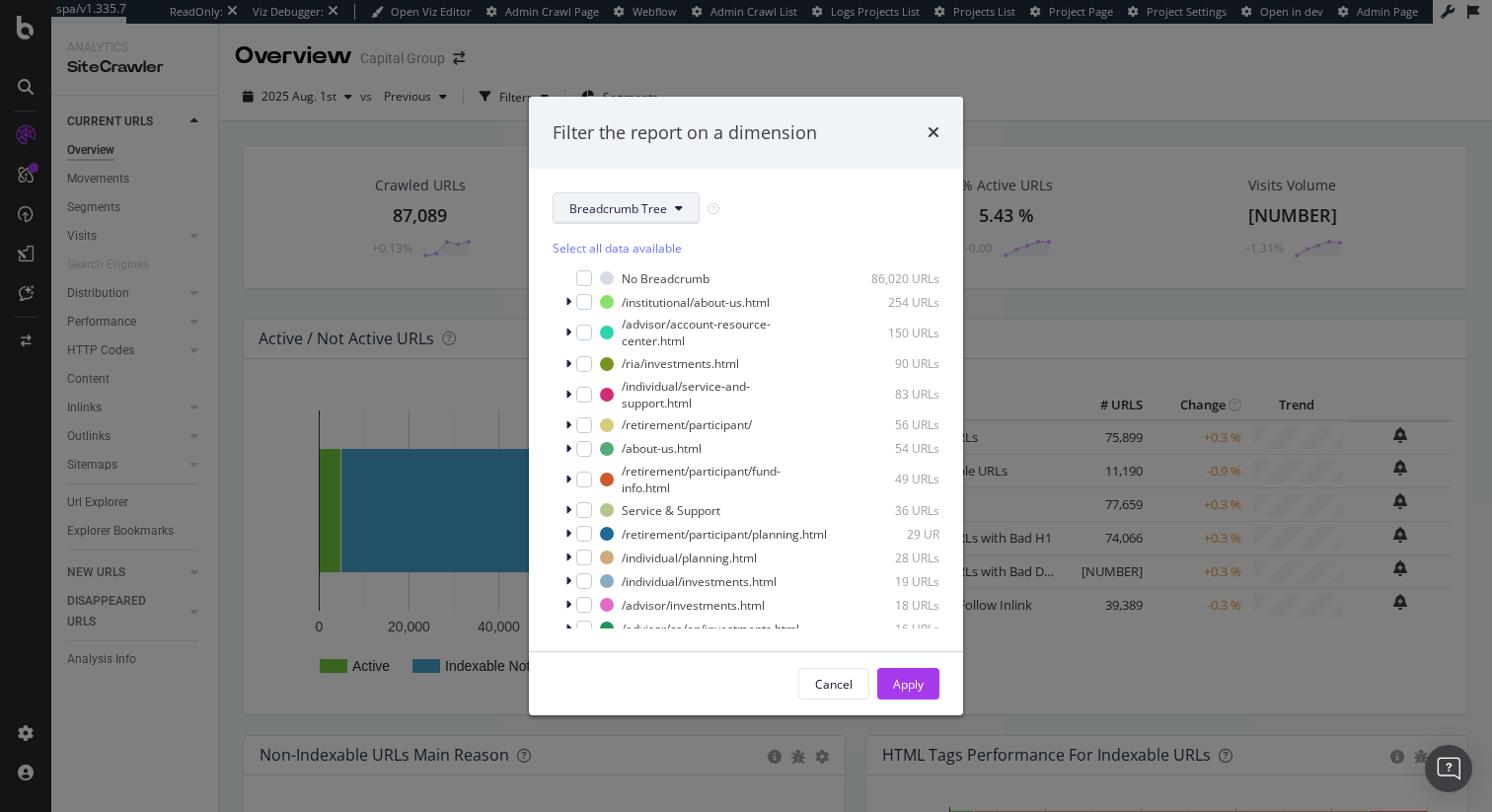 click on "Breadcrumb Tree" at bounding box center (618, 208) 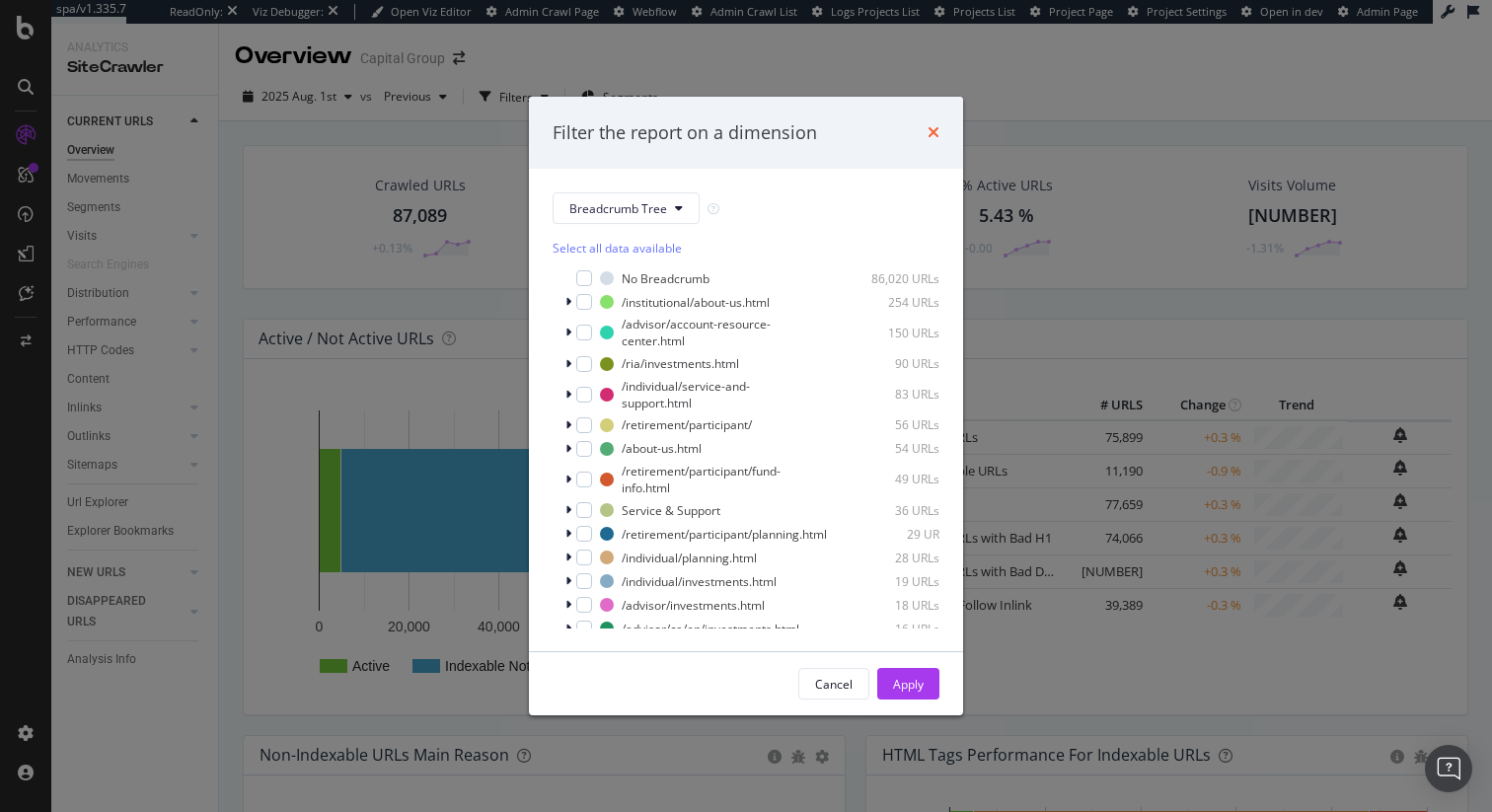 click at bounding box center (933, 132) 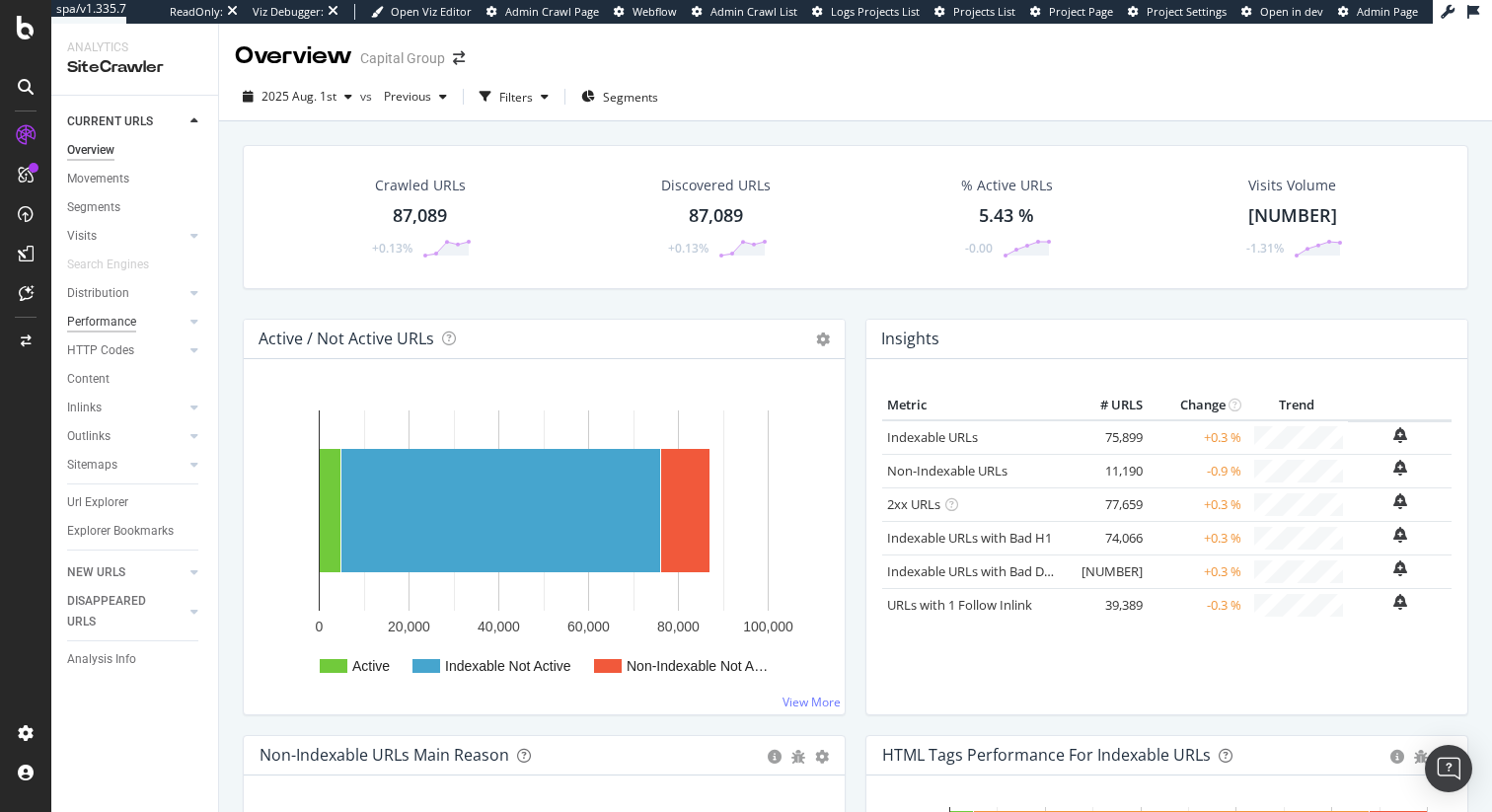 click on "Performance" at bounding box center (102, 322) 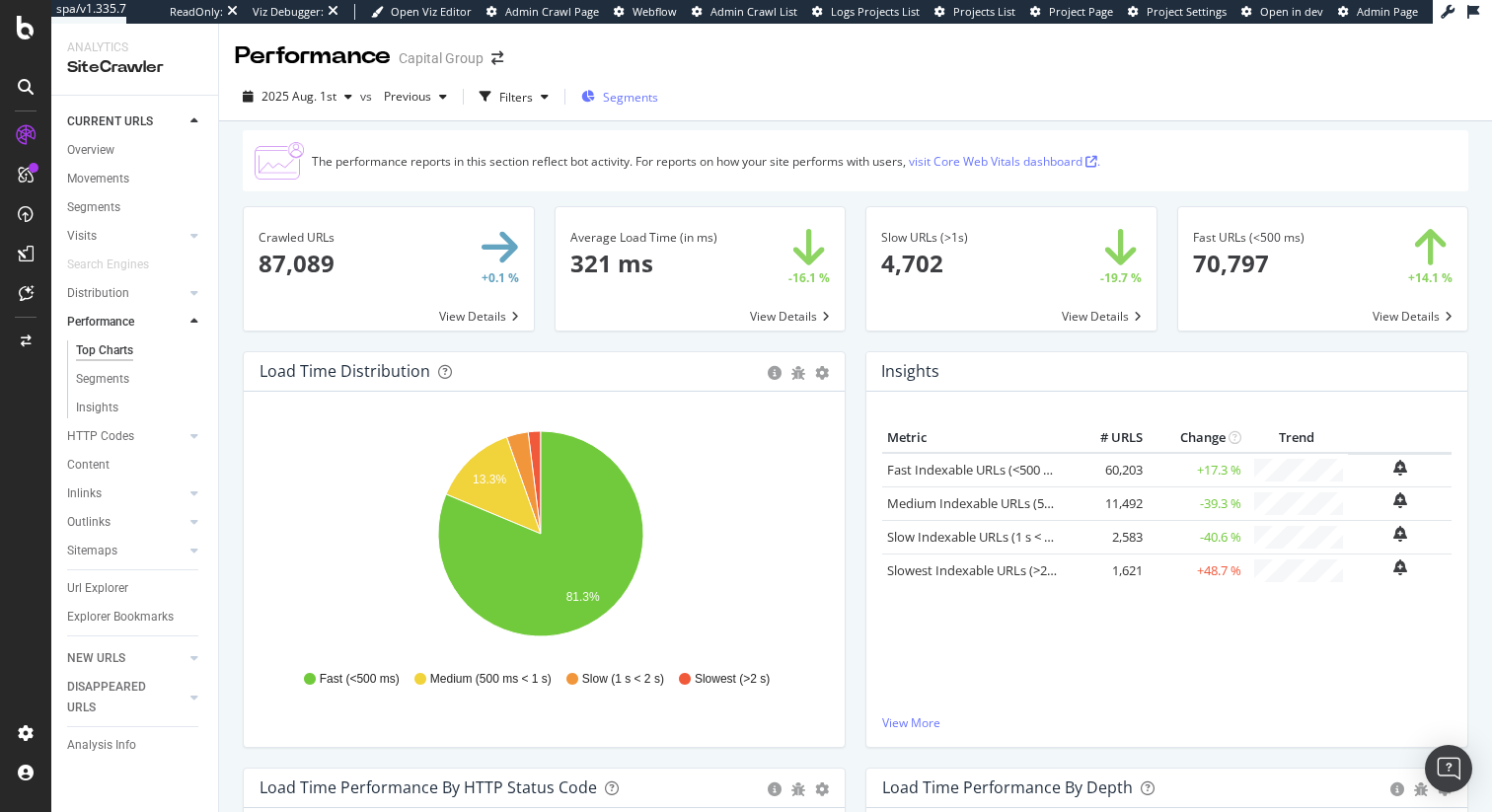 click on "Segments" at bounding box center (631, 97) 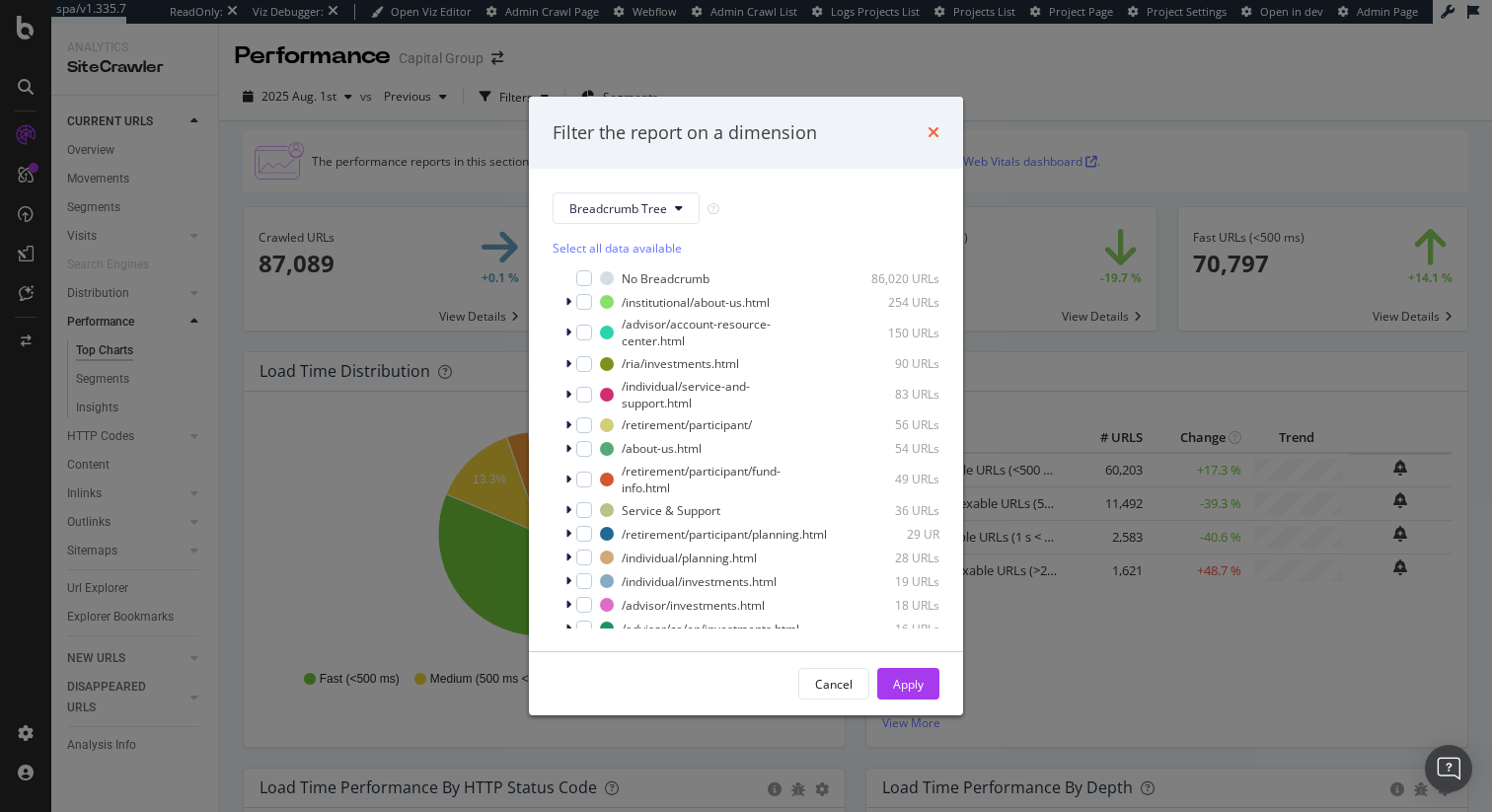 click at bounding box center [933, 132] 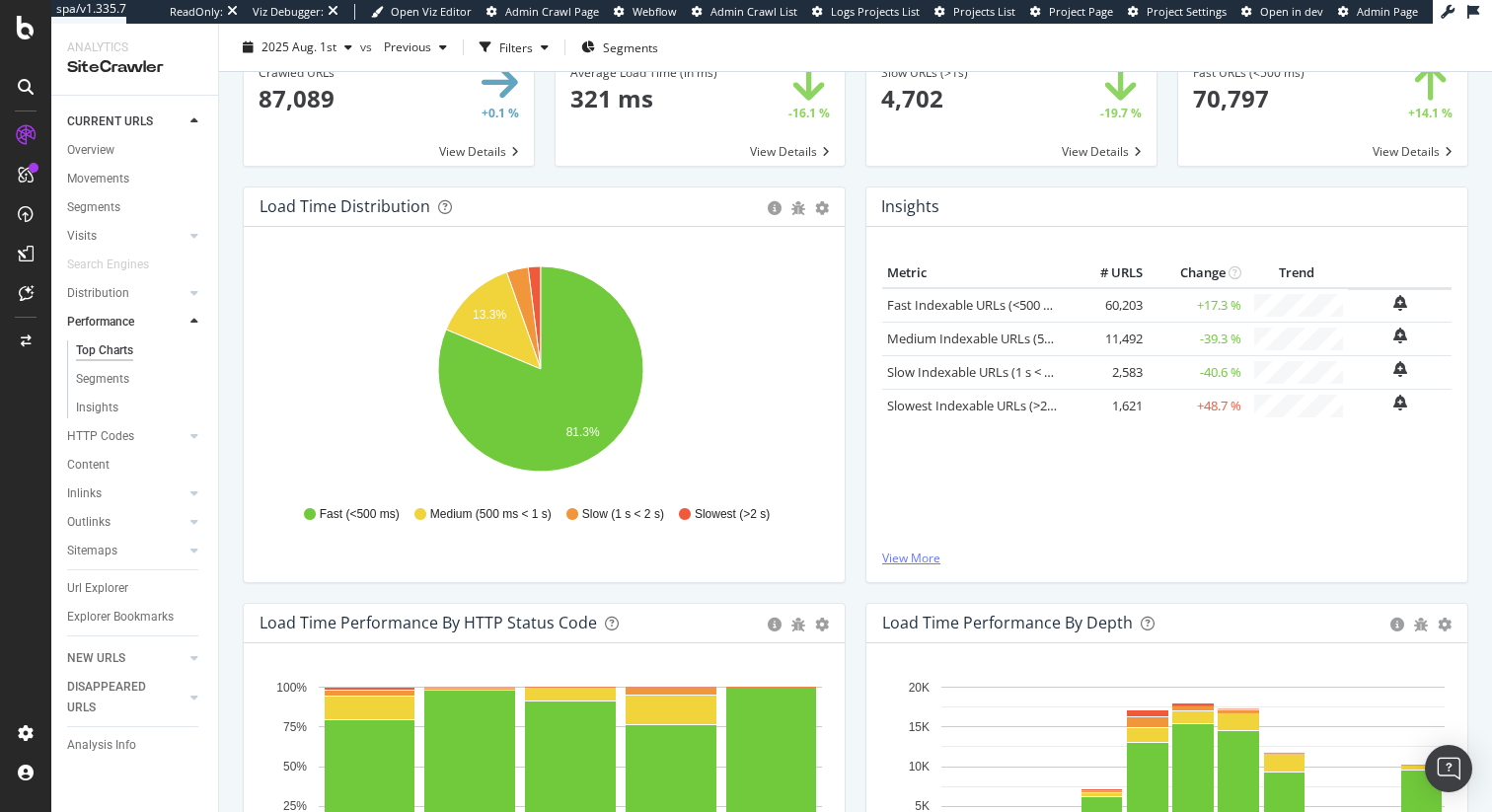 scroll, scrollTop: 182, scrollLeft: 0, axis: vertical 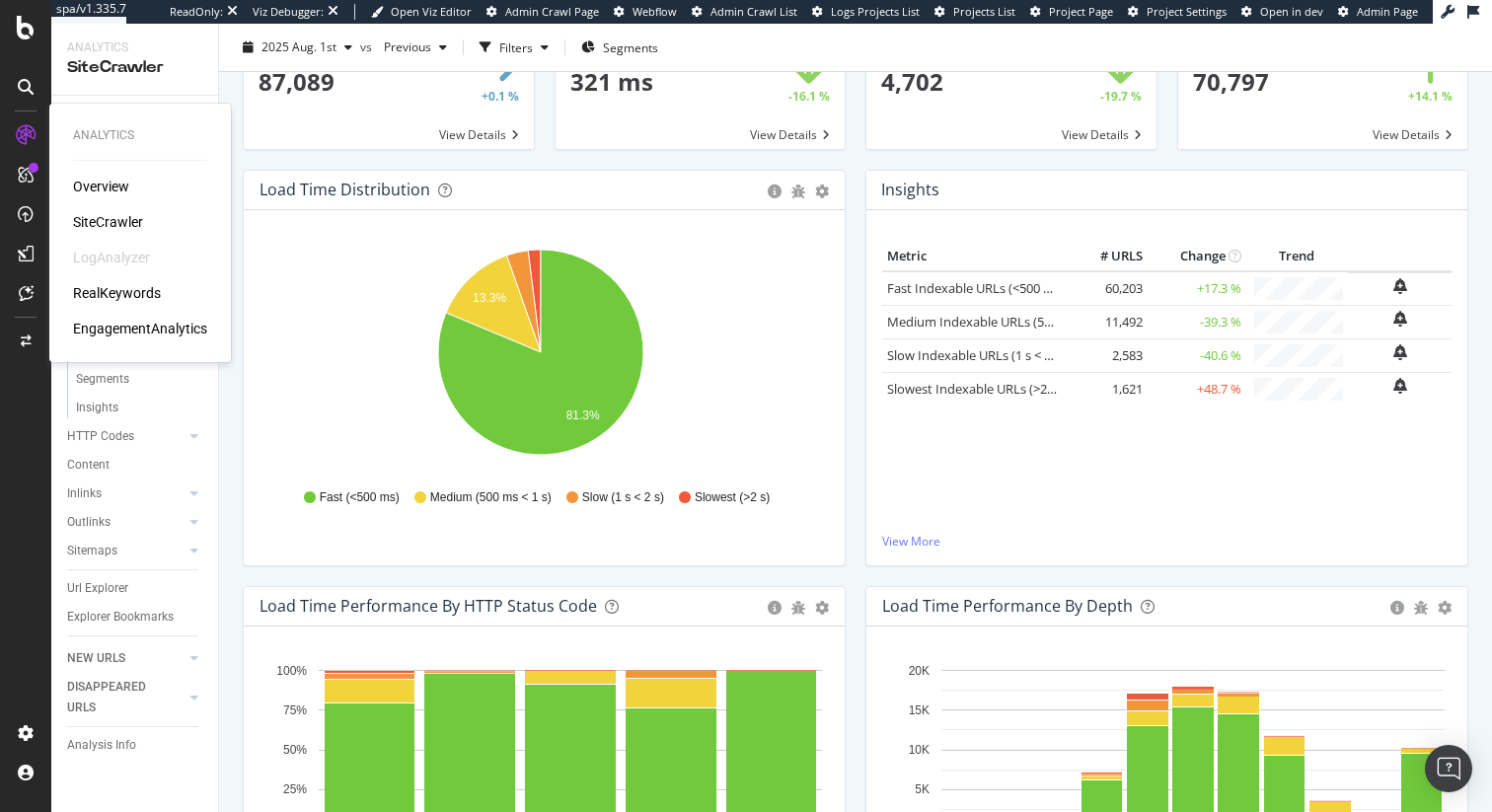 click on "RealKeywords" at bounding box center [116, 293] 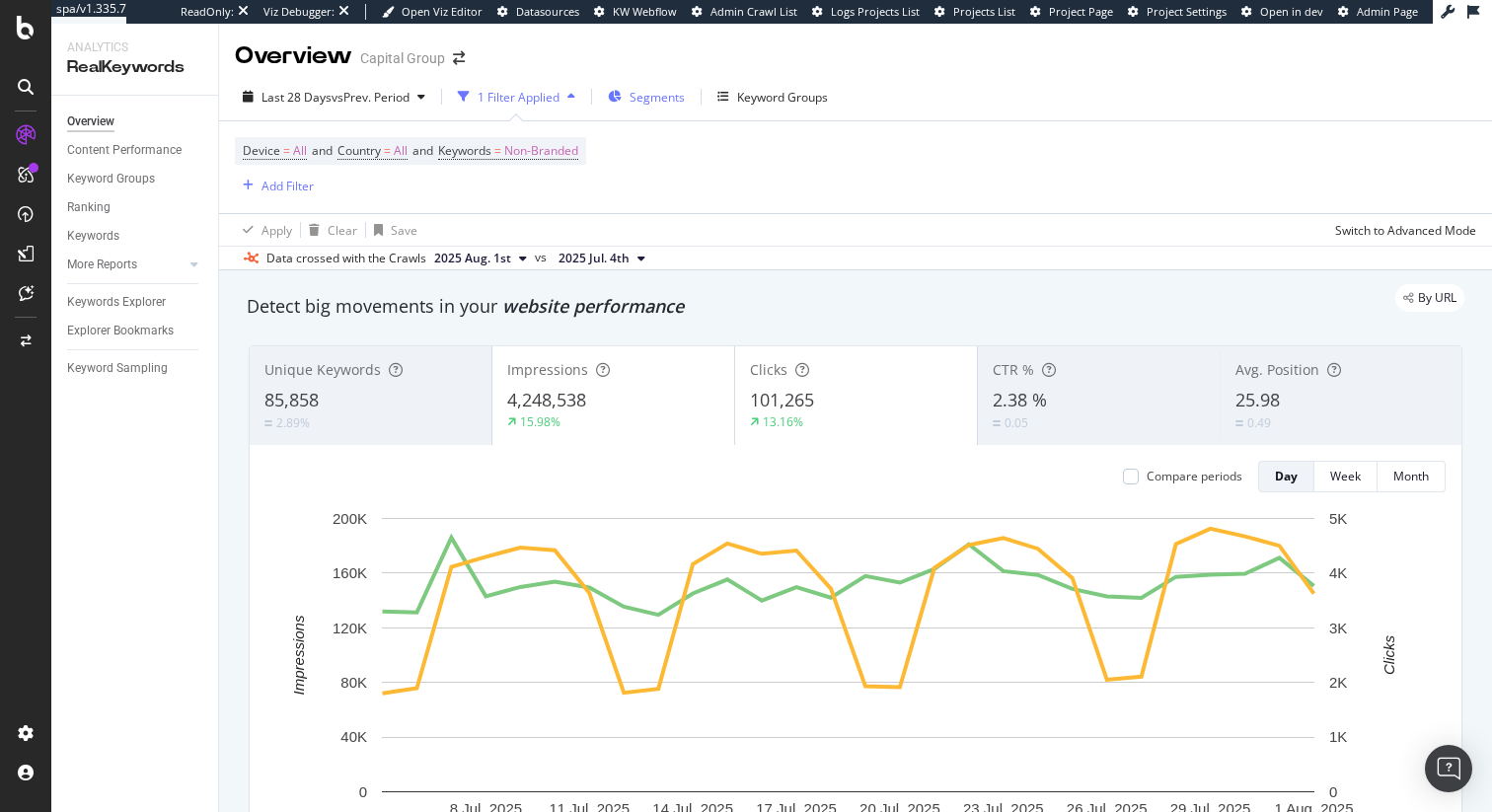 click on "Segments" at bounding box center (657, 97) 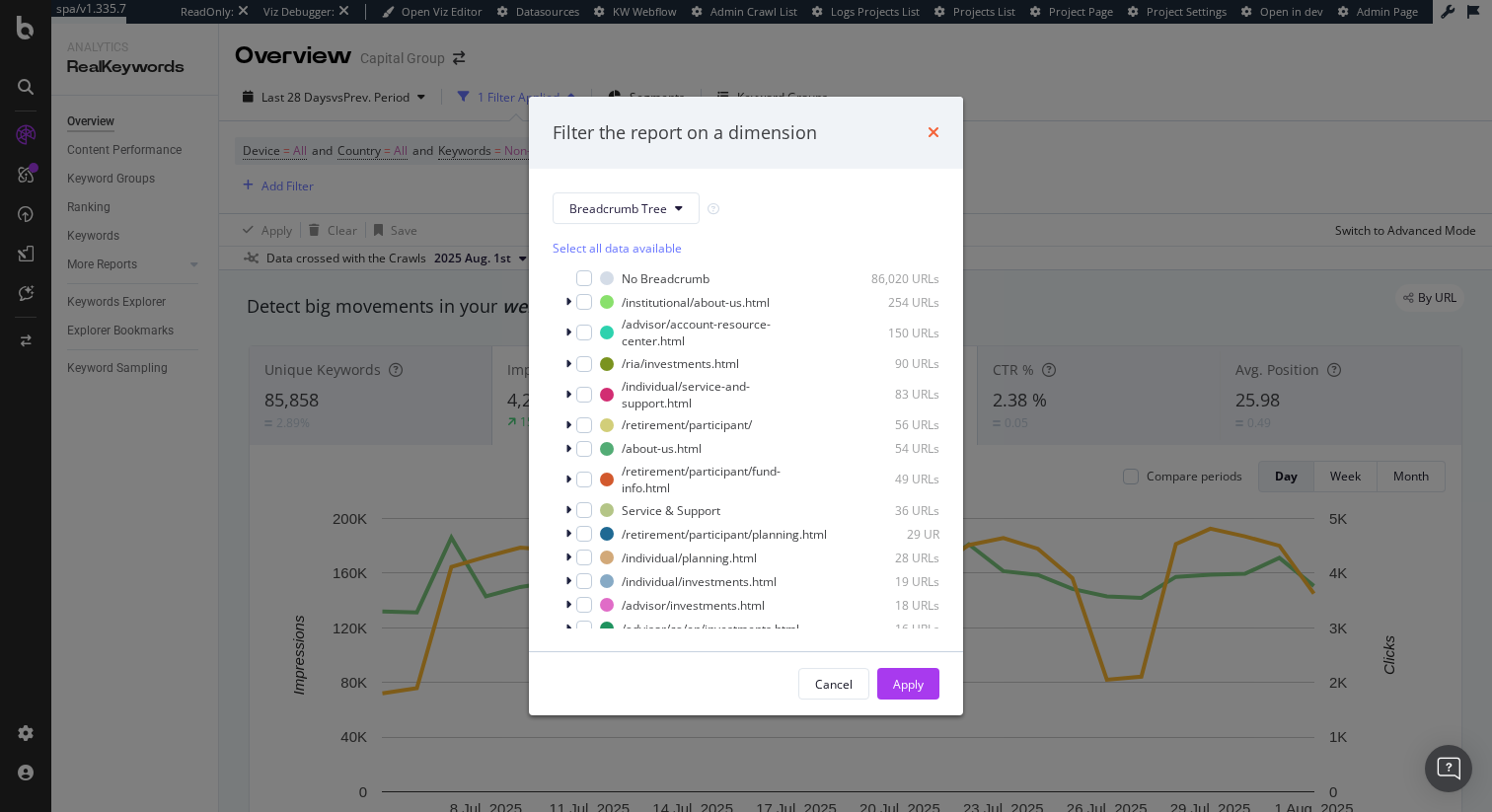 click at bounding box center [933, 132] 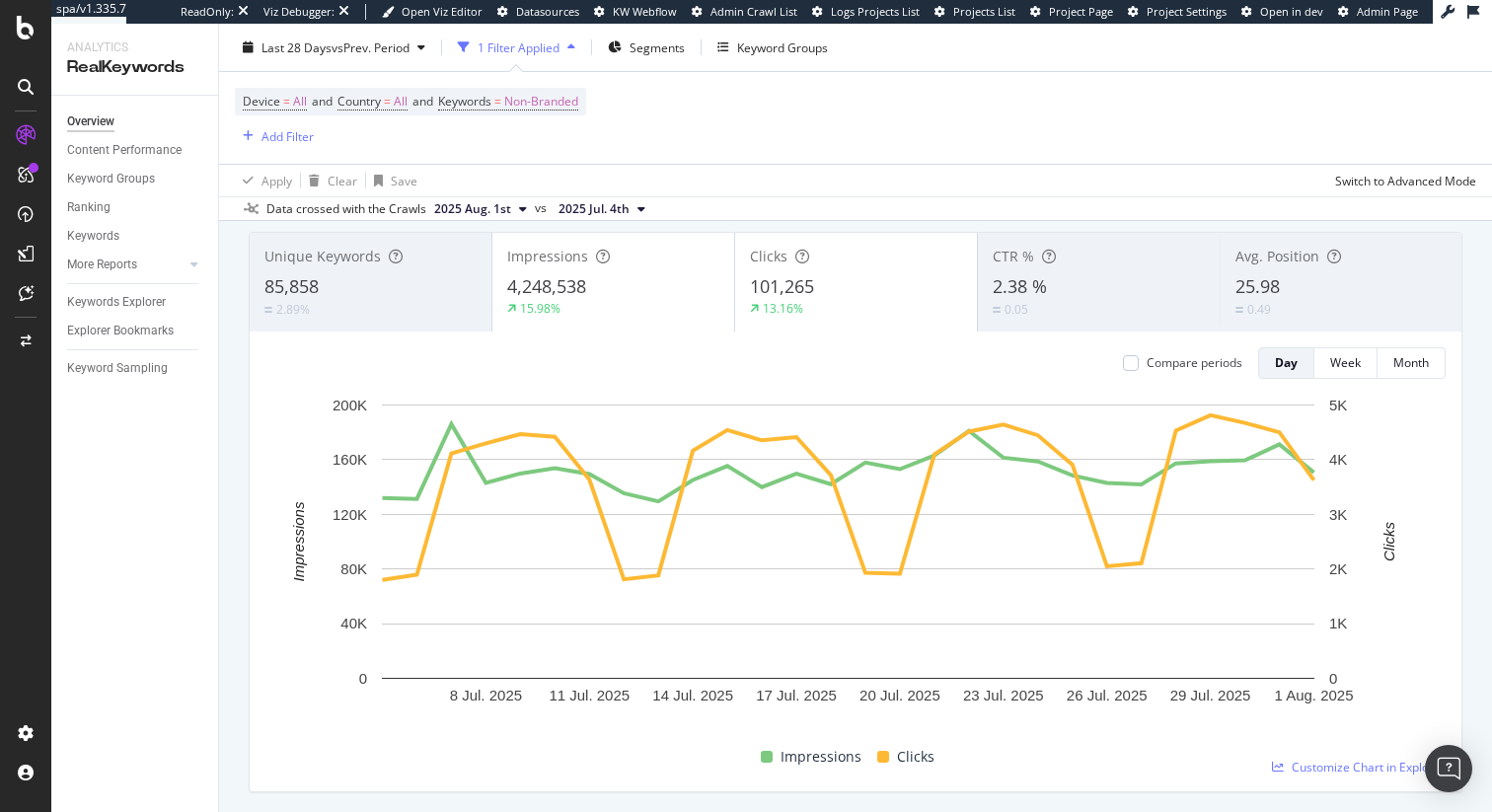 scroll, scrollTop: 117, scrollLeft: 0, axis: vertical 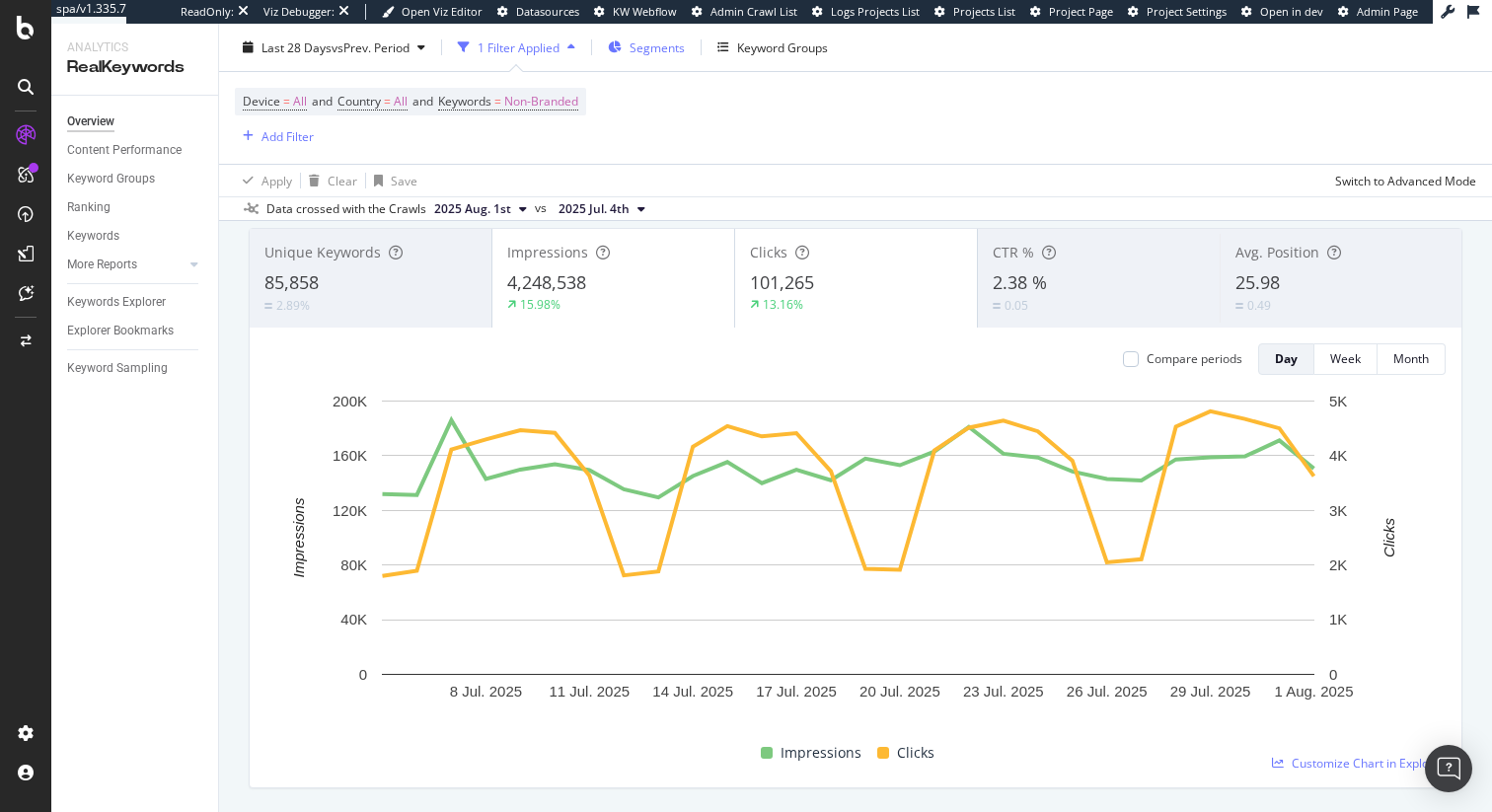click on "Segments" at bounding box center [657, 46] 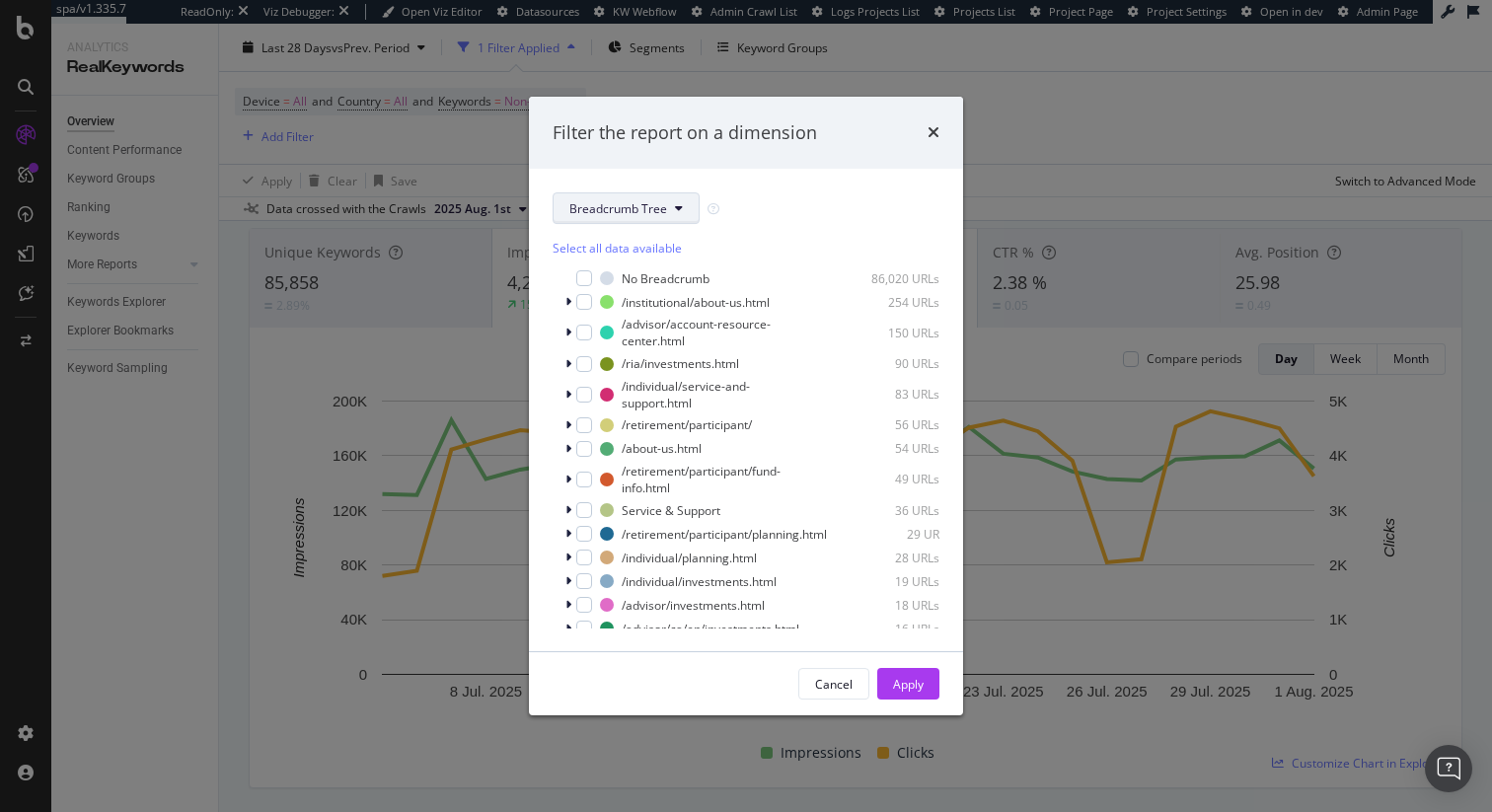 click on "Breadcrumb Tree" at bounding box center [618, 208] 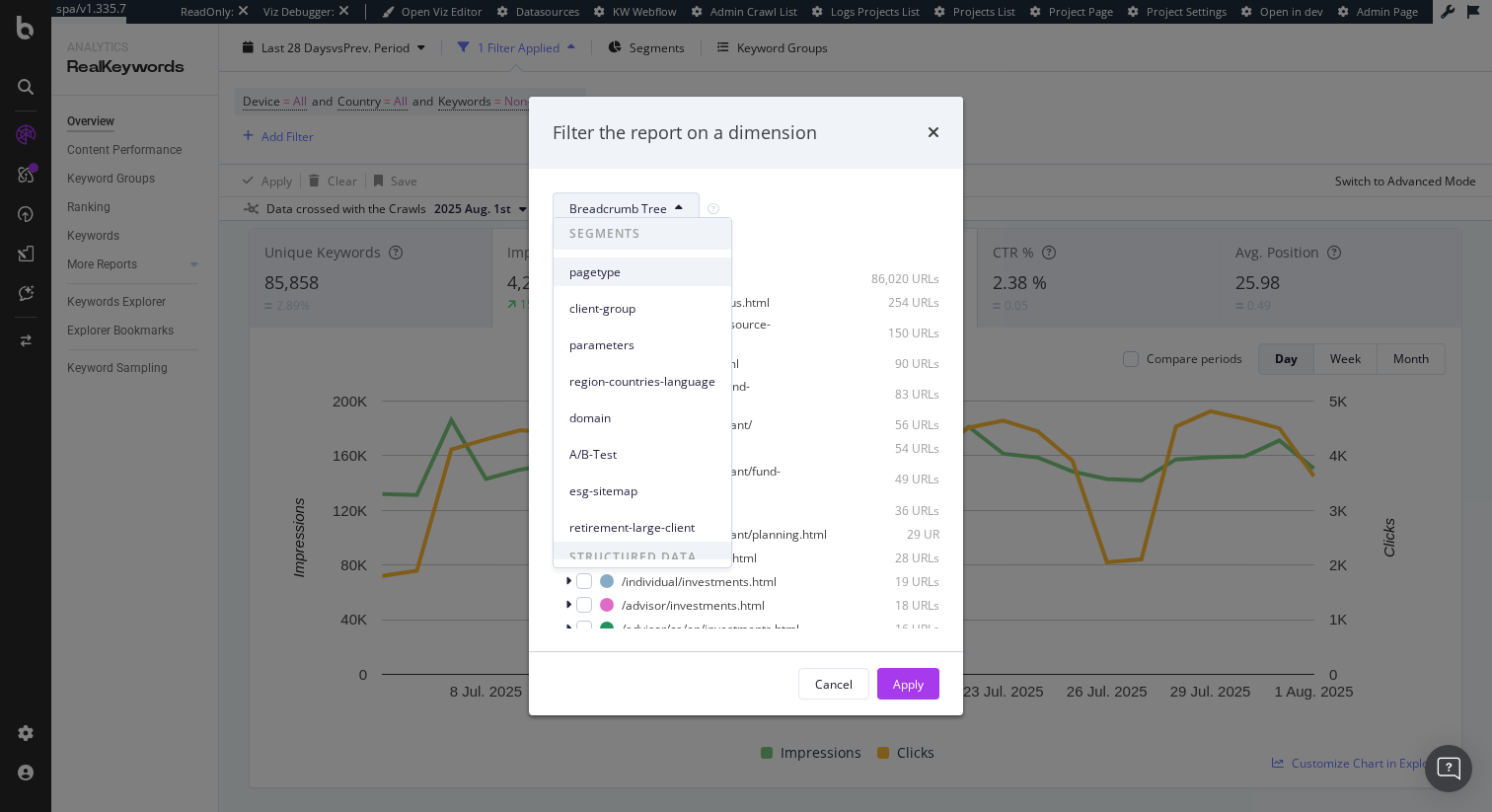 click on "pagetype" at bounding box center (642, 272) 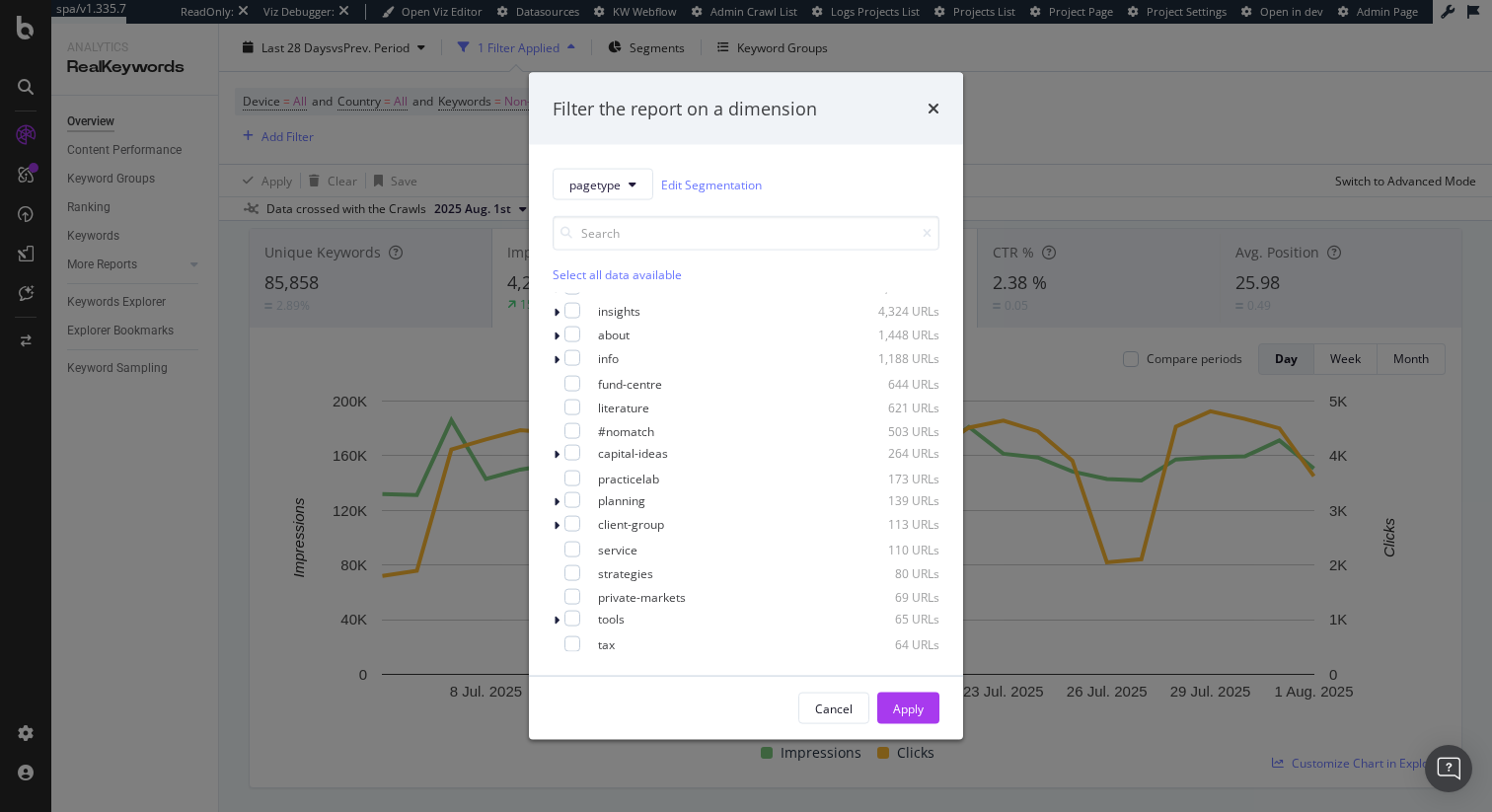 scroll, scrollTop: 0, scrollLeft: 0, axis: both 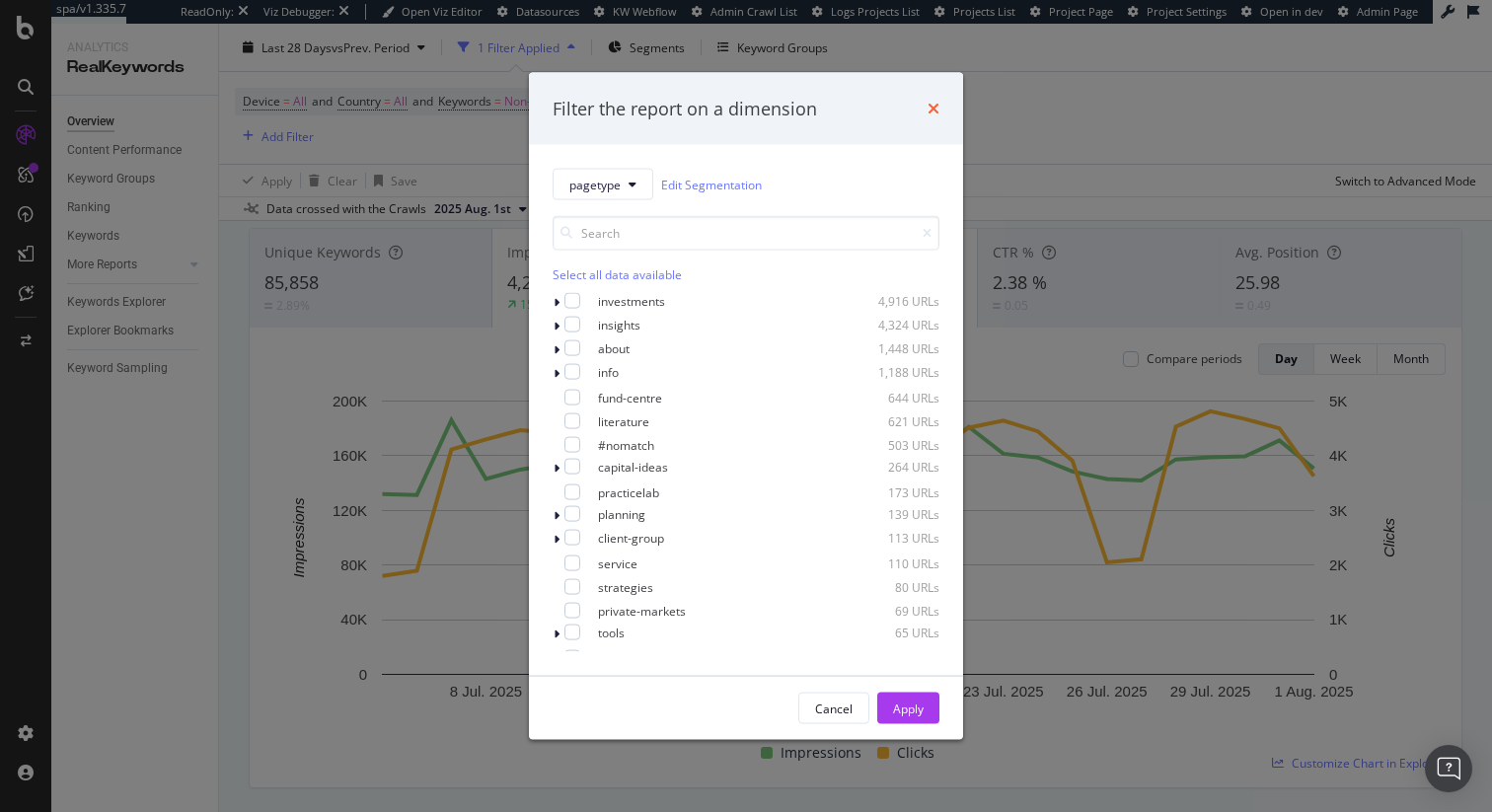 click at bounding box center (933, 109) 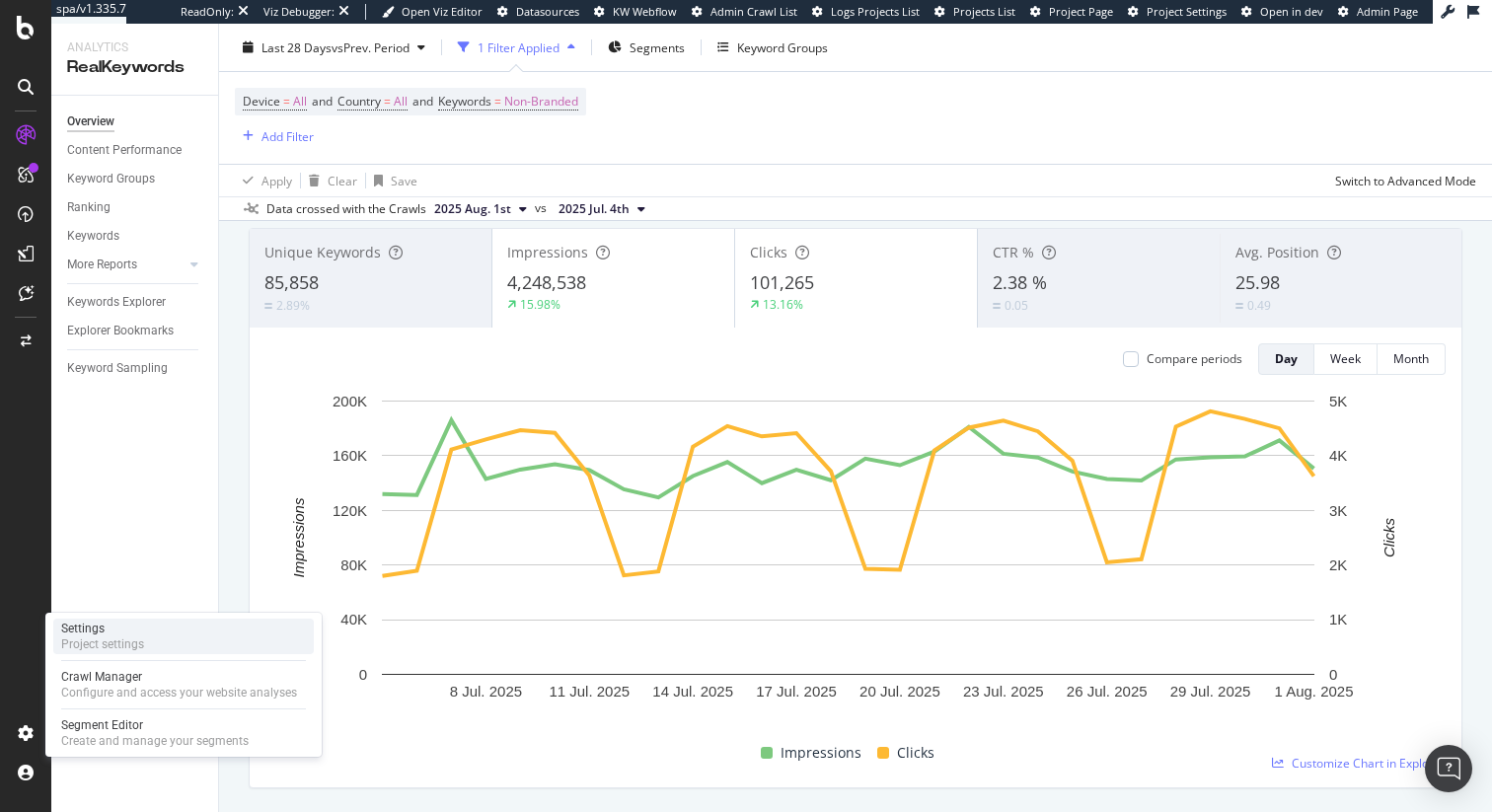click on "Settings" at bounding box center (103, 628) 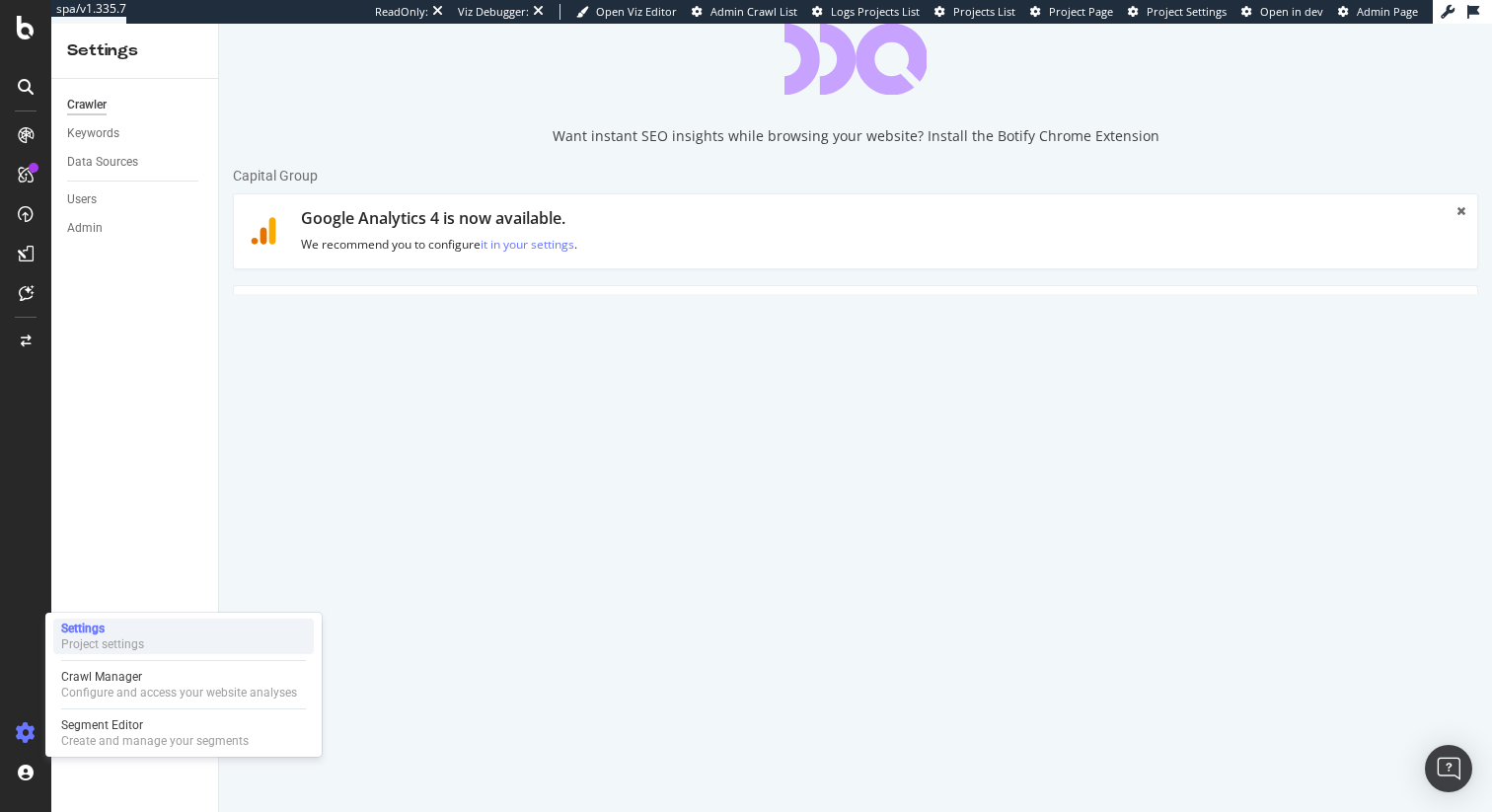 scroll, scrollTop: 0, scrollLeft: 0, axis: both 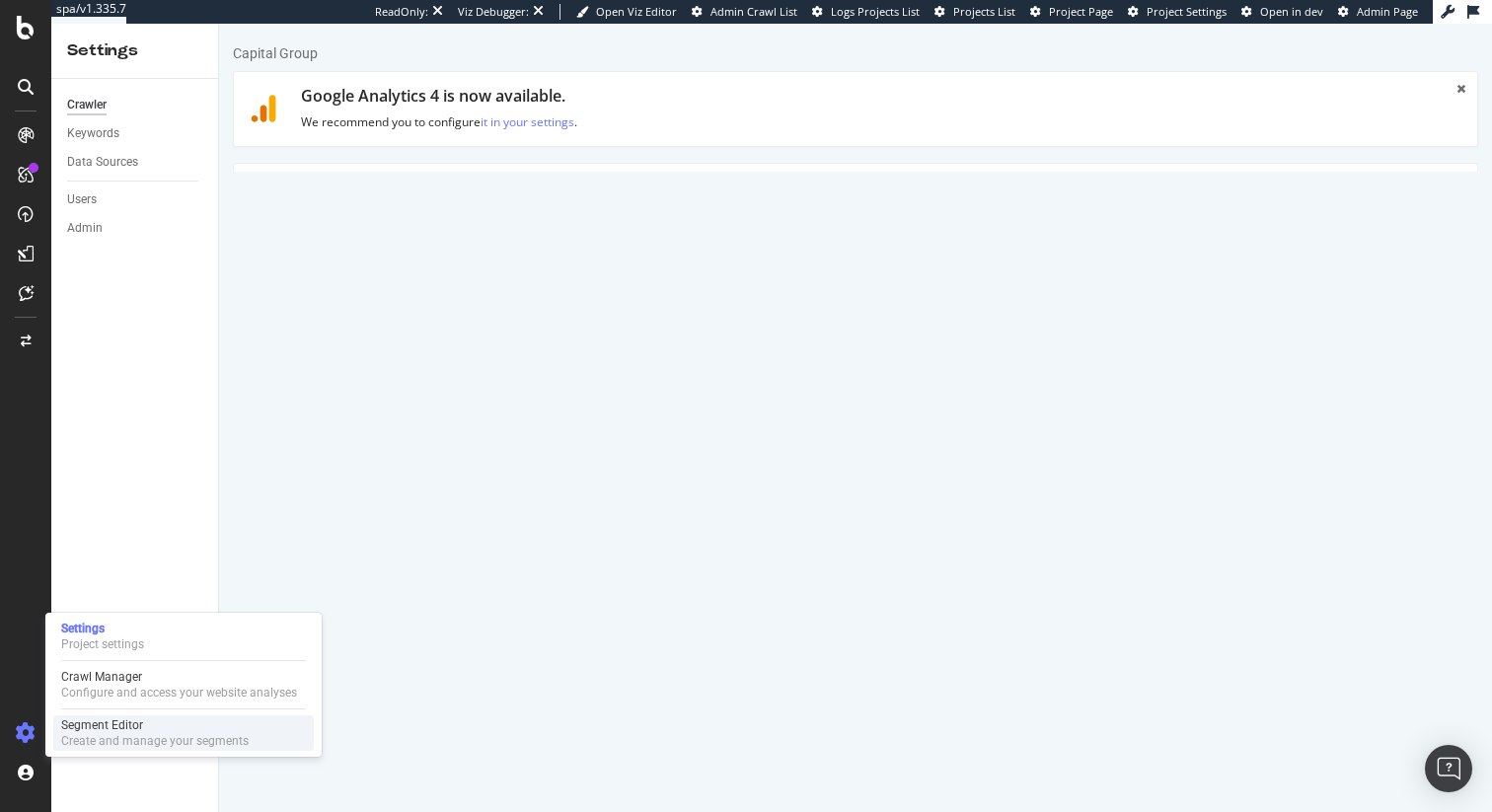 click on "Create and manage your segments" at bounding box center [155, 741] 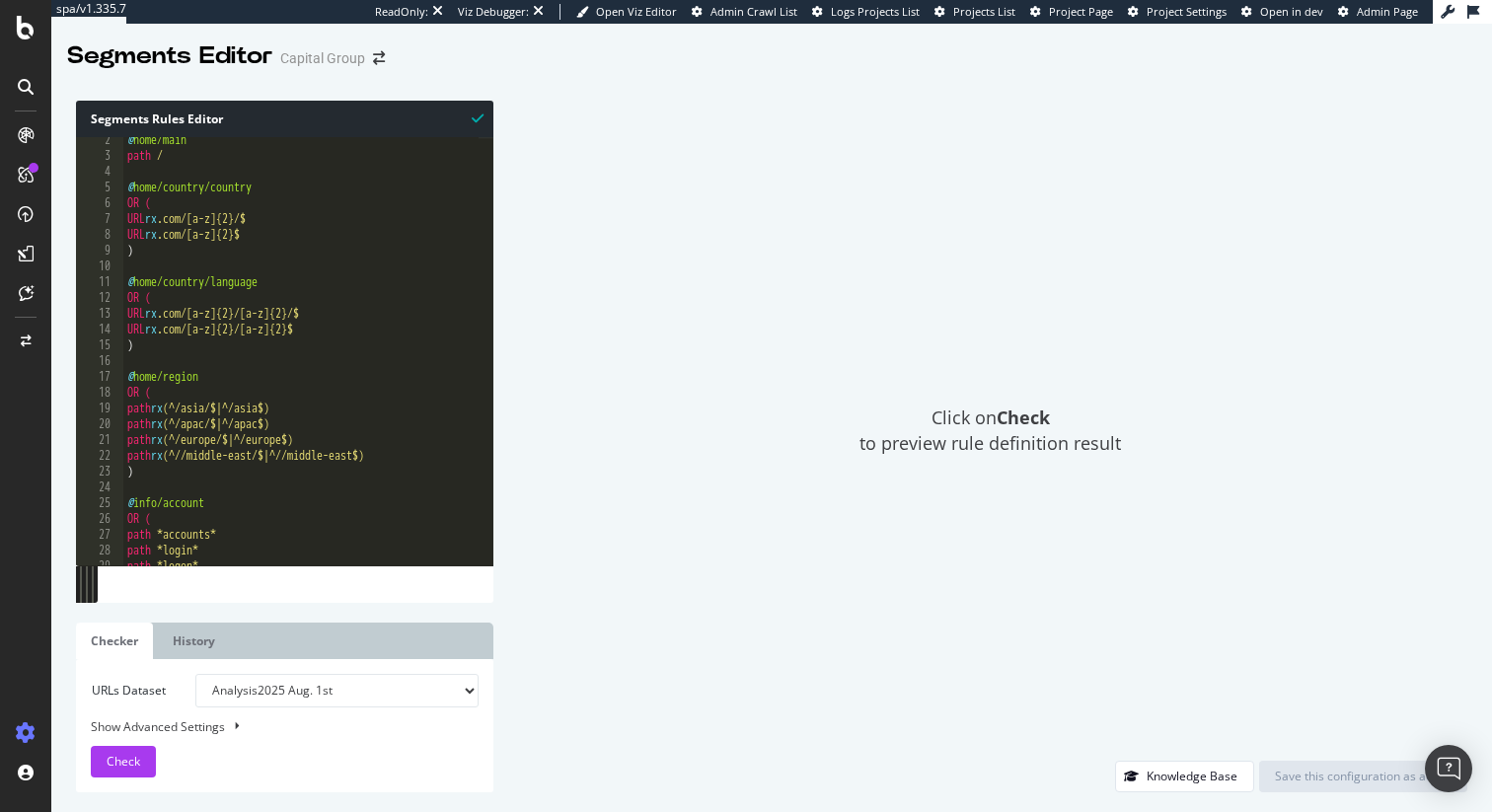 scroll, scrollTop: 0, scrollLeft: 0, axis: both 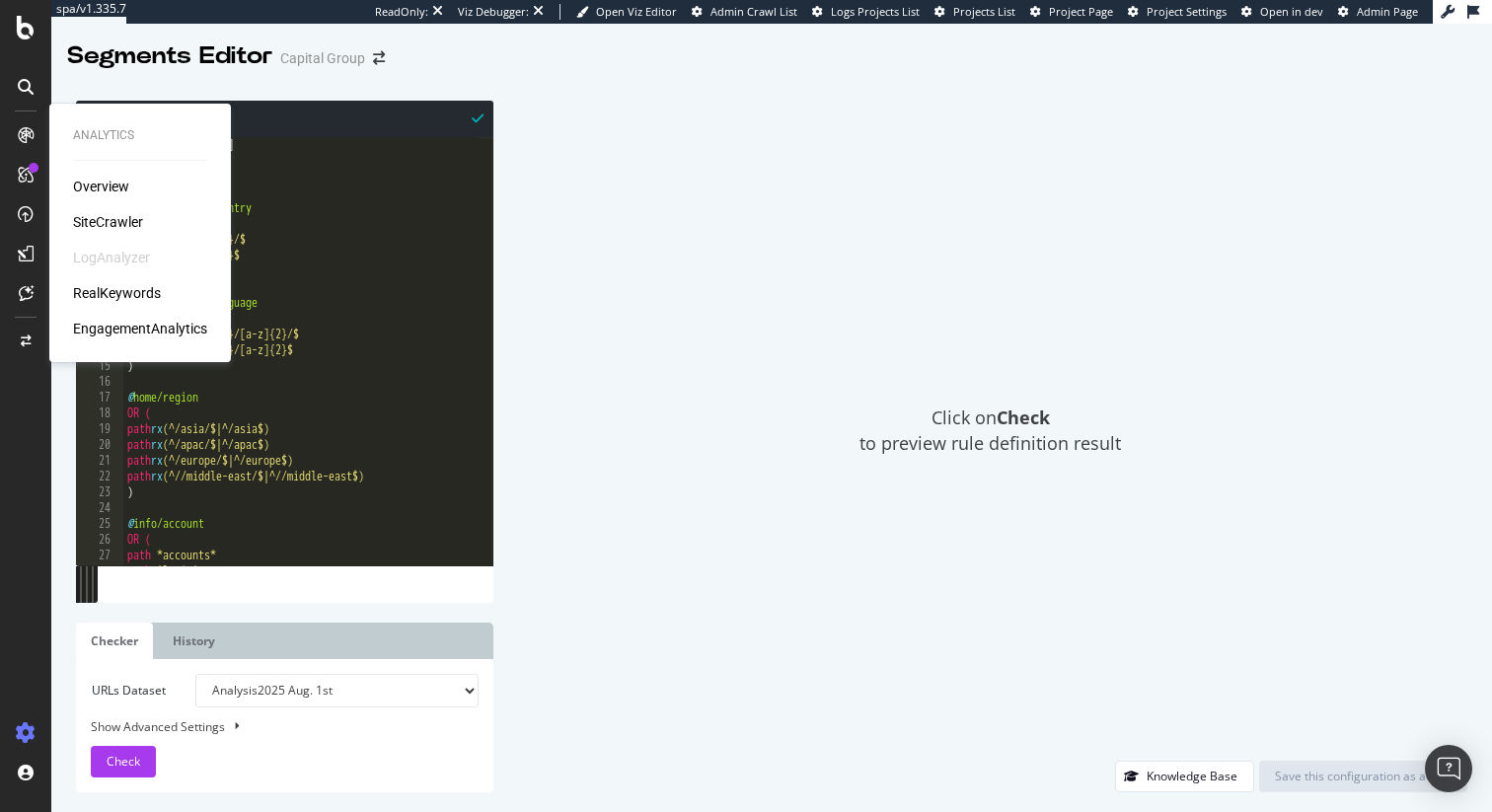 click on "RealKeywords" at bounding box center [116, 293] 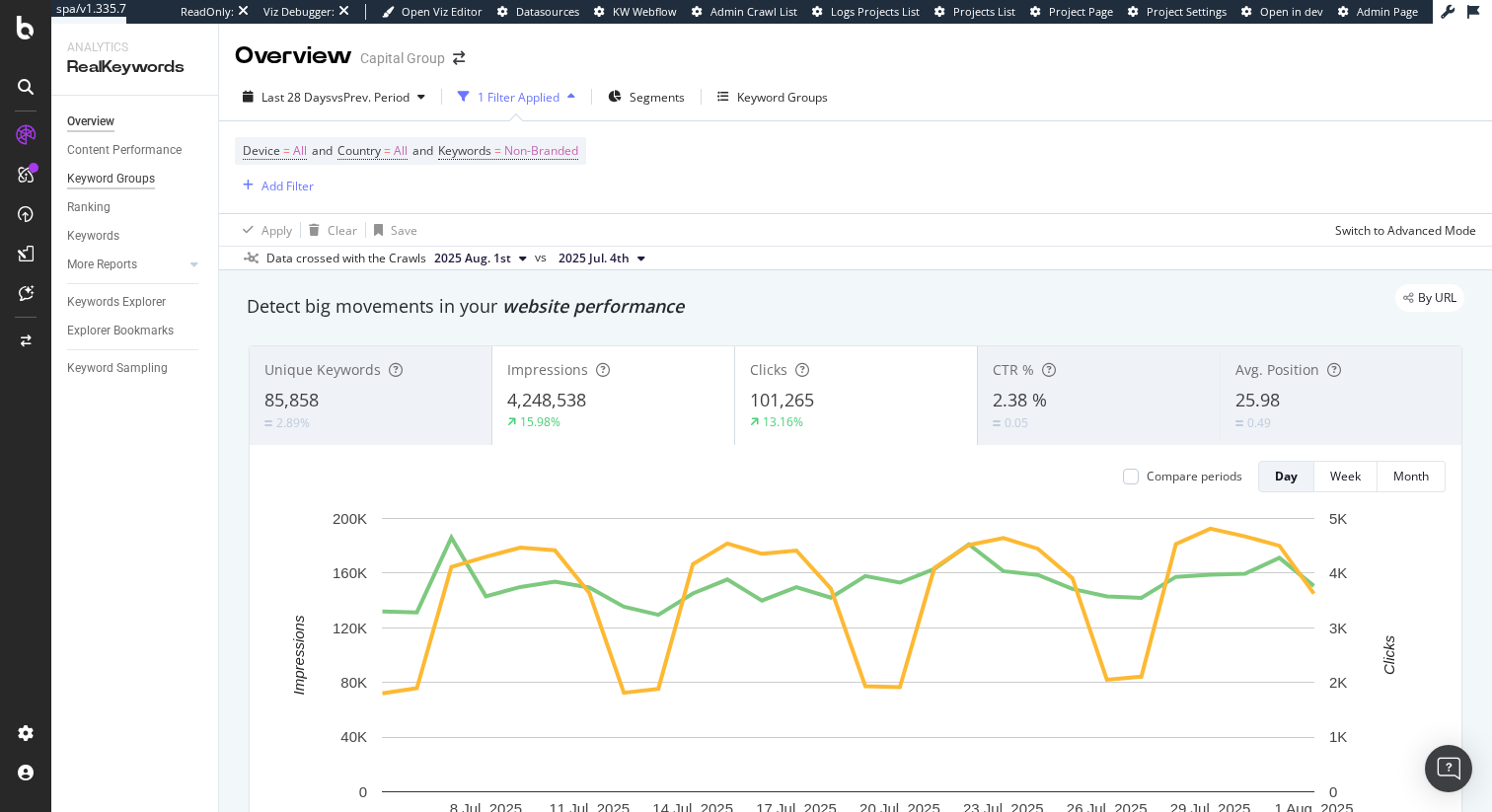 click on "Keyword Groups" at bounding box center (111, 179) 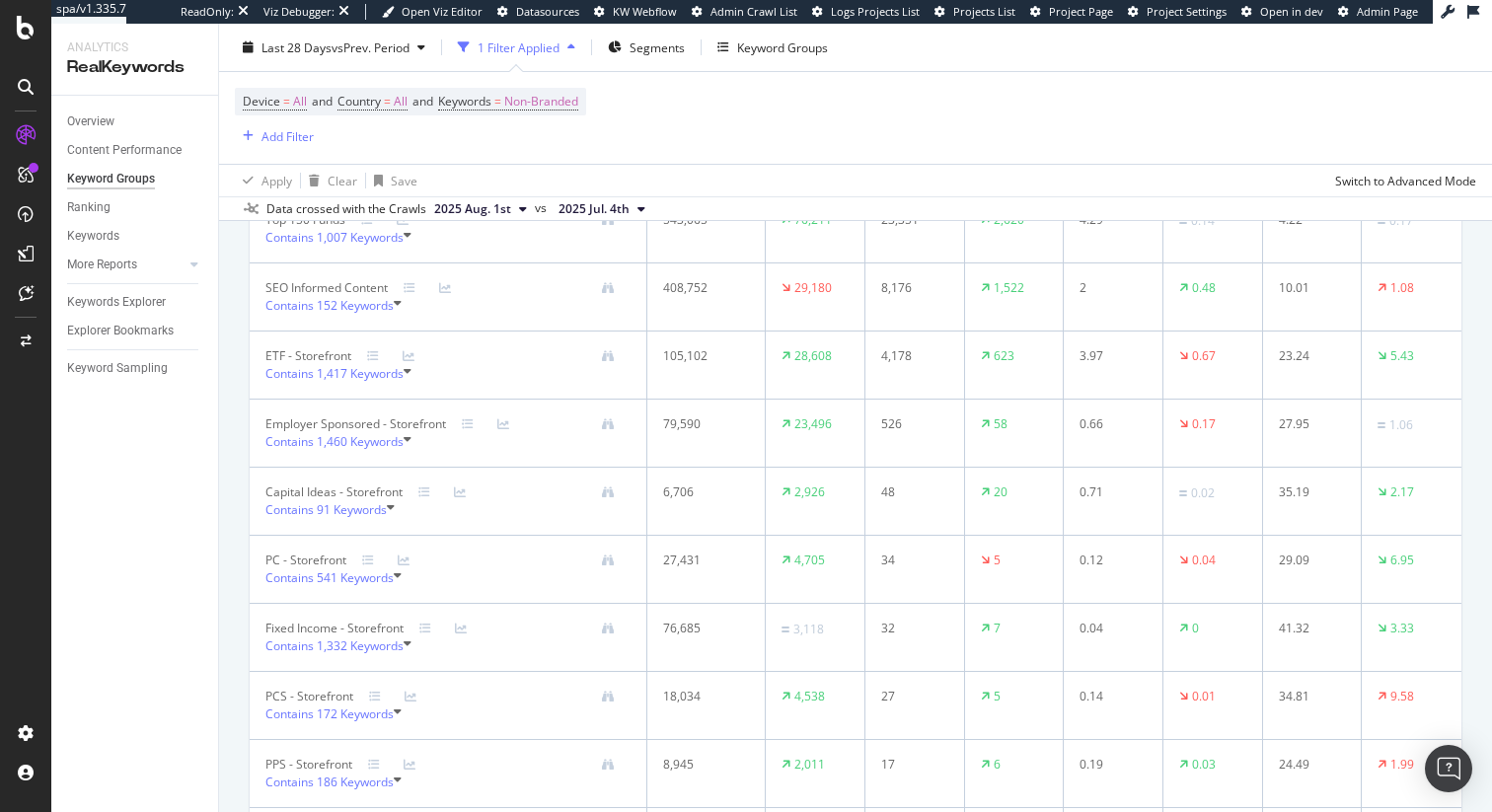 scroll, scrollTop: 267, scrollLeft: 0, axis: vertical 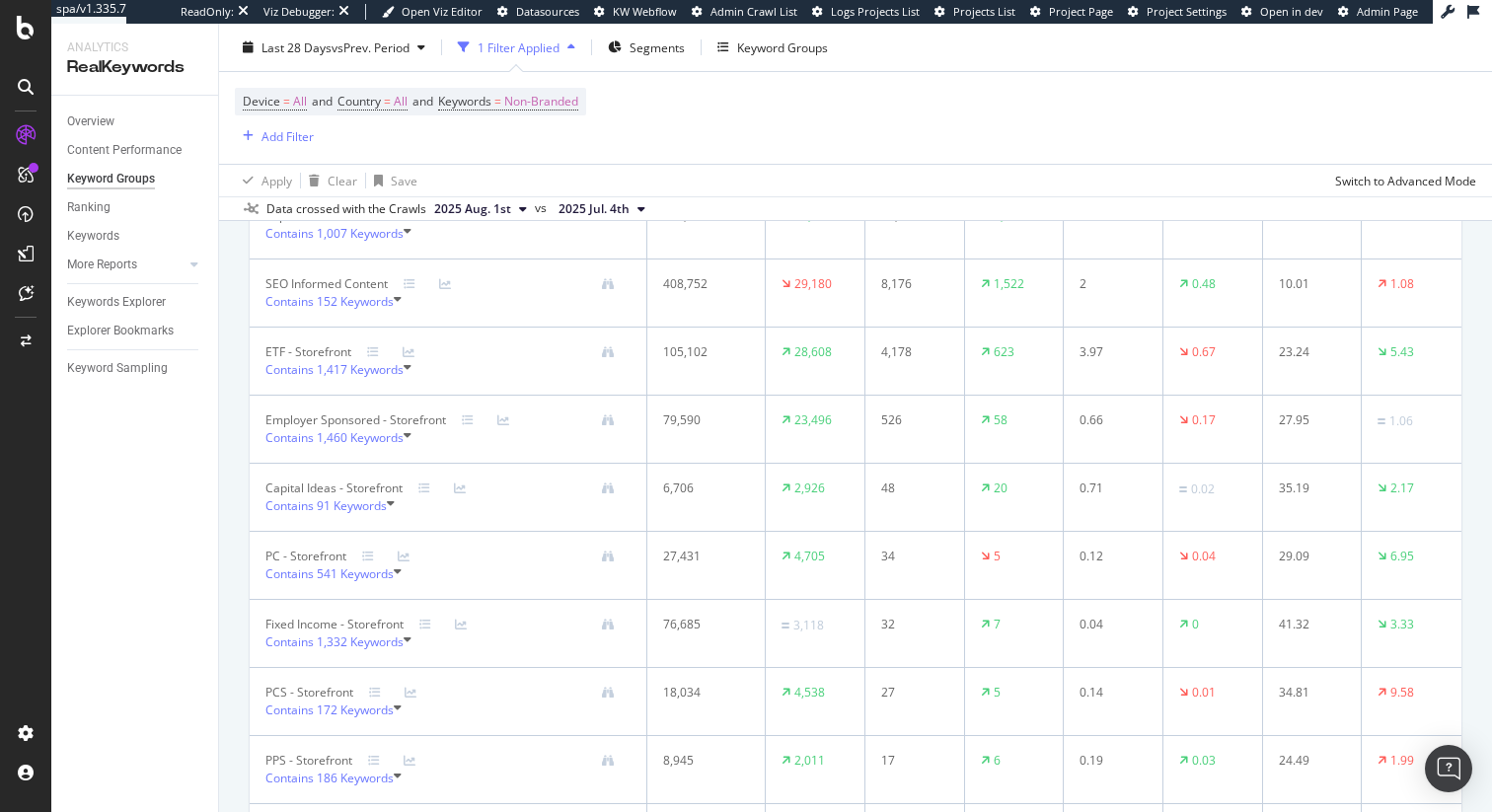 click on "ETF - Storefront" at bounding box center (308, 352) 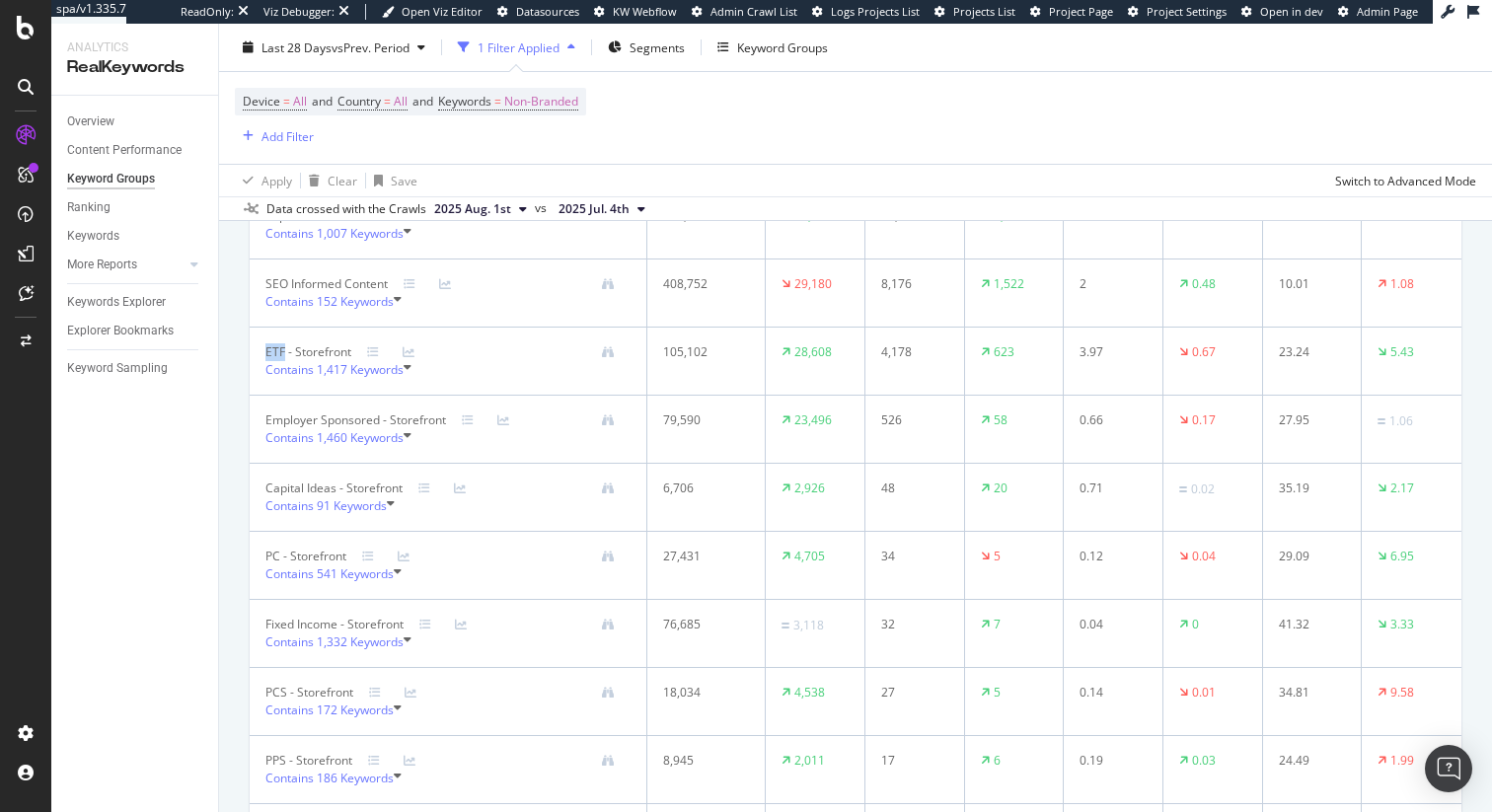 click on "ETF - Storefront" at bounding box center (308, 352) 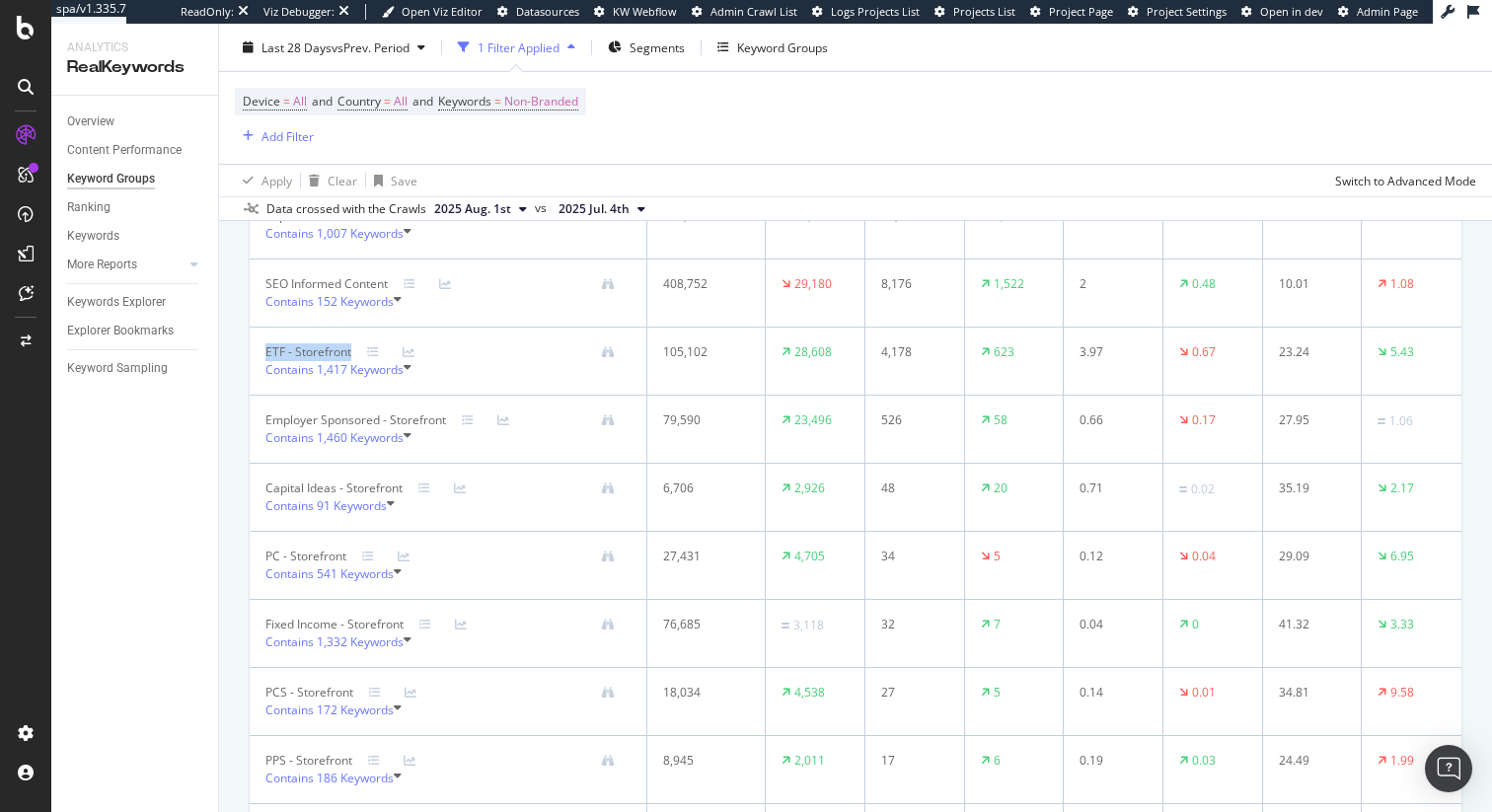 click on "ETF - Storefront" at bounding box center (308, 352) 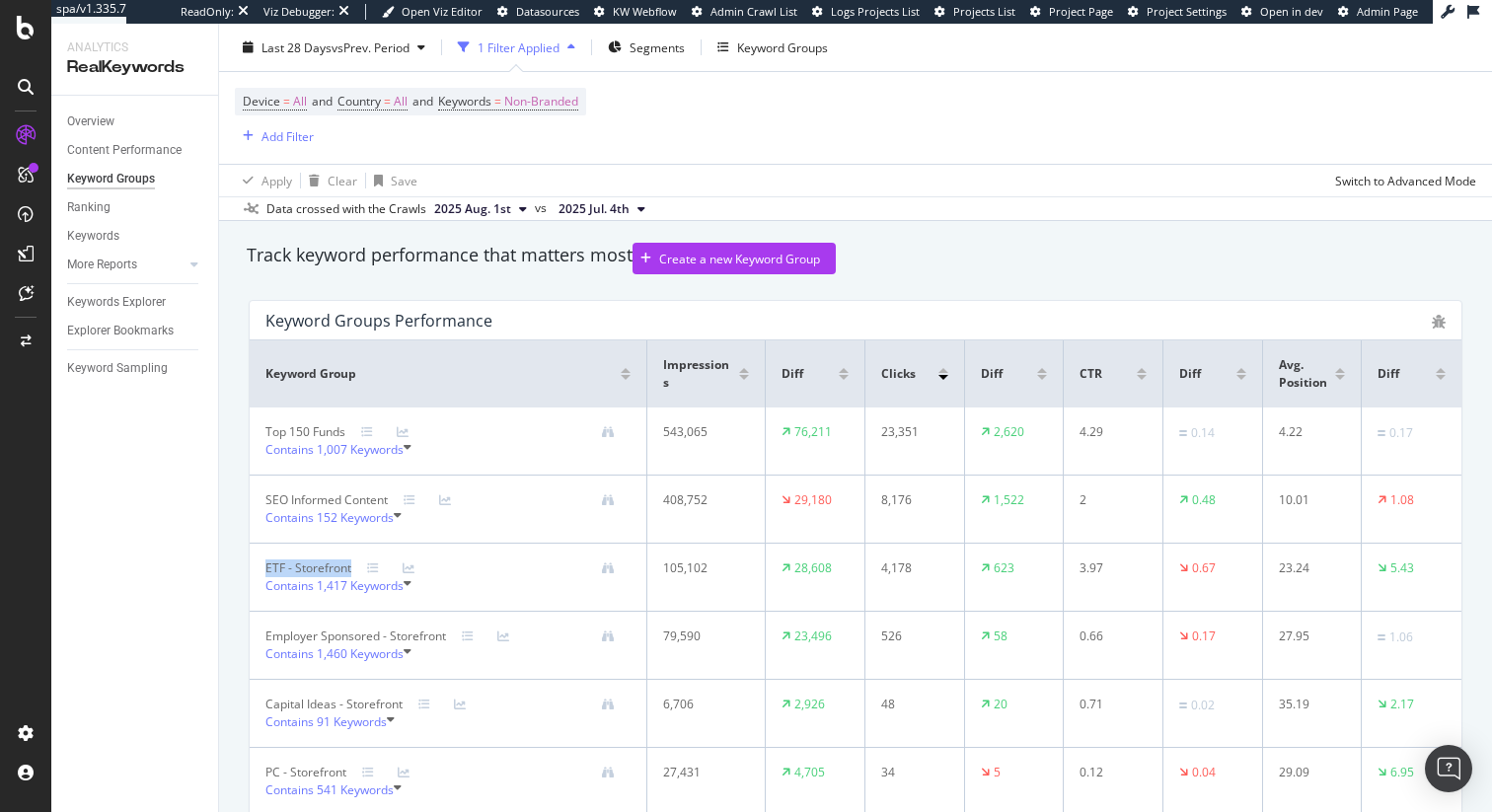 scroll, scrollTop: 56, scrollLeft: 0, axis: vertical 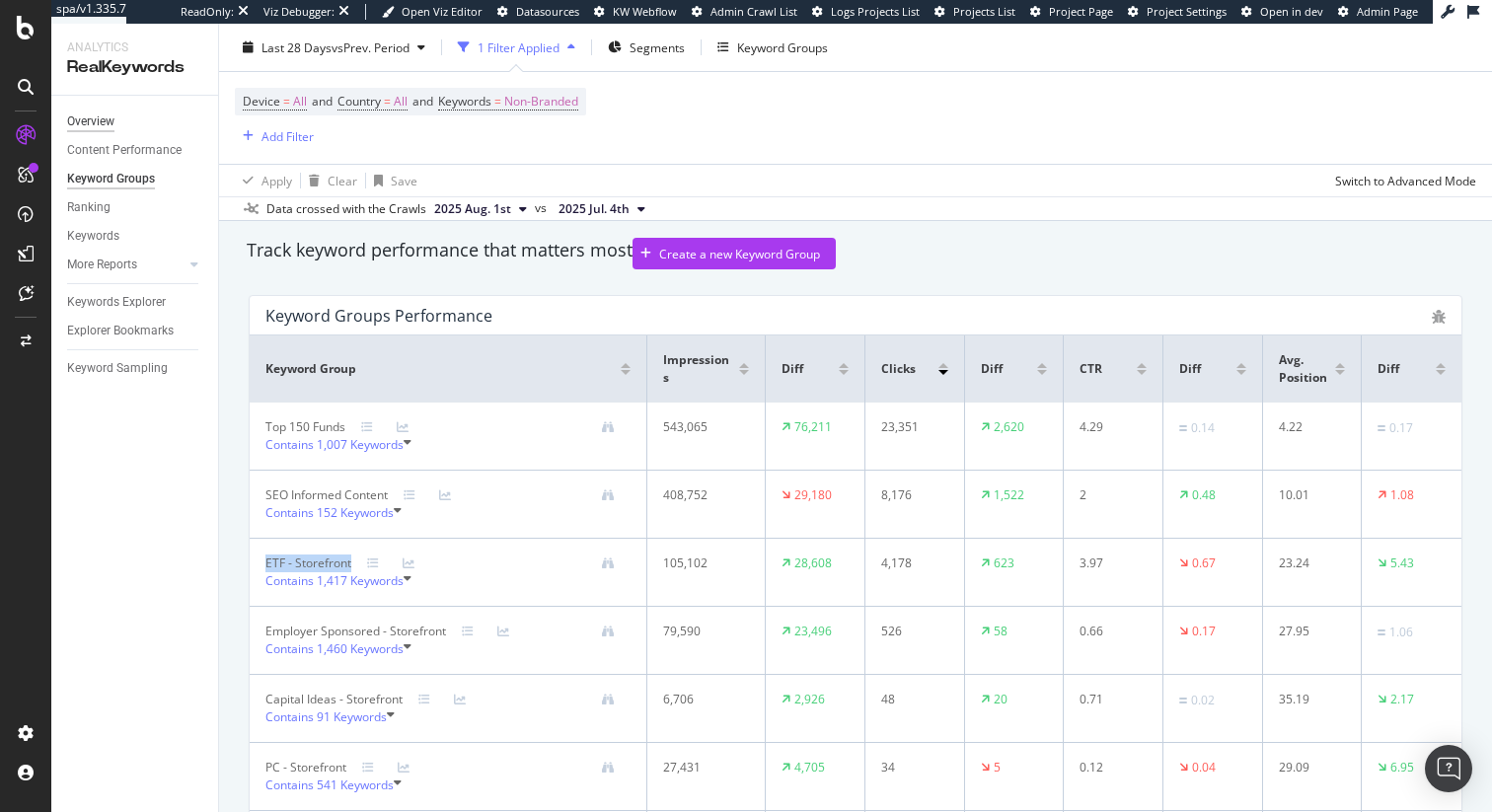 click on "Overview" at bounding box center [91, 121] 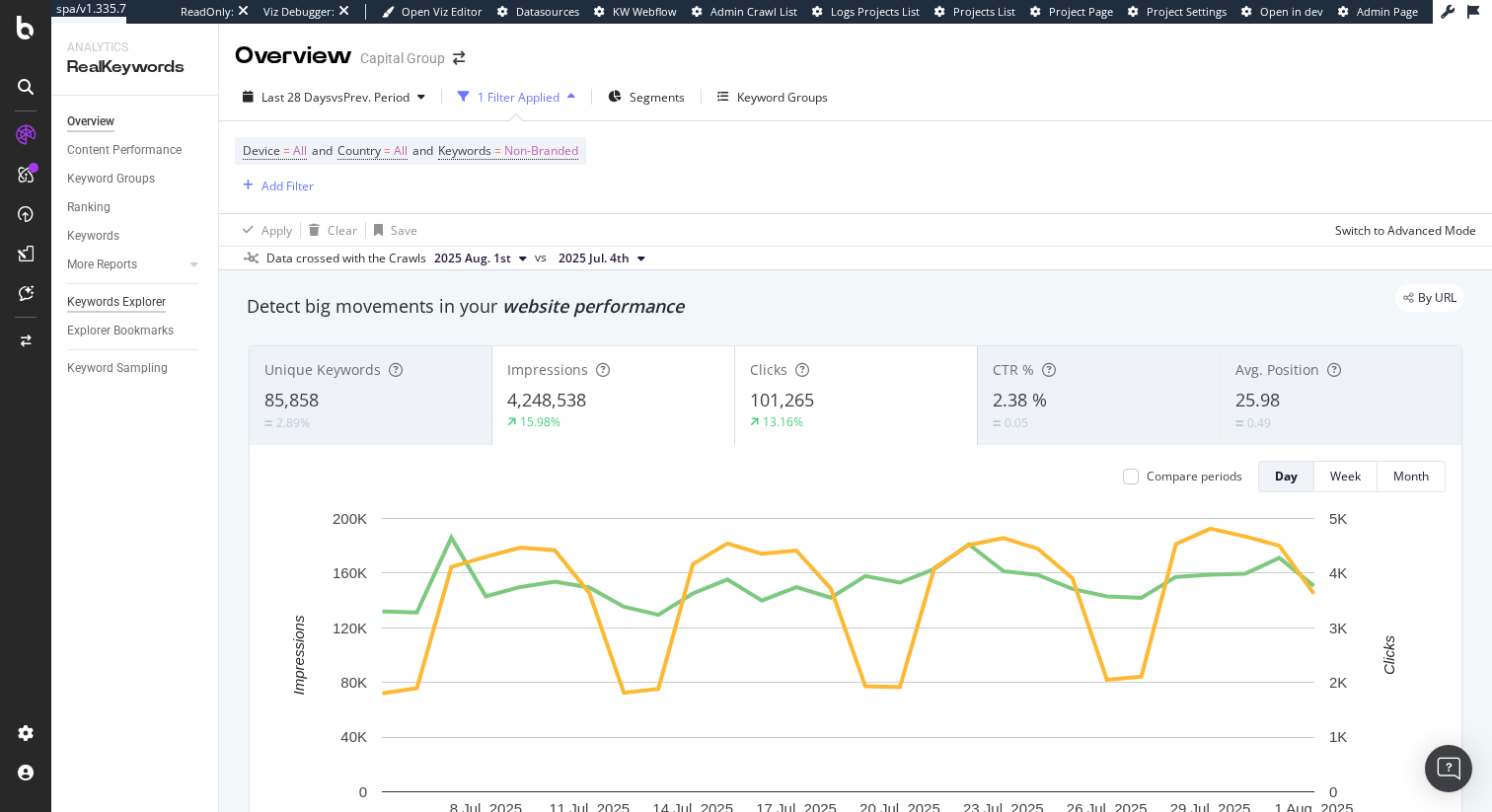click on "Keywords Explorer" at bounding box center (116, 302) 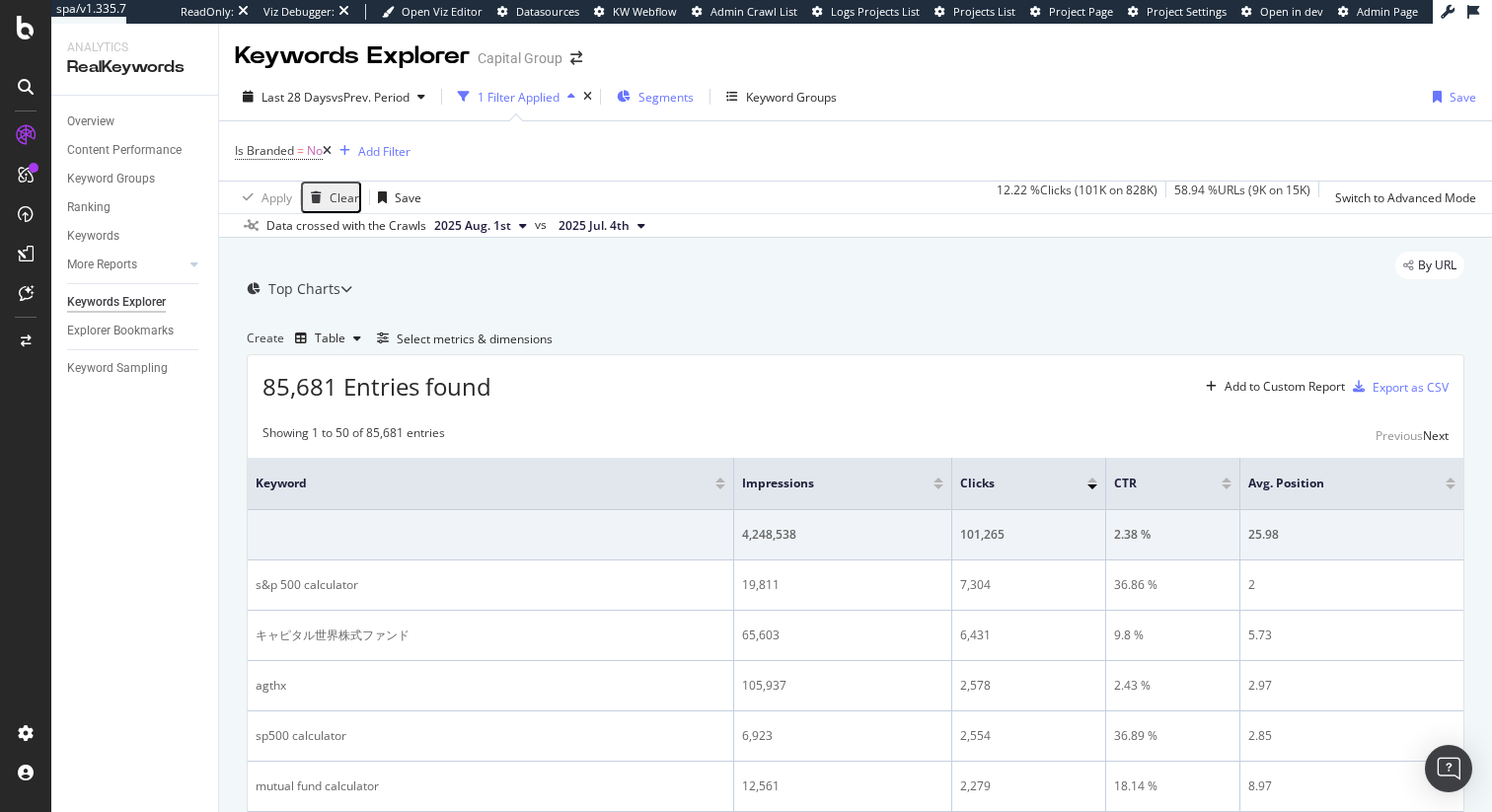 click on "Segments" at bounding box center [666, 97] 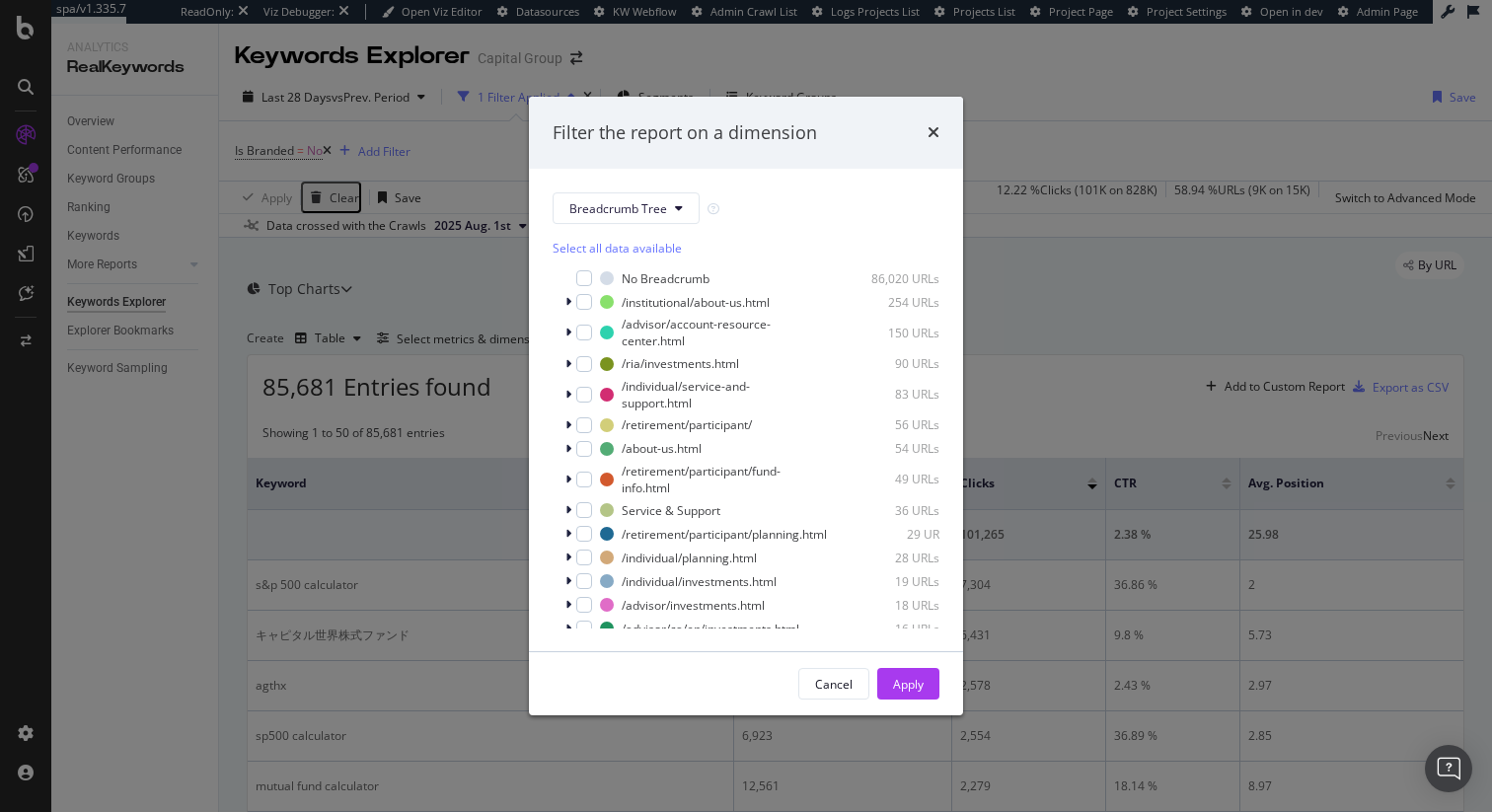 click on "Filter the report on a dimension Breadcrumb Tree Select all data available No Breadcrumb [NUMBER] URLs /institutional/about-us.html [NUMBER] URLs /advisor/account-resource-center.html [NUMBER] URLs /ria/investments.html [NUMBER] URLs /individual/service-and-support.html [NUMBER] URLs /retirement/participant/ [NUMBER] URLs /about-us.html [NUMBER] URLs /retirement/participant/fund-info.html [NUMBER] URLs Service & Support [NUMBER] URLs /retirement/participant/planning.html [NUMBER] URLs /individual/planning.html [NUMBER] URLs /individual/investments.html [NUMBER] URLs /advisor/investments.html [NUMBER] URLs /advisor/ca/en/investments.html [NUMBER] URLs /advisor/ca/fr/investments.html [NUMBER] URLs Show 15 more ( 15 / 111 ) Cancel Apply" at bounding box center [746, 406] 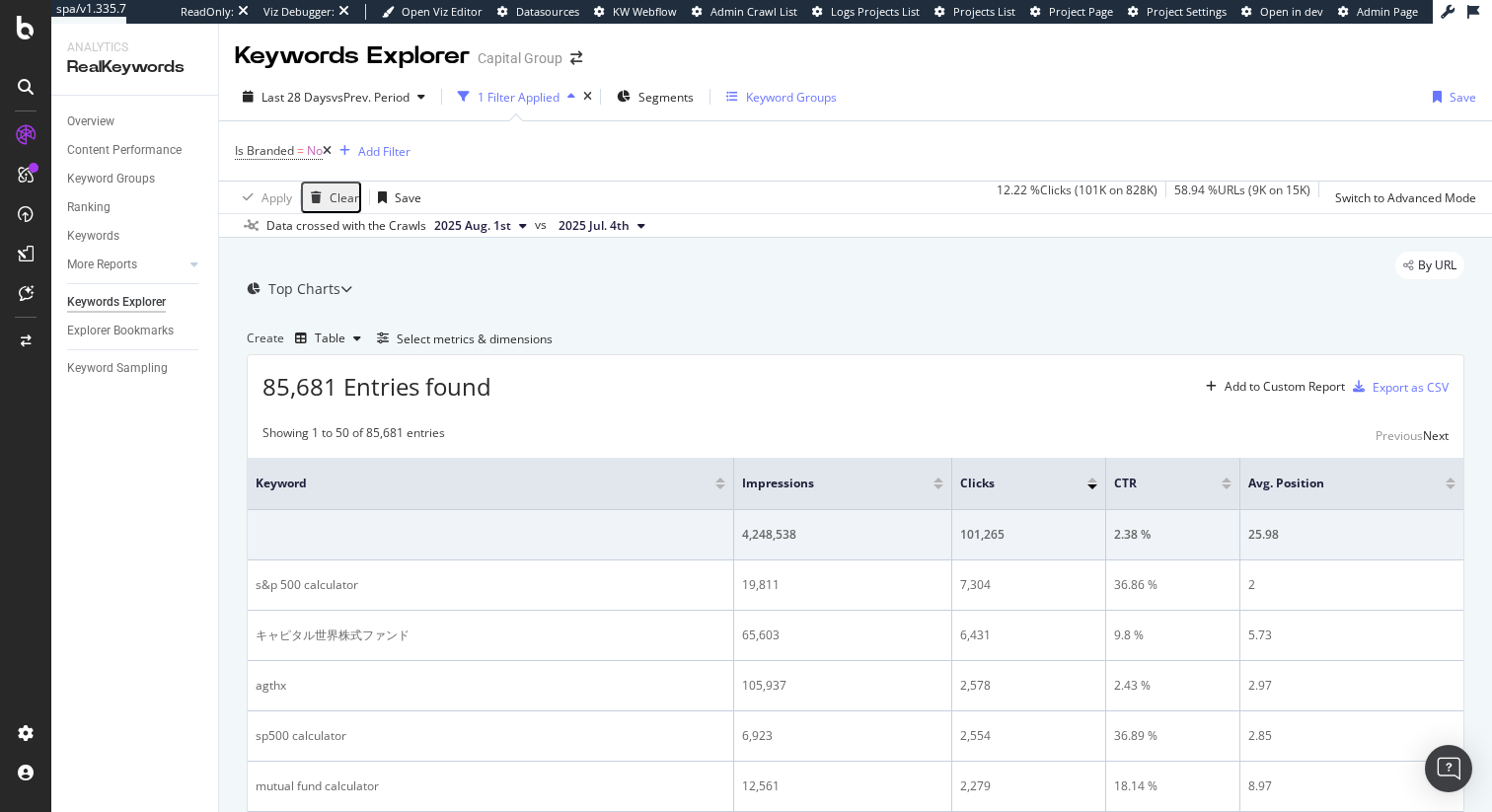 click on "Keyword Groups" at bounding box center (791, 97) 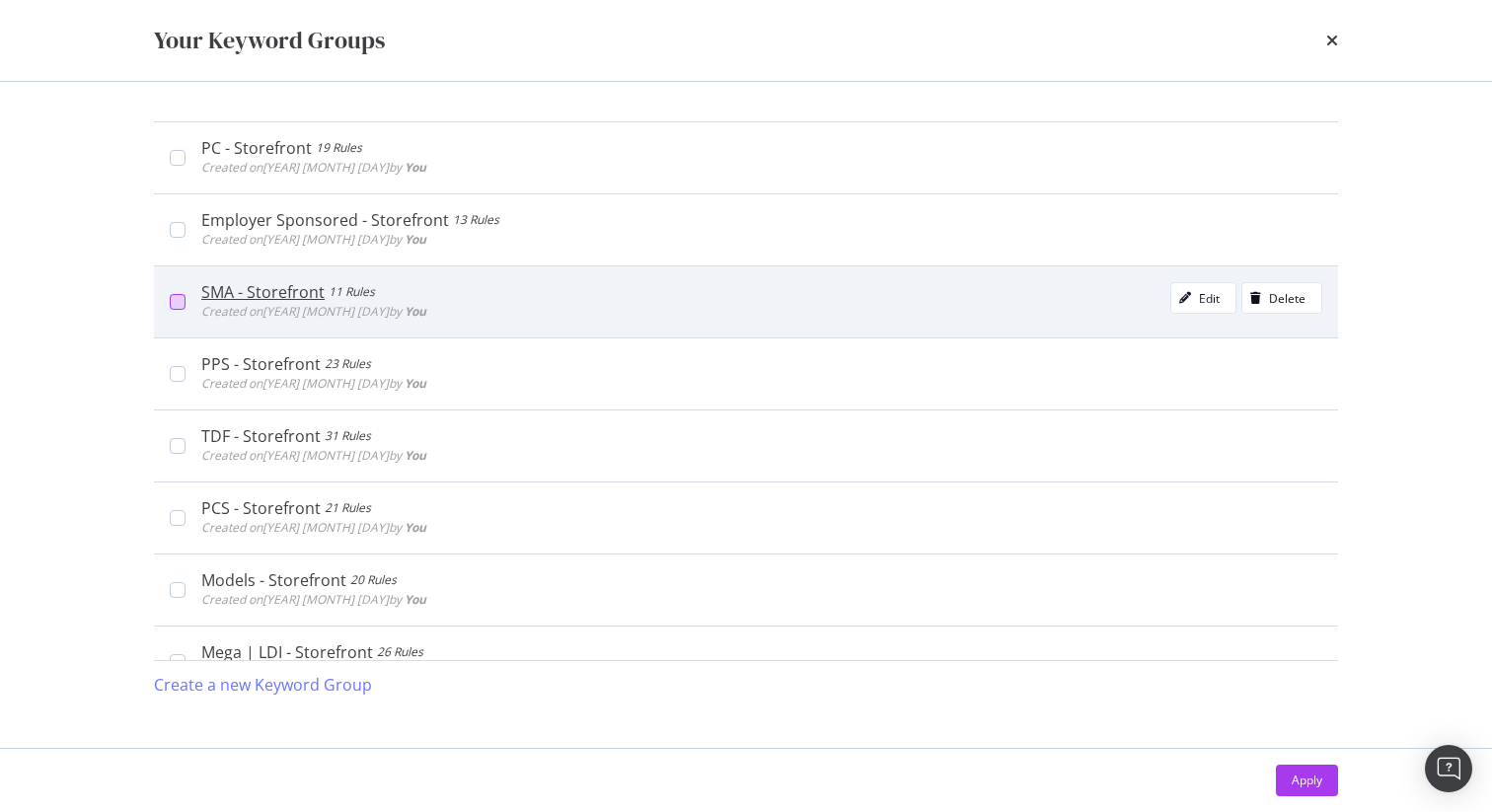 click at bounding box center [178, 302] 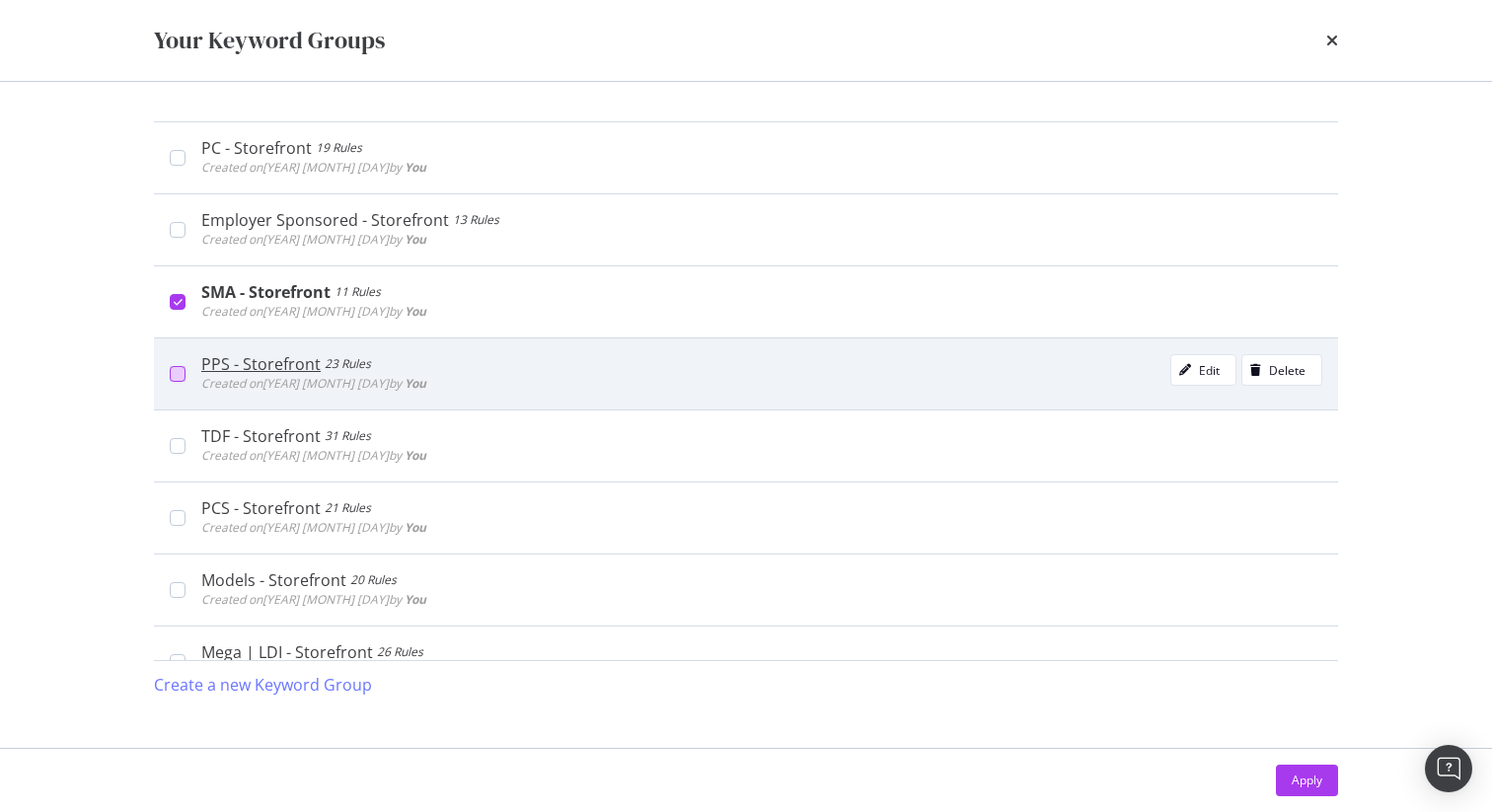 click at bounding box center (178, 374) 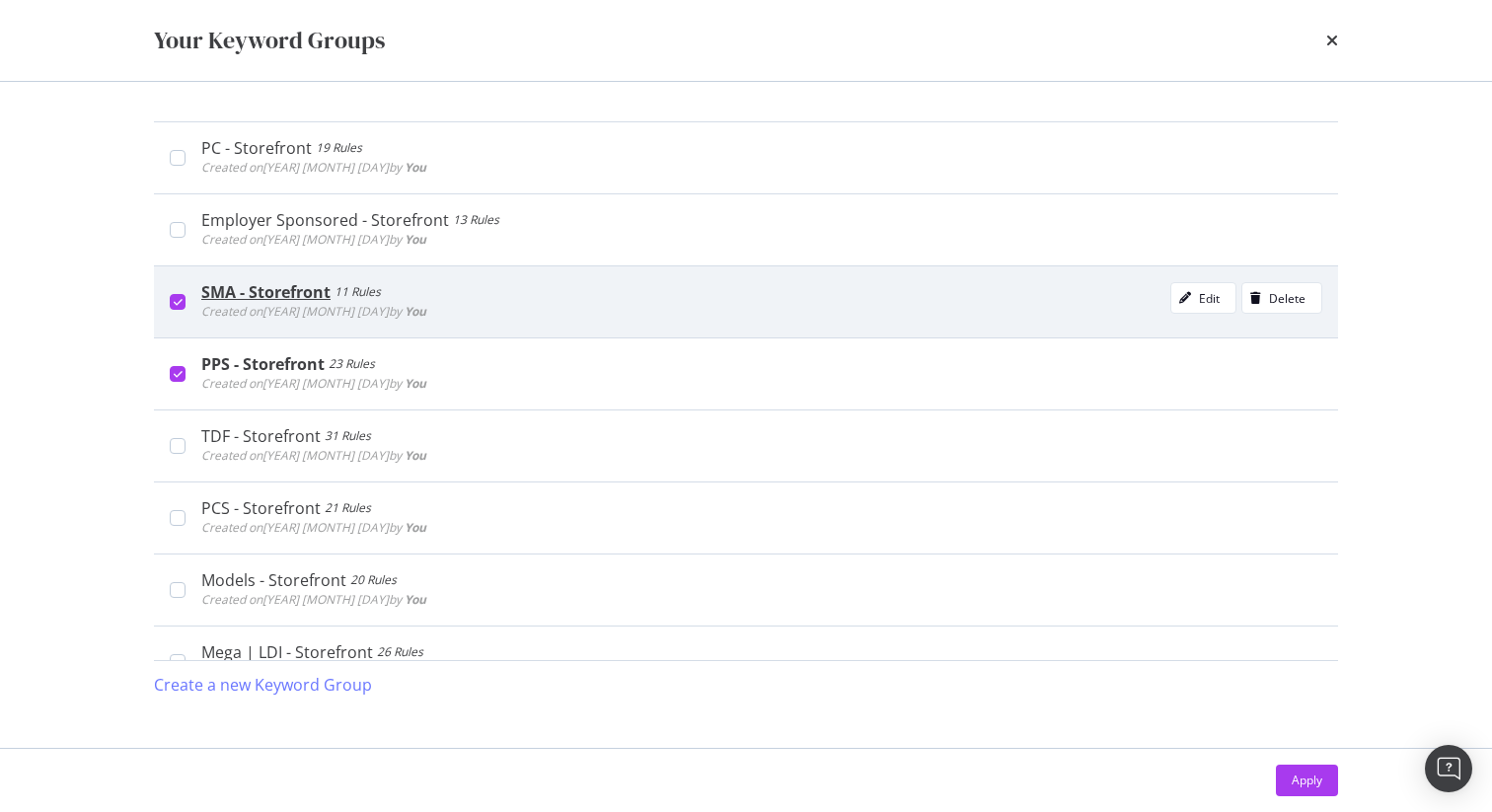 click on "SMA - Storefront 11 Rules Created on 2025 Apr 29th by You Edit Delete" at bounding box center [746, 301] 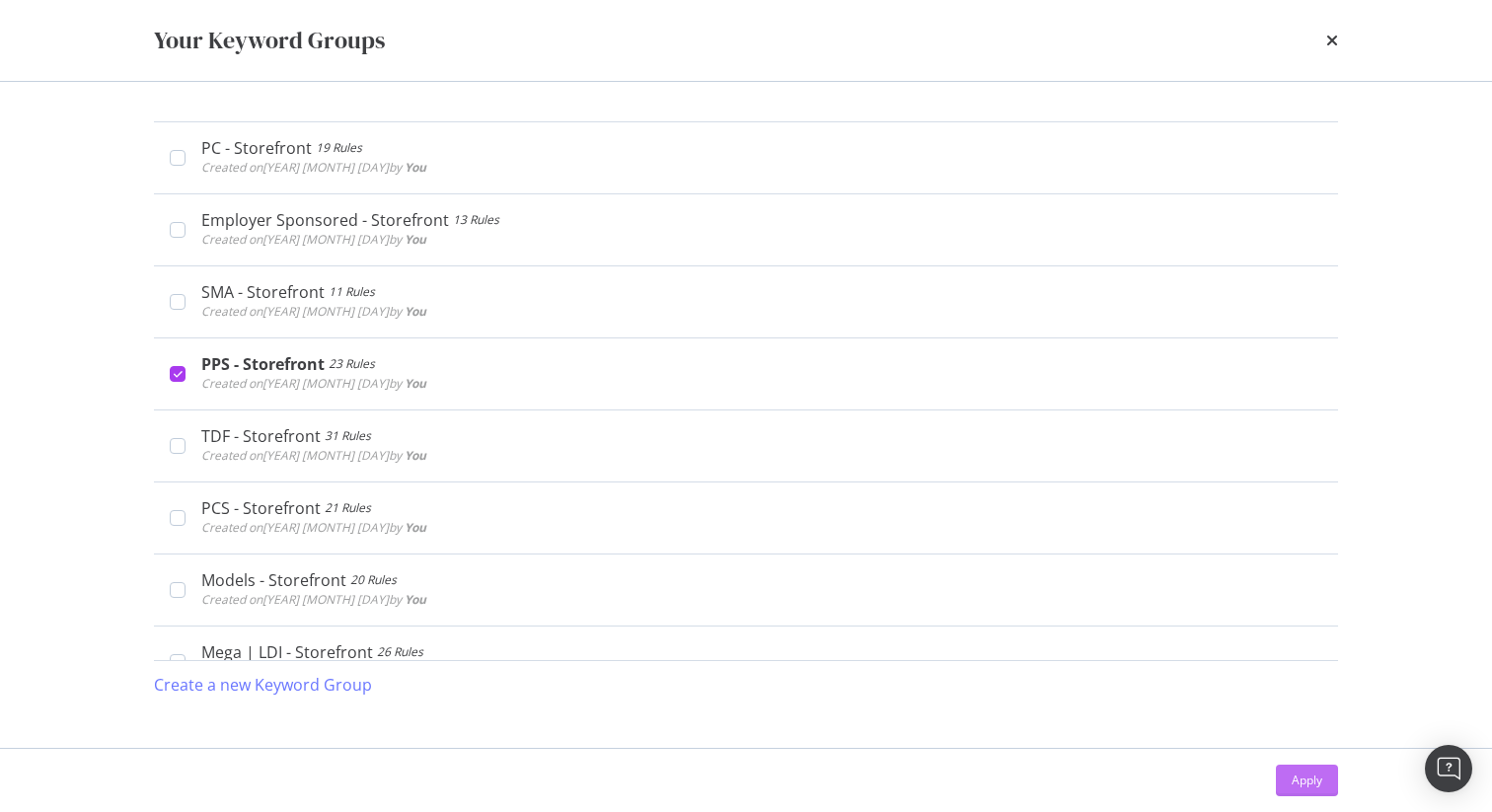 click on "Apply" at bounding box center [1306, 779] 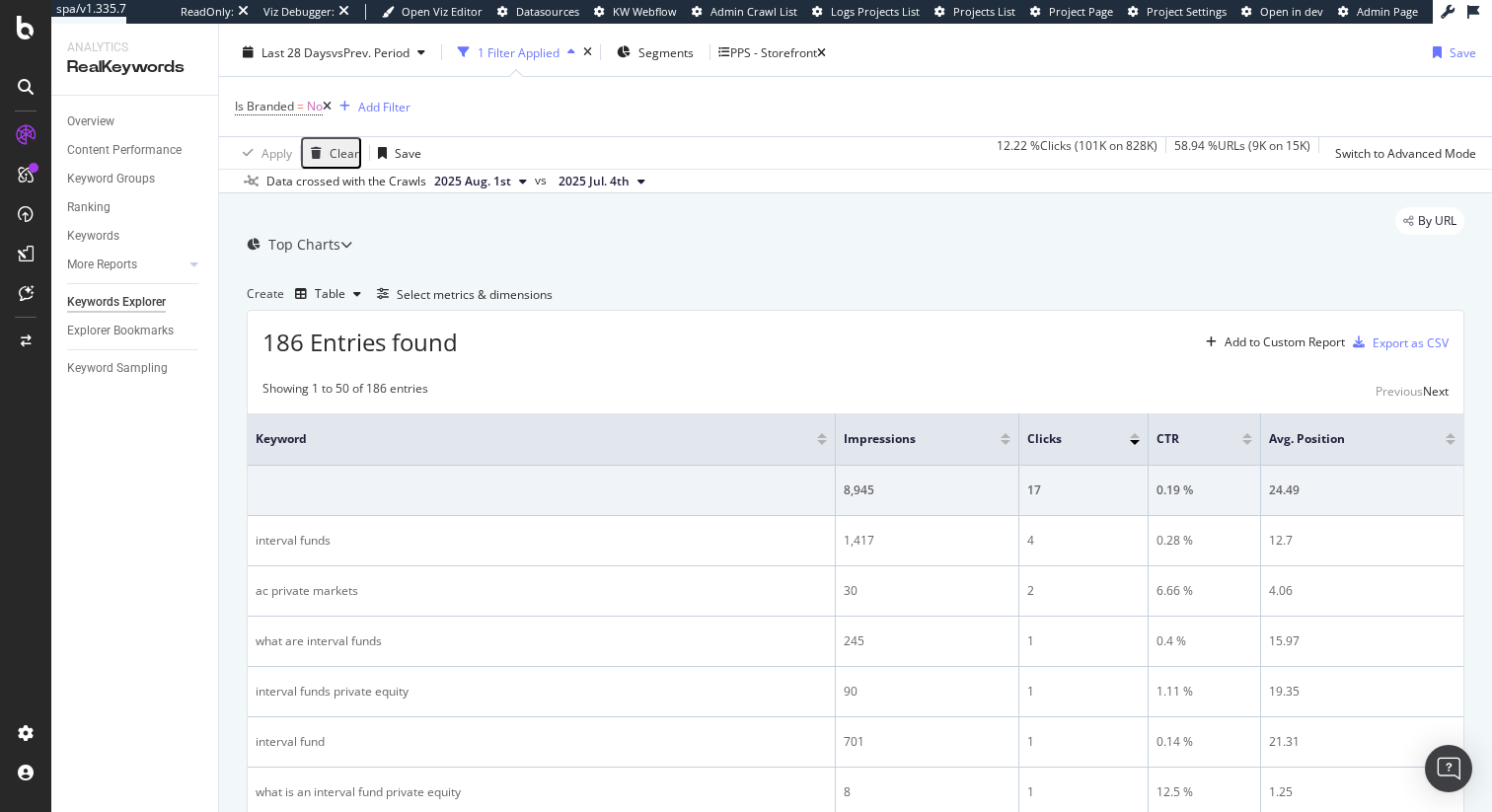 scroll, scrollTop: 46, scrollLeft: 0, axis: vertical 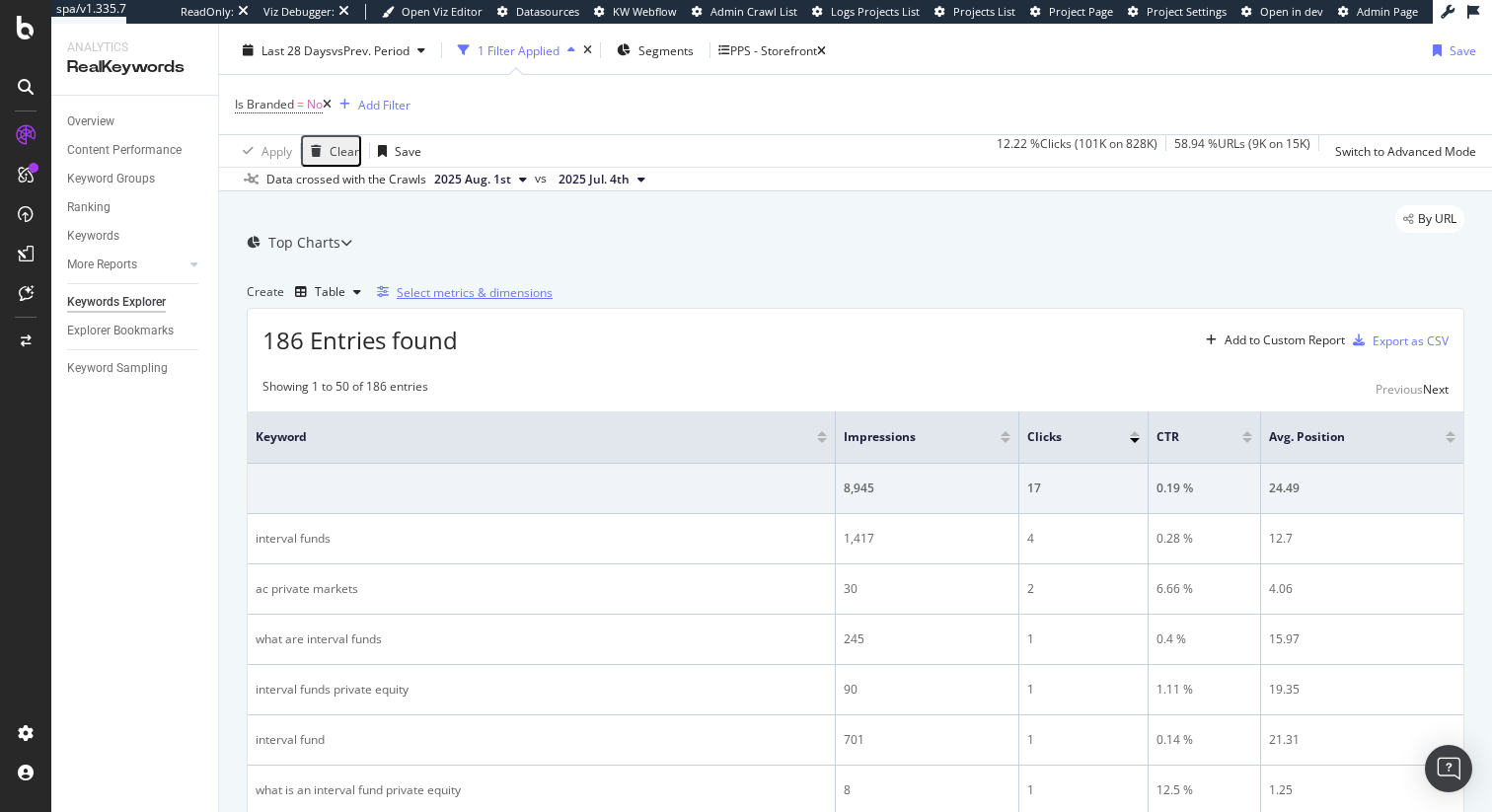 click on "Select metrics & dimensions" at bounding box center (475, 292) 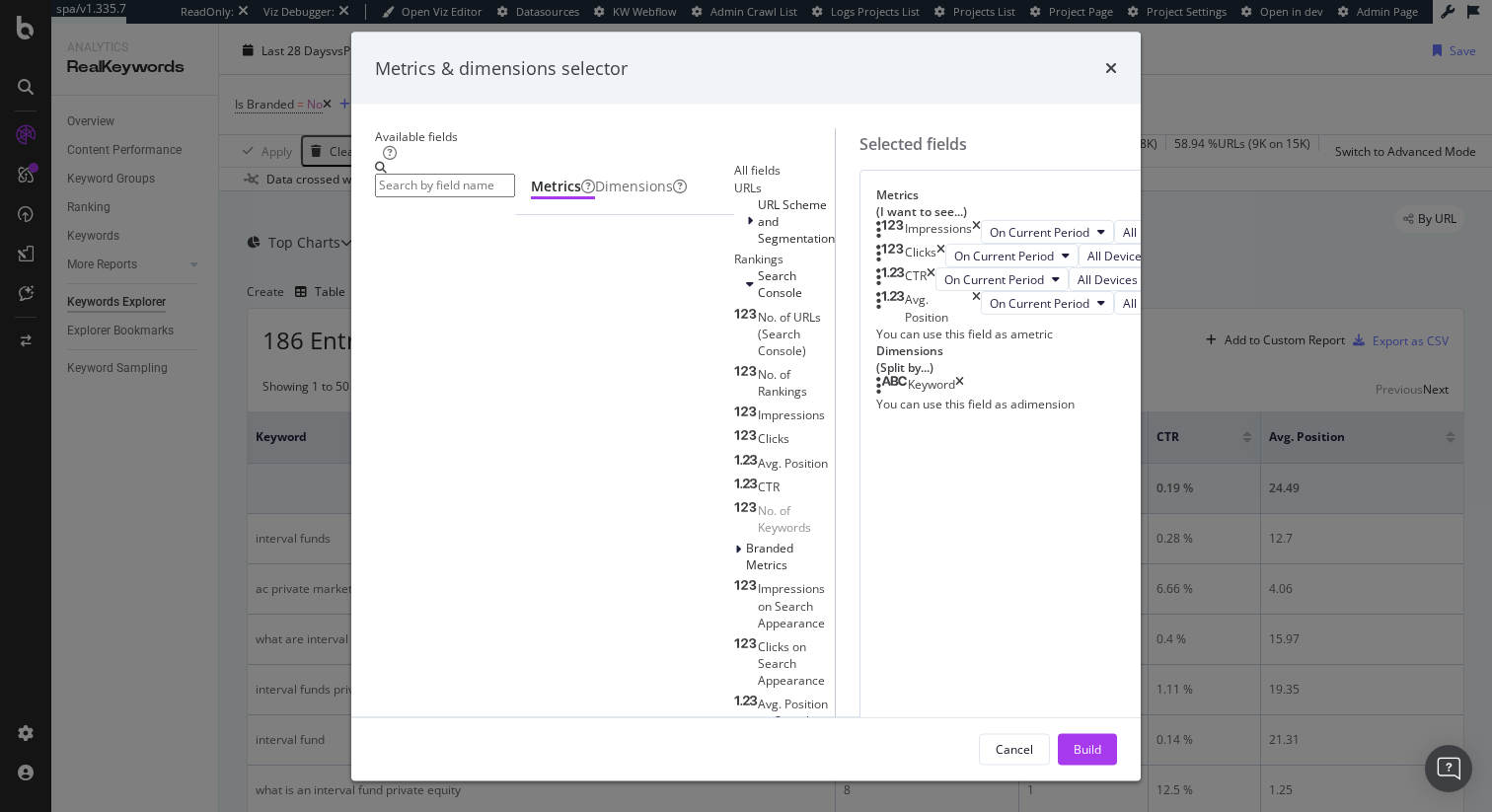 click at bounding box center [445, 185] 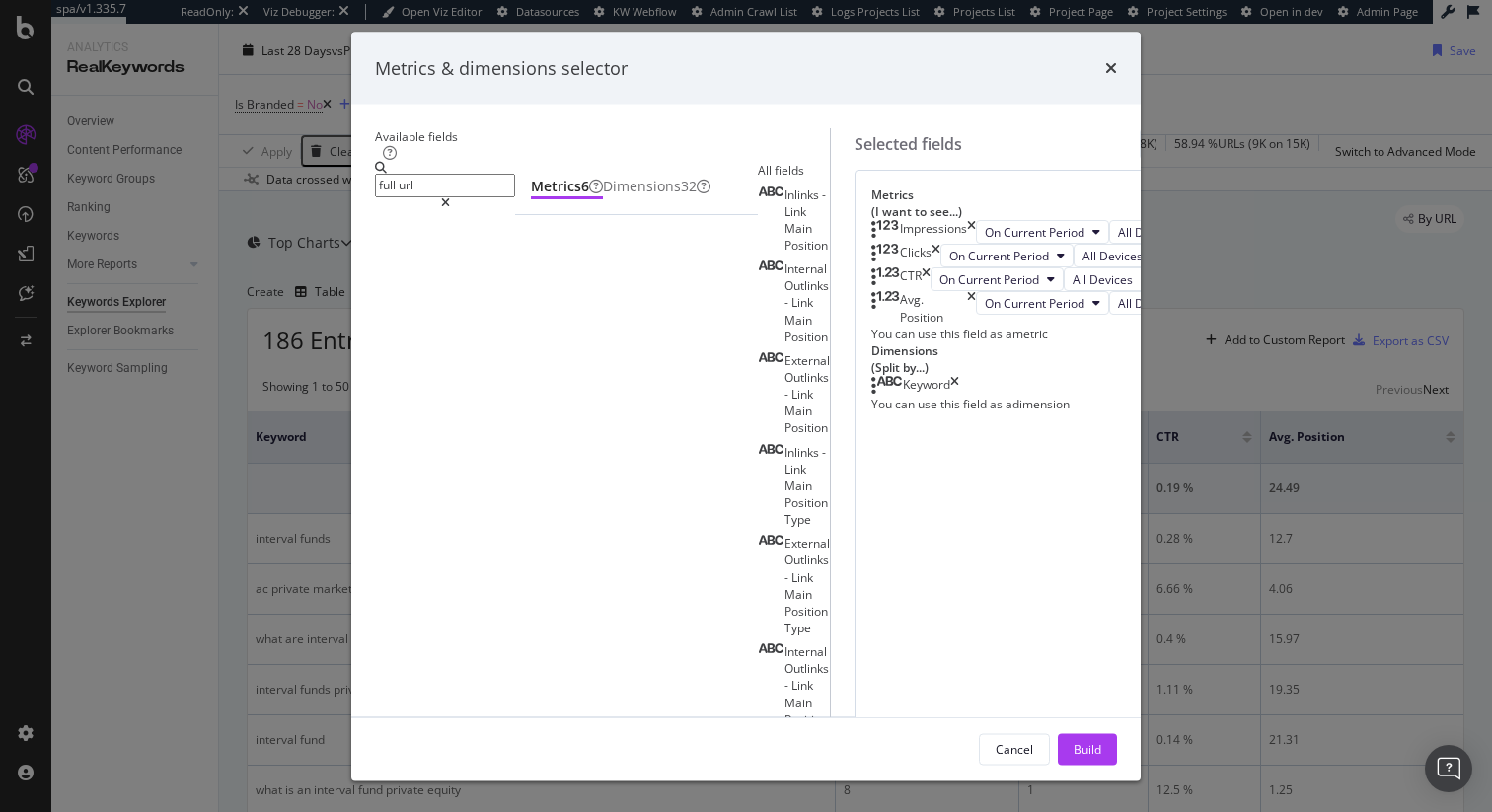 click on "full url" at bounding box center (445, 185) 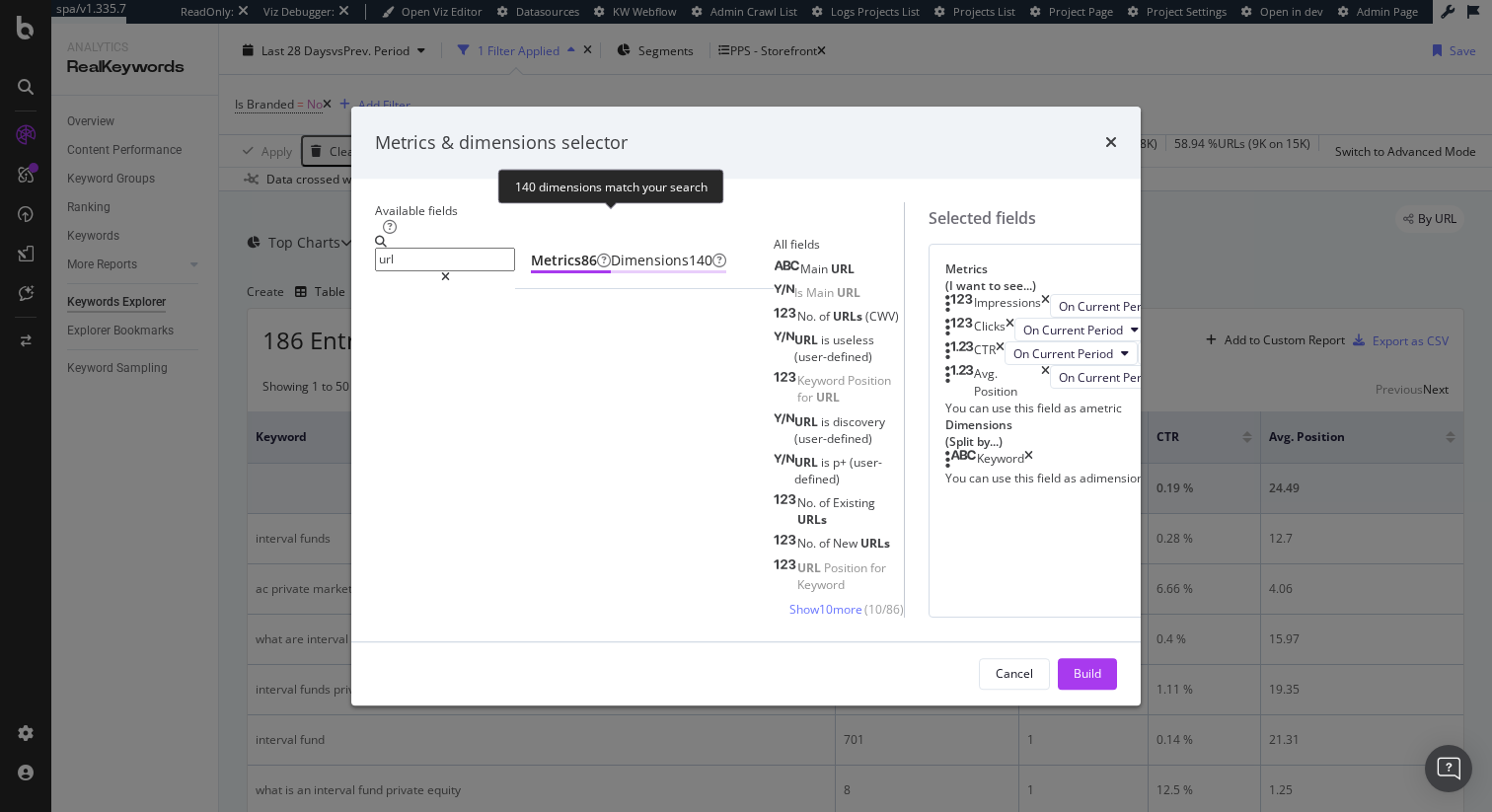 type on "url" 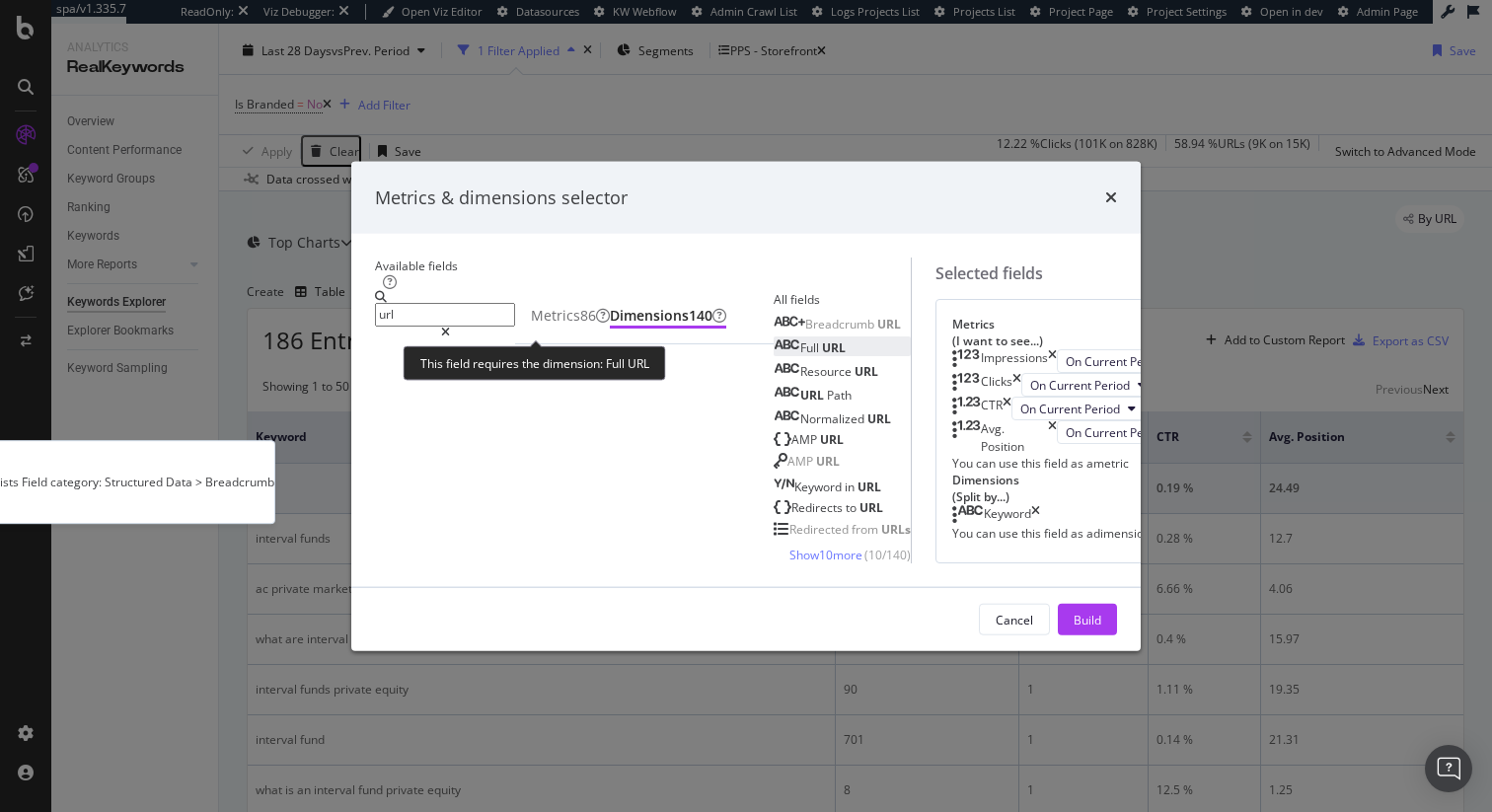 click on "Full   URL" at bounding box center [809, 346] 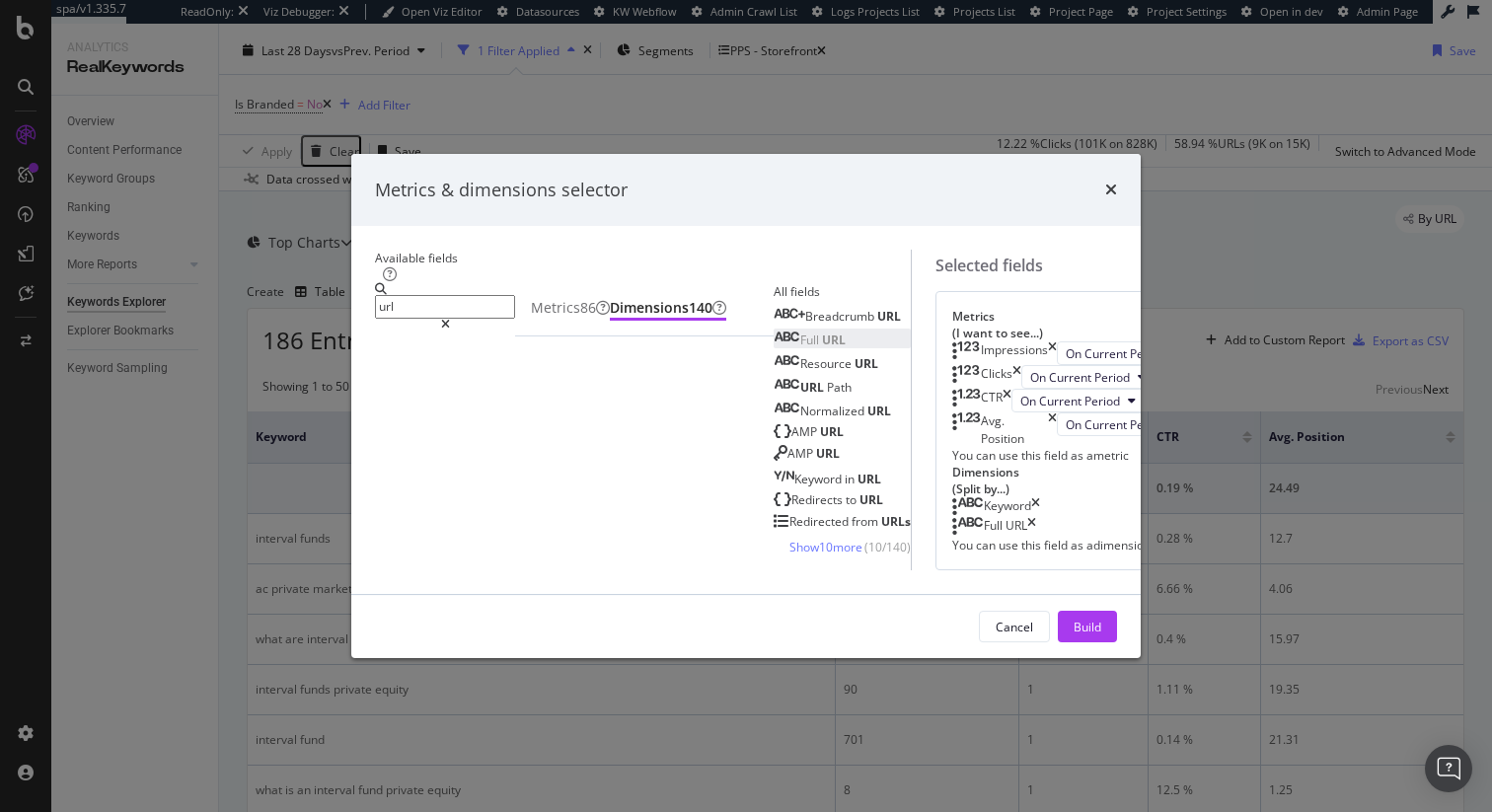 scroll, scrollTop: 16, scrollLeft: 0, axis: vertical 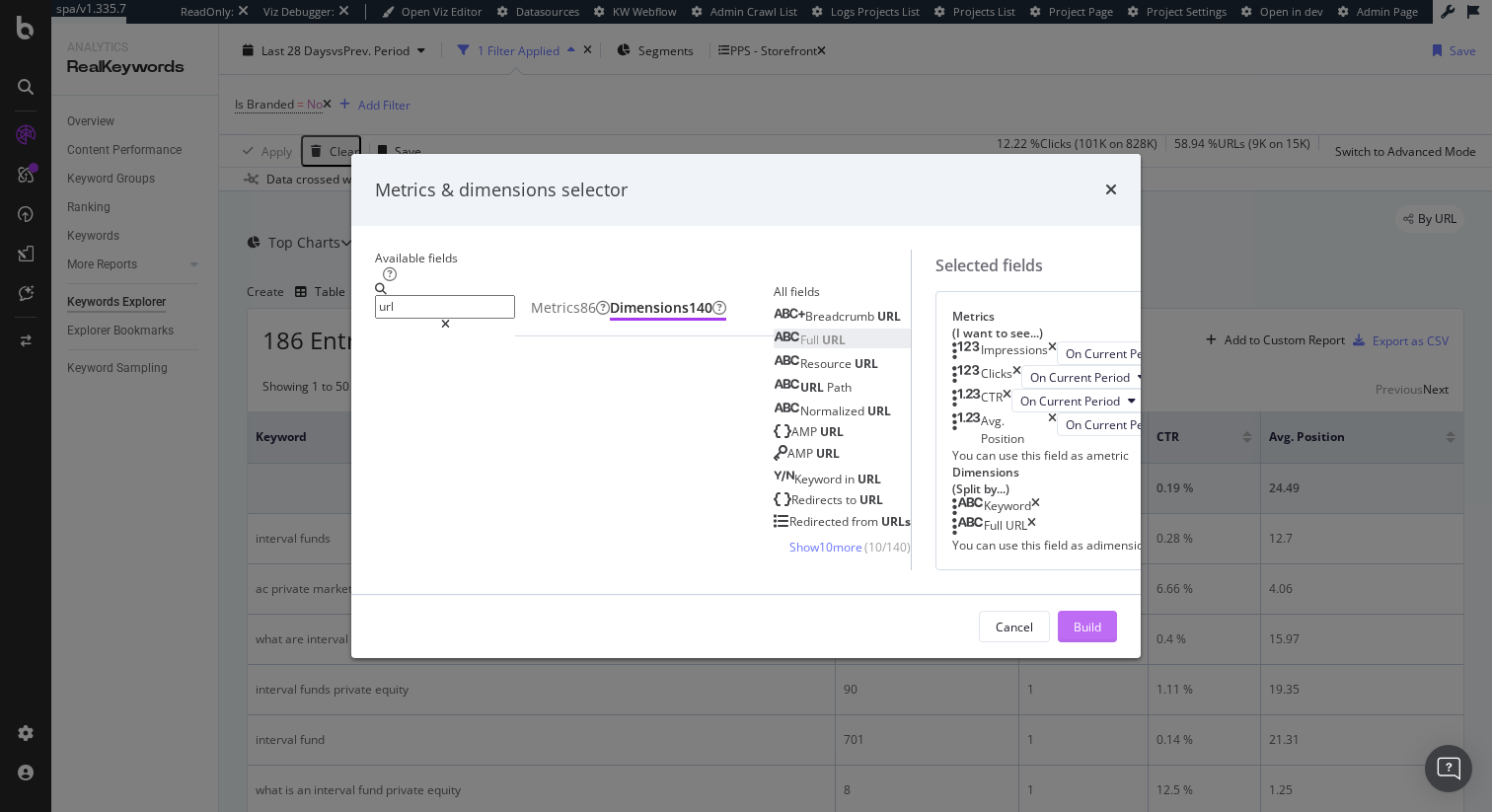click on "Build" at bounding box center (1087, 627) 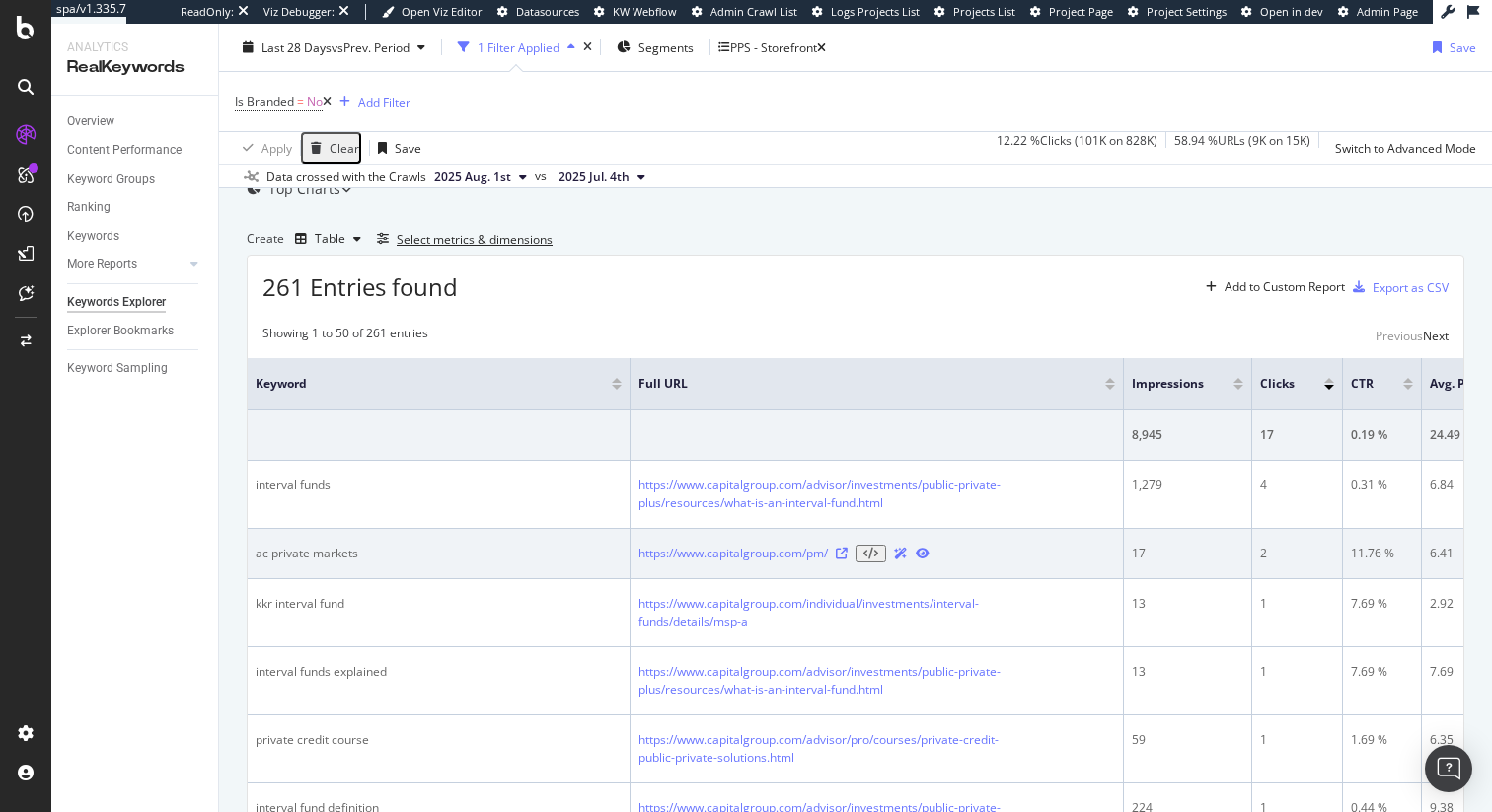 scroll, scrollTop: 199, scrollLeft: 0, axis: vertical 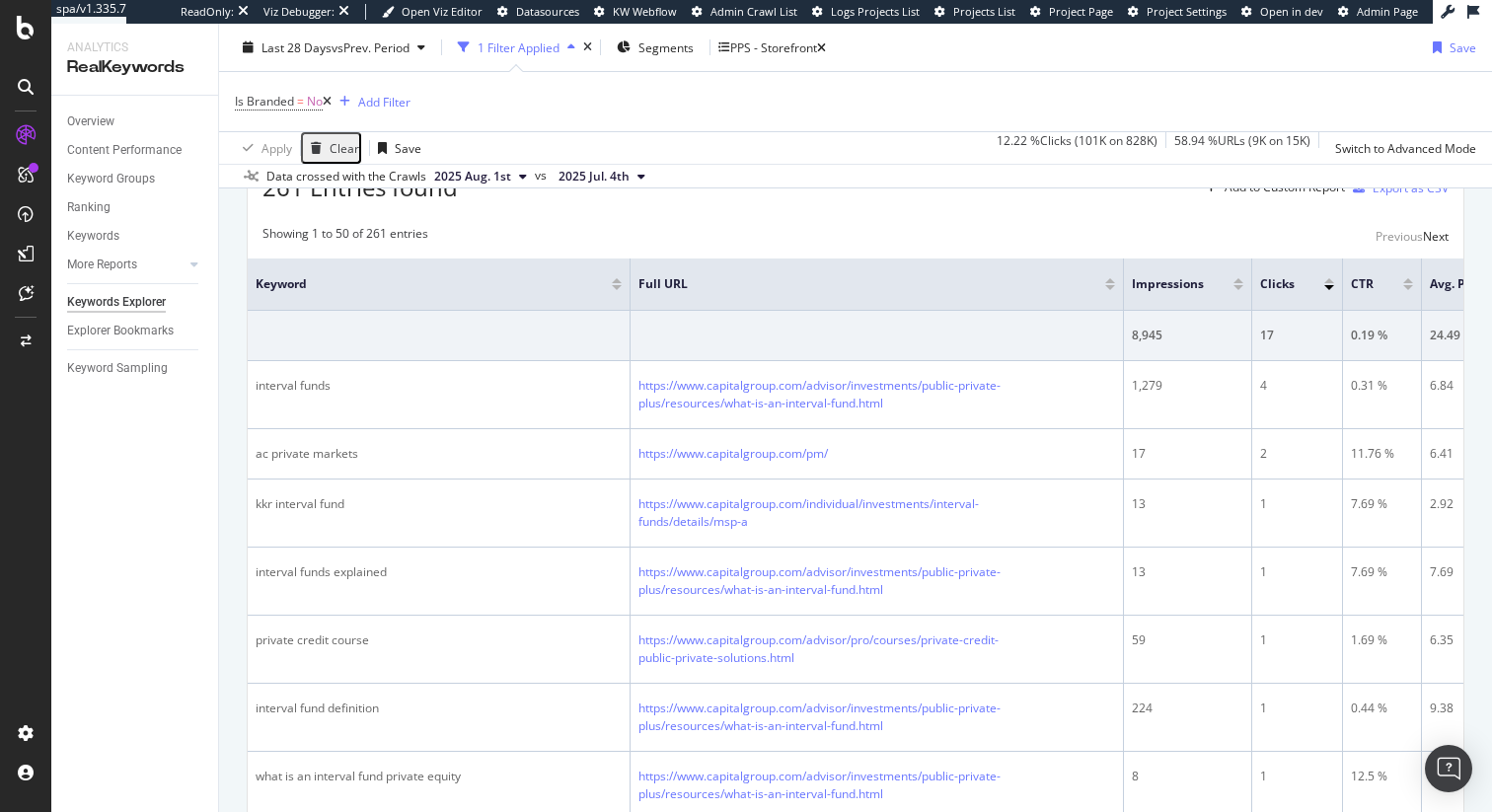click on "Select metrics & dimensions" at bounding box center (475, 139) 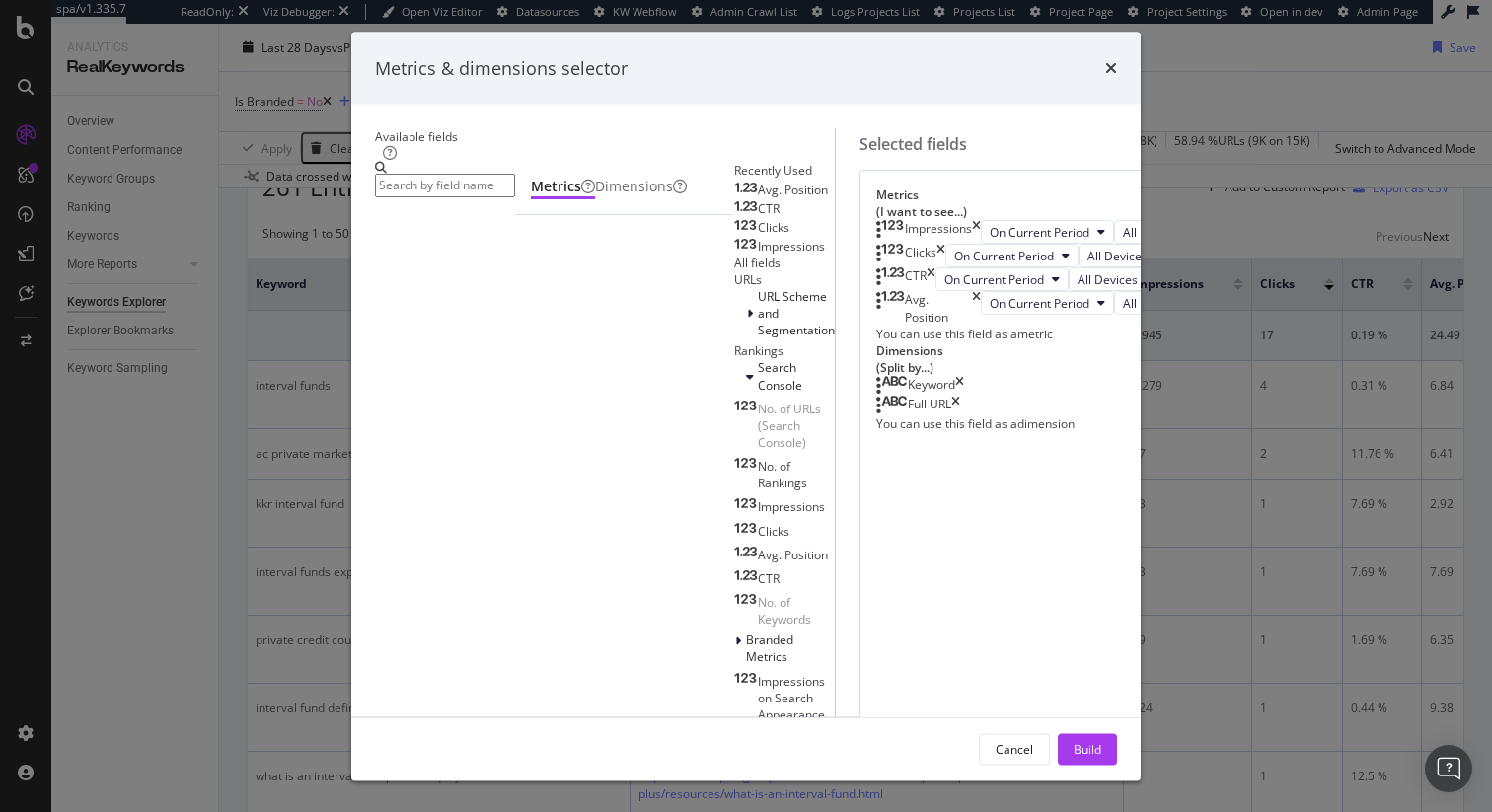 click at bounding box center (976, 308) 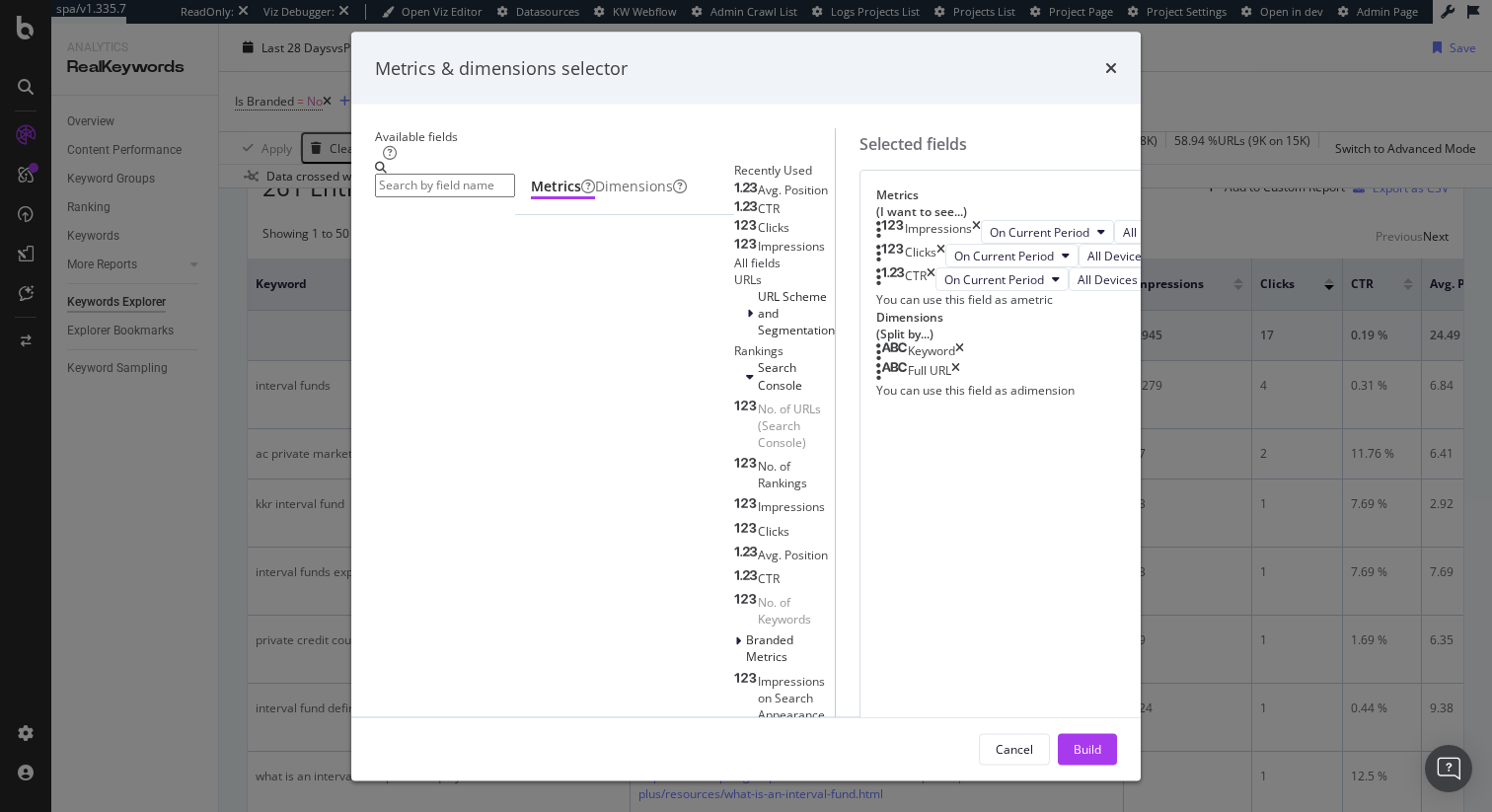 click at bounding box center [931, 279] 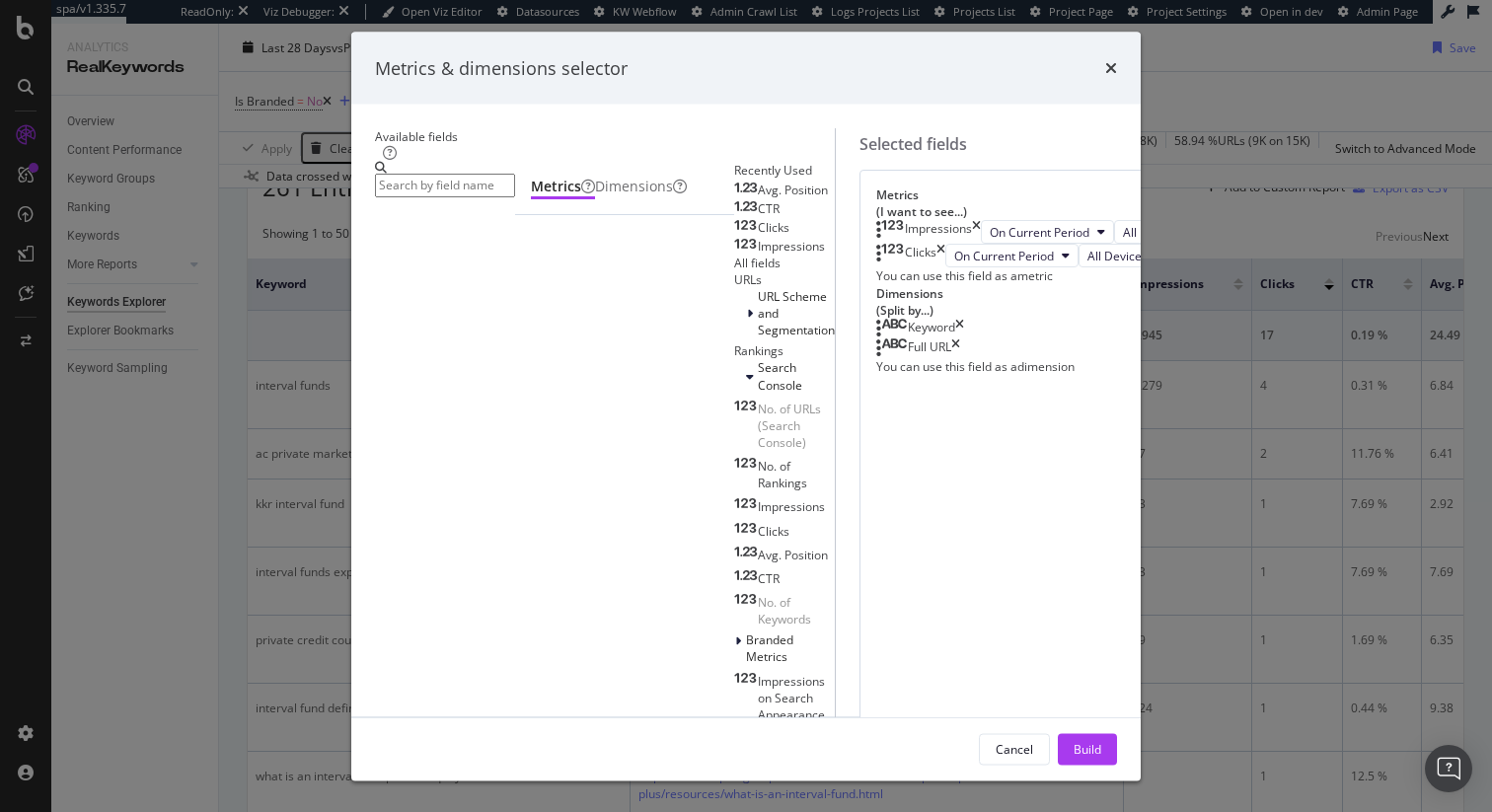 click on "Clicks" at bounding box center [911, 256] 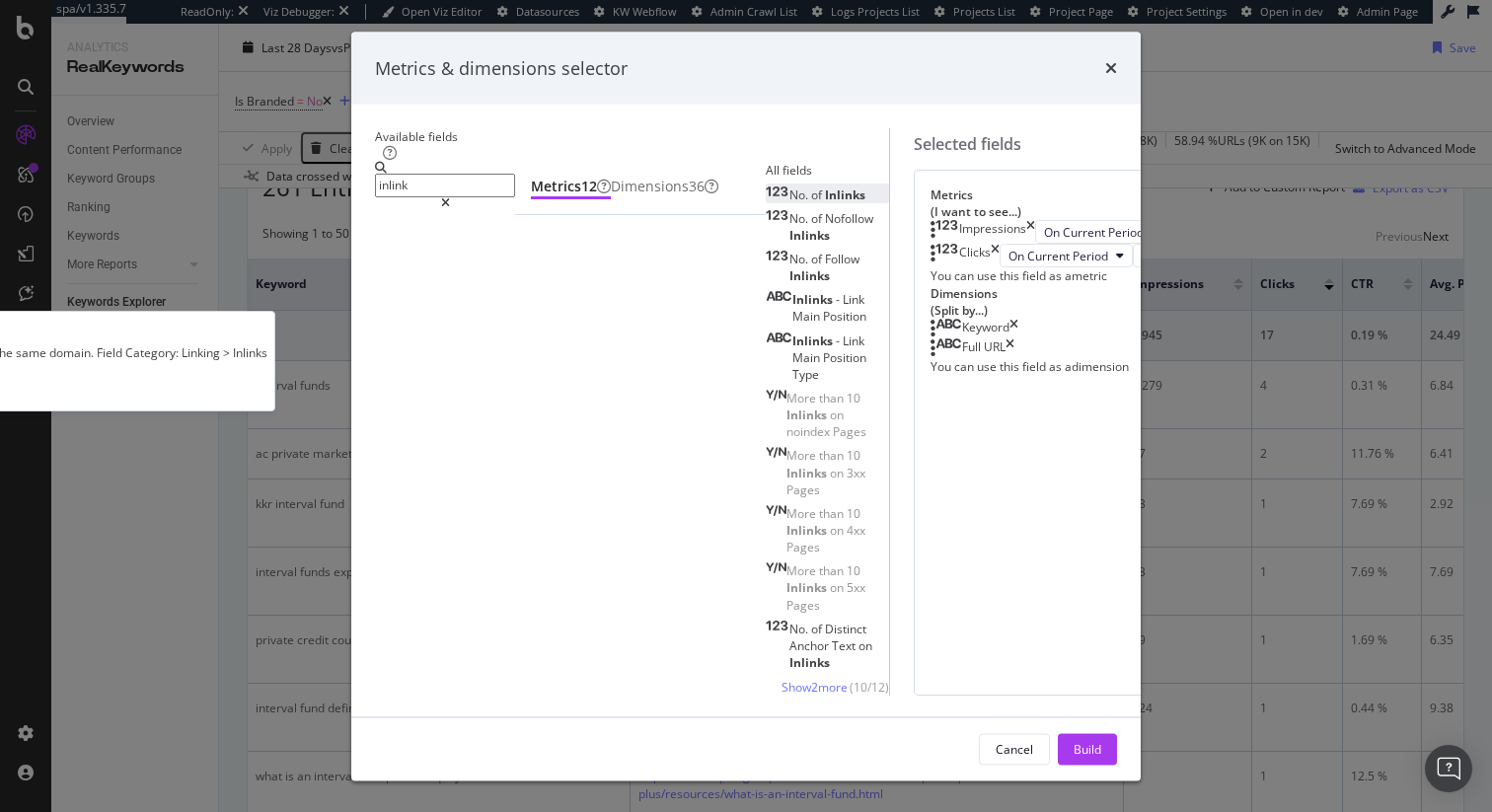 click on "No.   of   Inlinks" at bounding box center (815, 193) 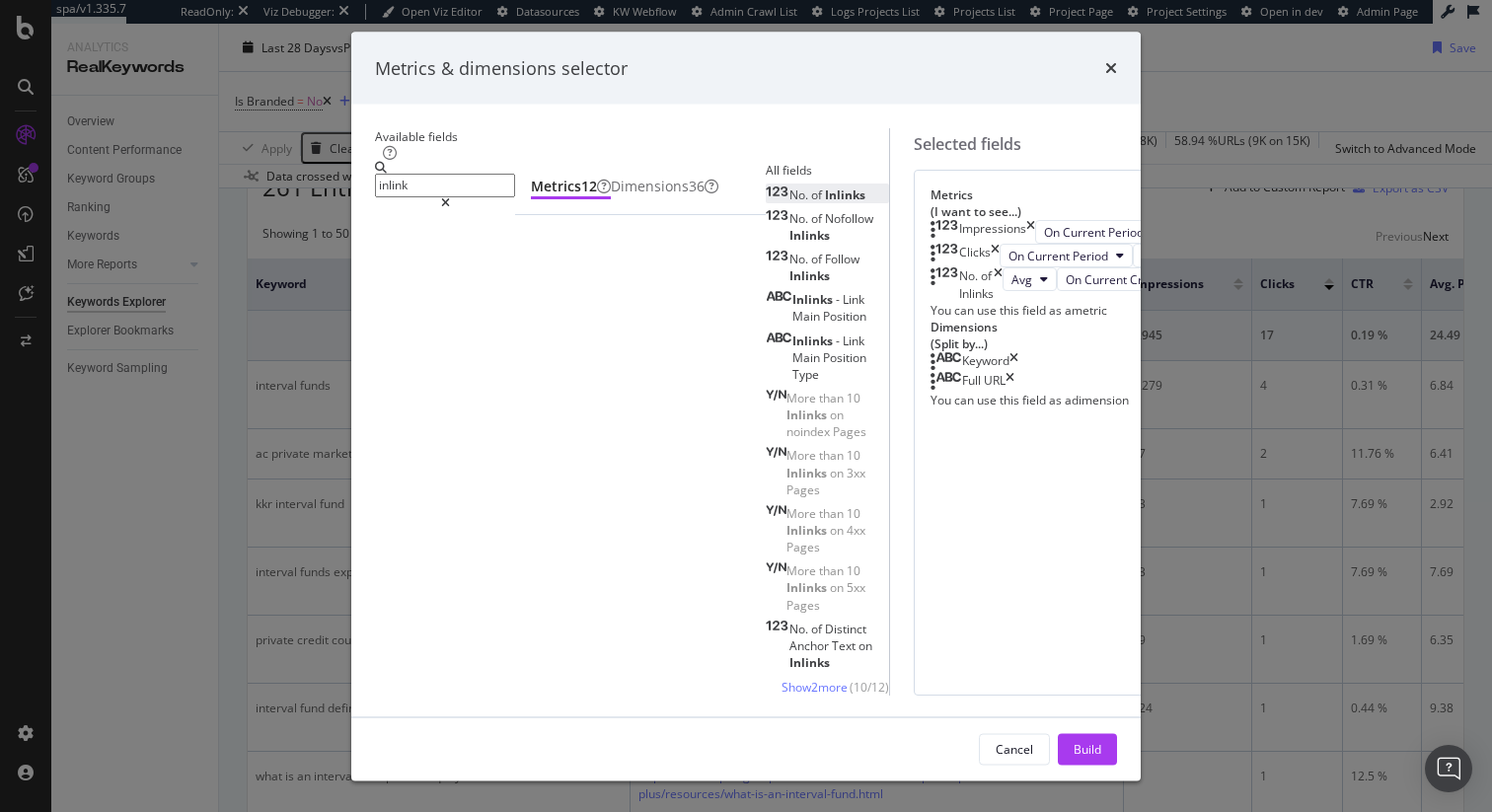 click on "inlink" at bounding box center [445, 185] 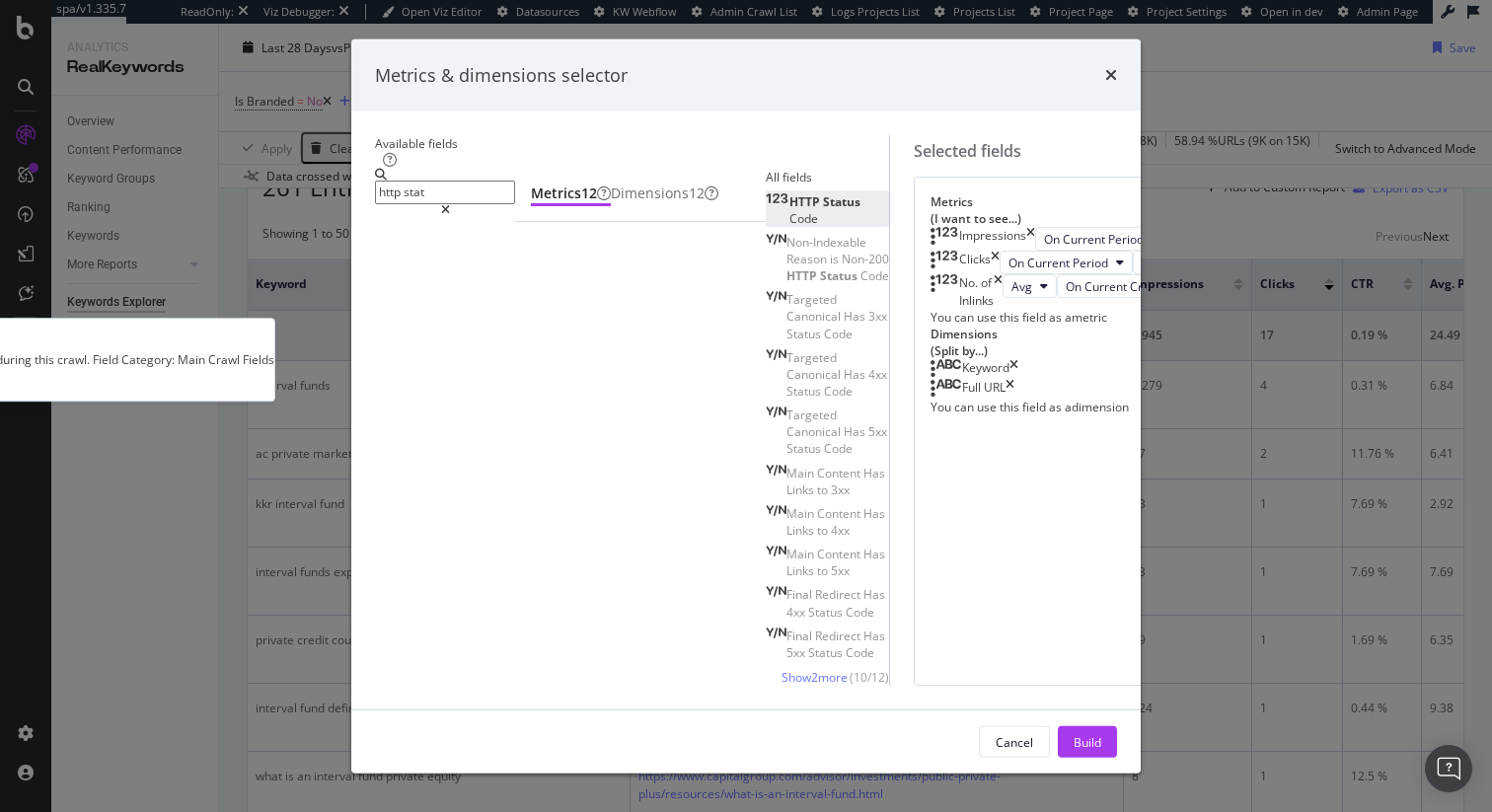 type on "http stat" 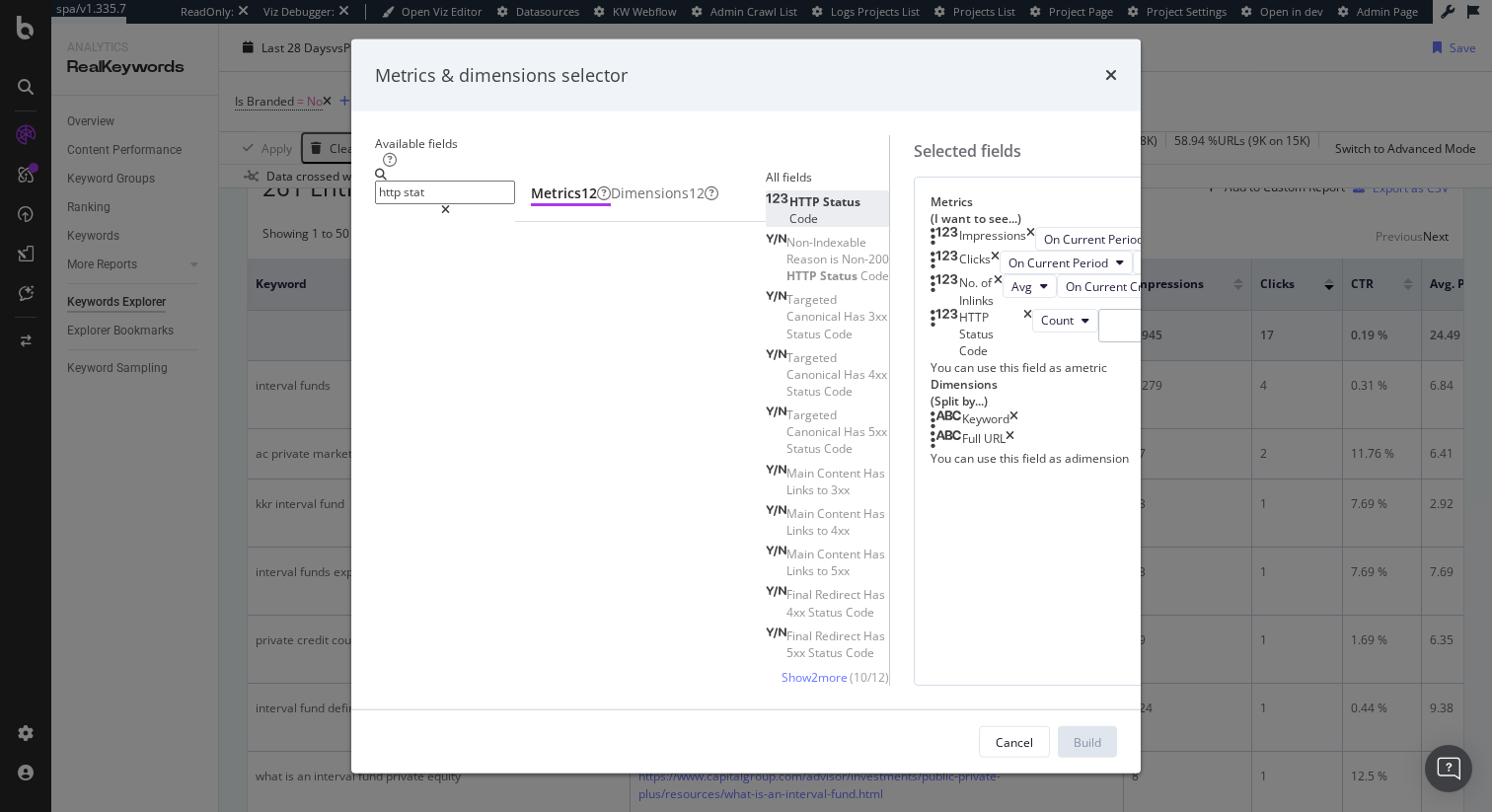 click at bounding box center (1133, 325) 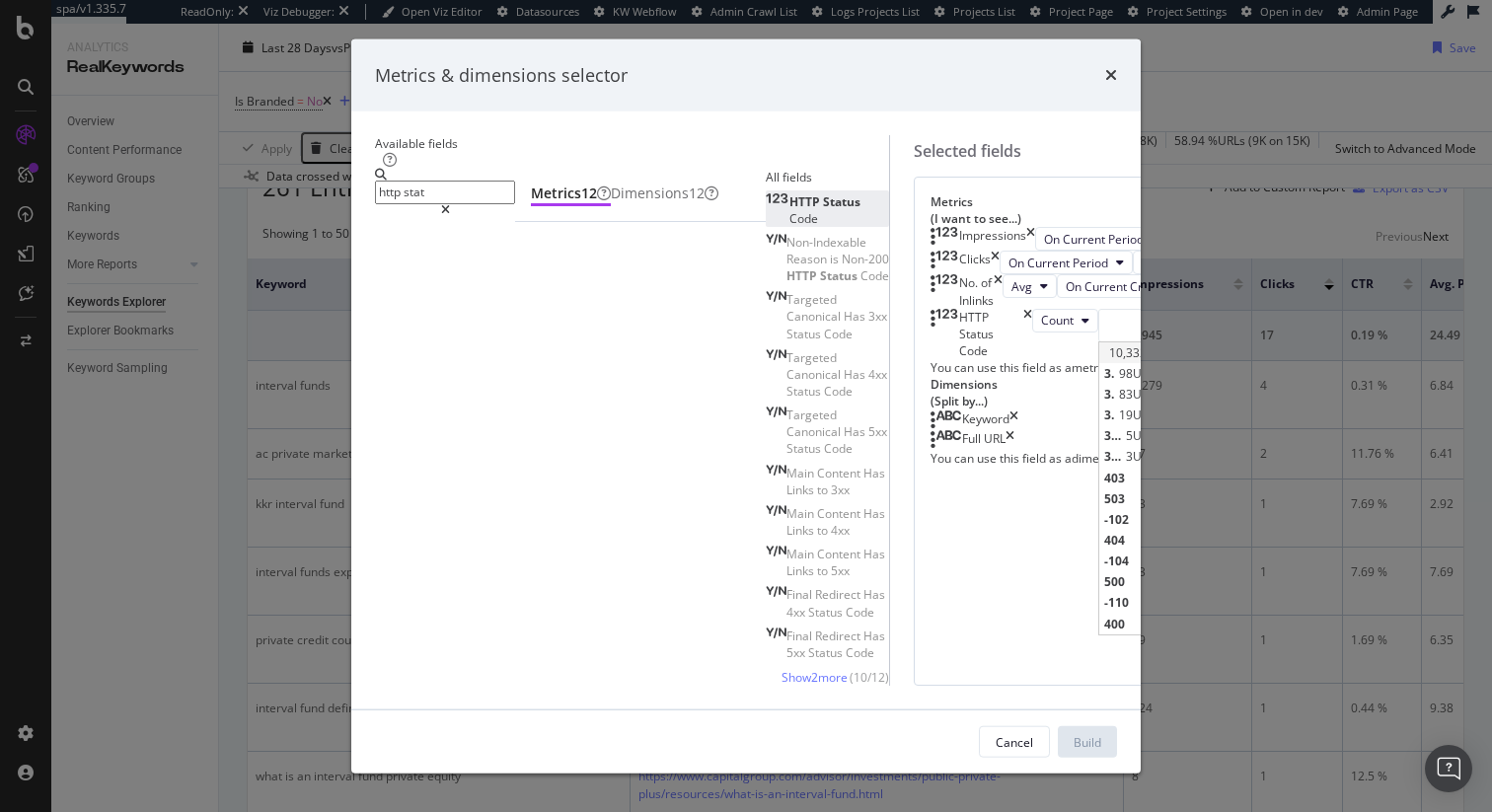 click on "200" at bounding box center (1104, 351) 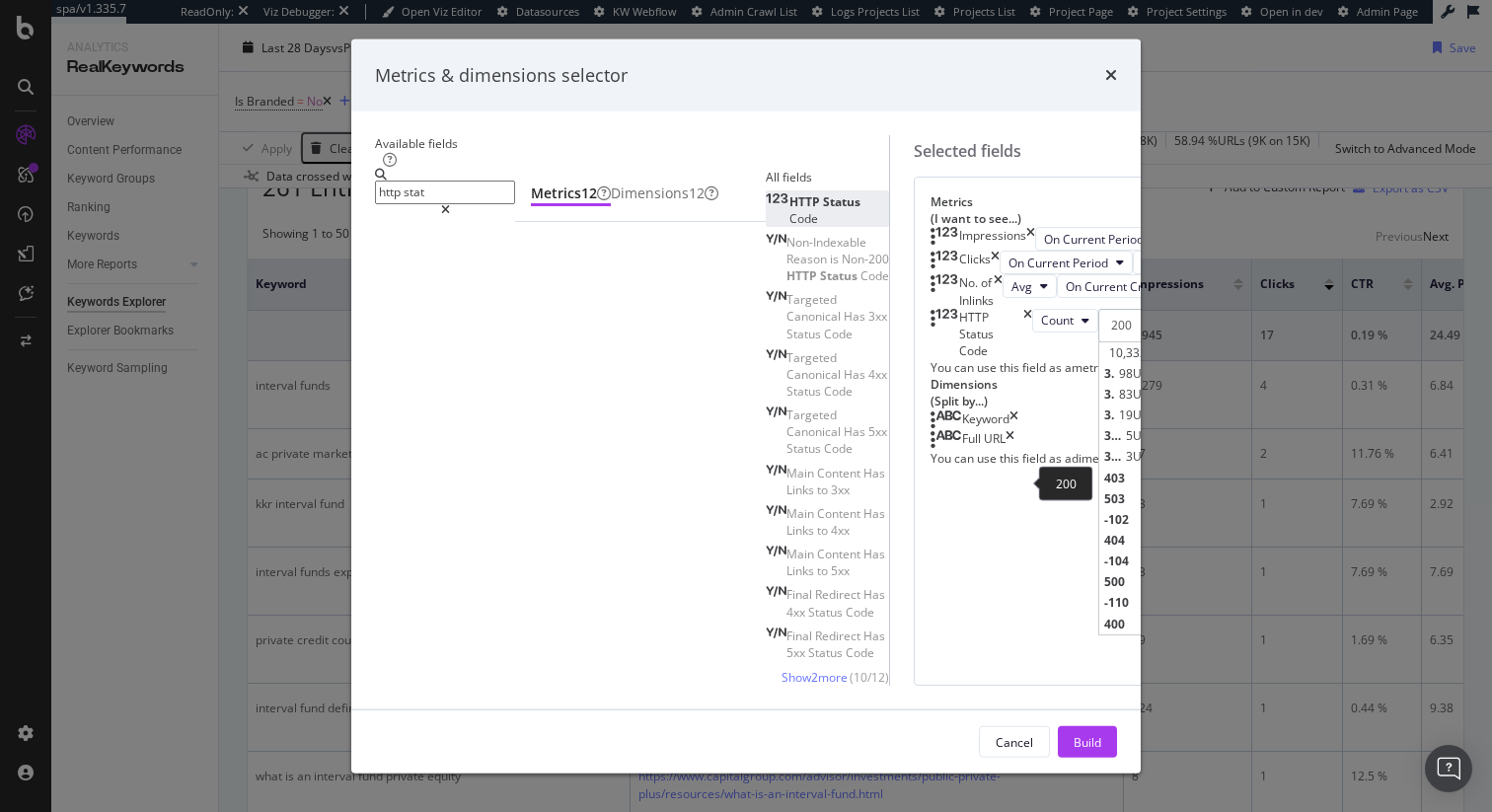 click on "200" at bounding box center [1133, 325] 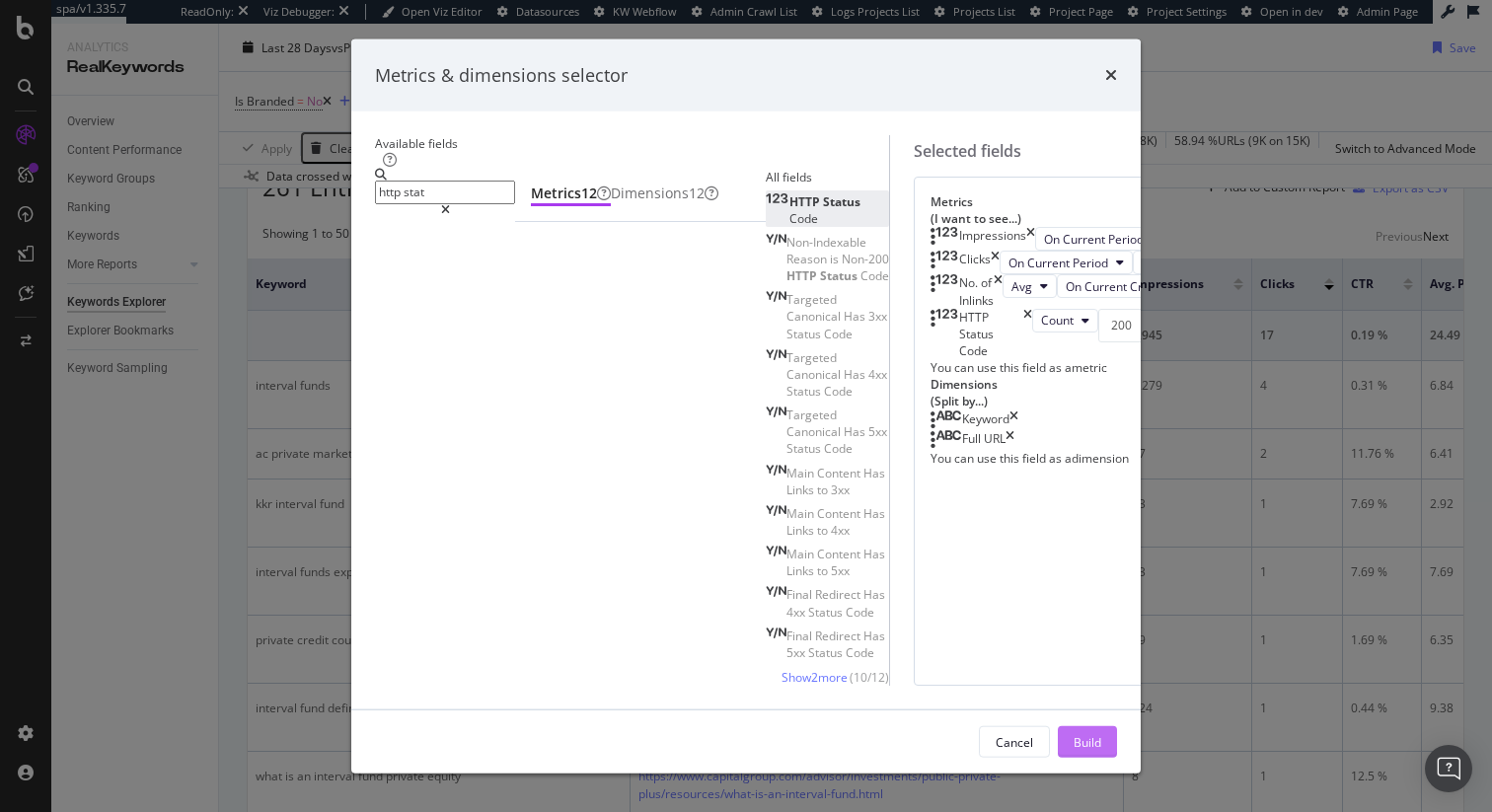 click on "Build" at bounding box center (1087, 741) 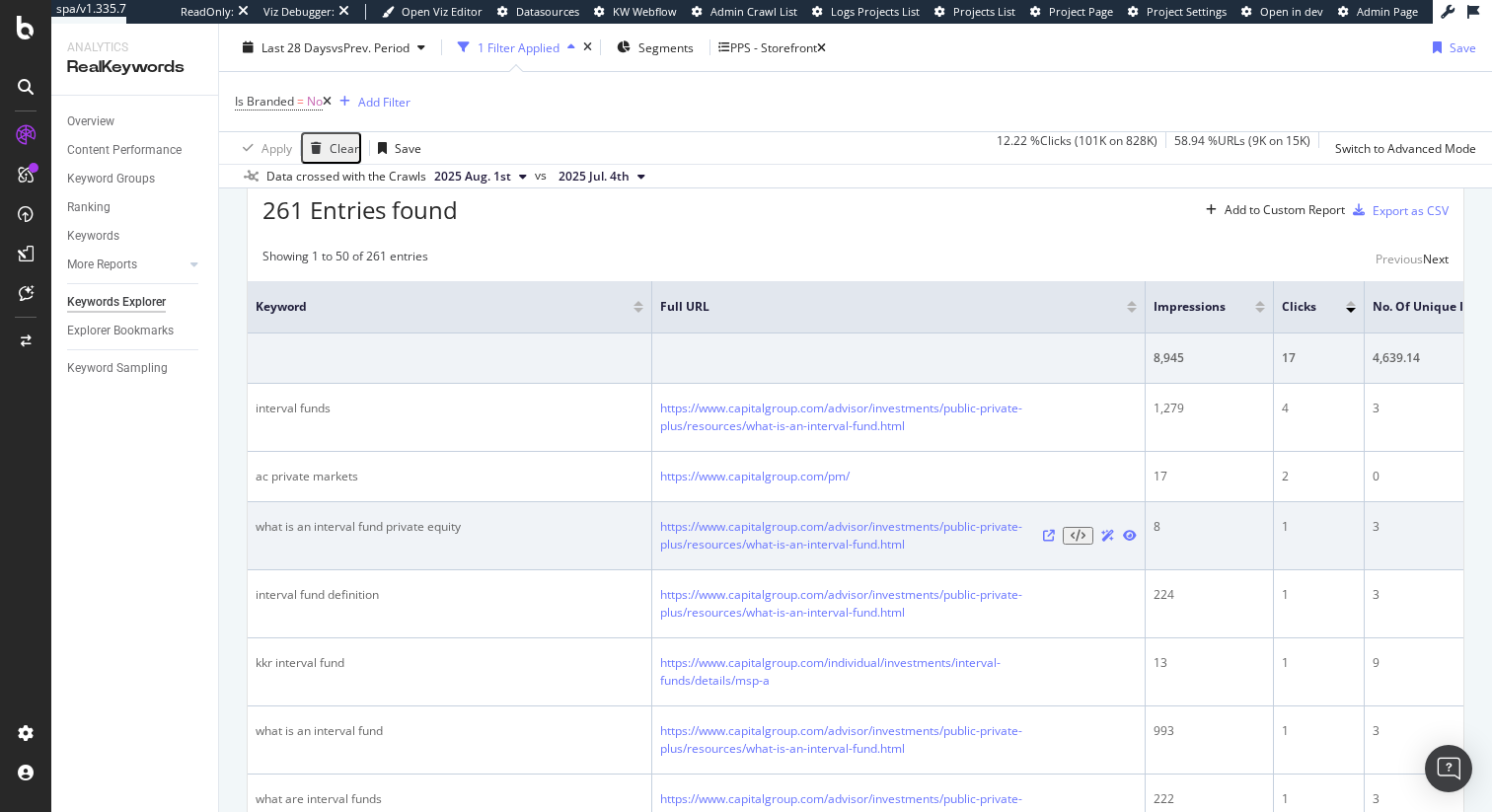 scroll, scrollTop: 178, scrollLeft: 0, axis: vertical 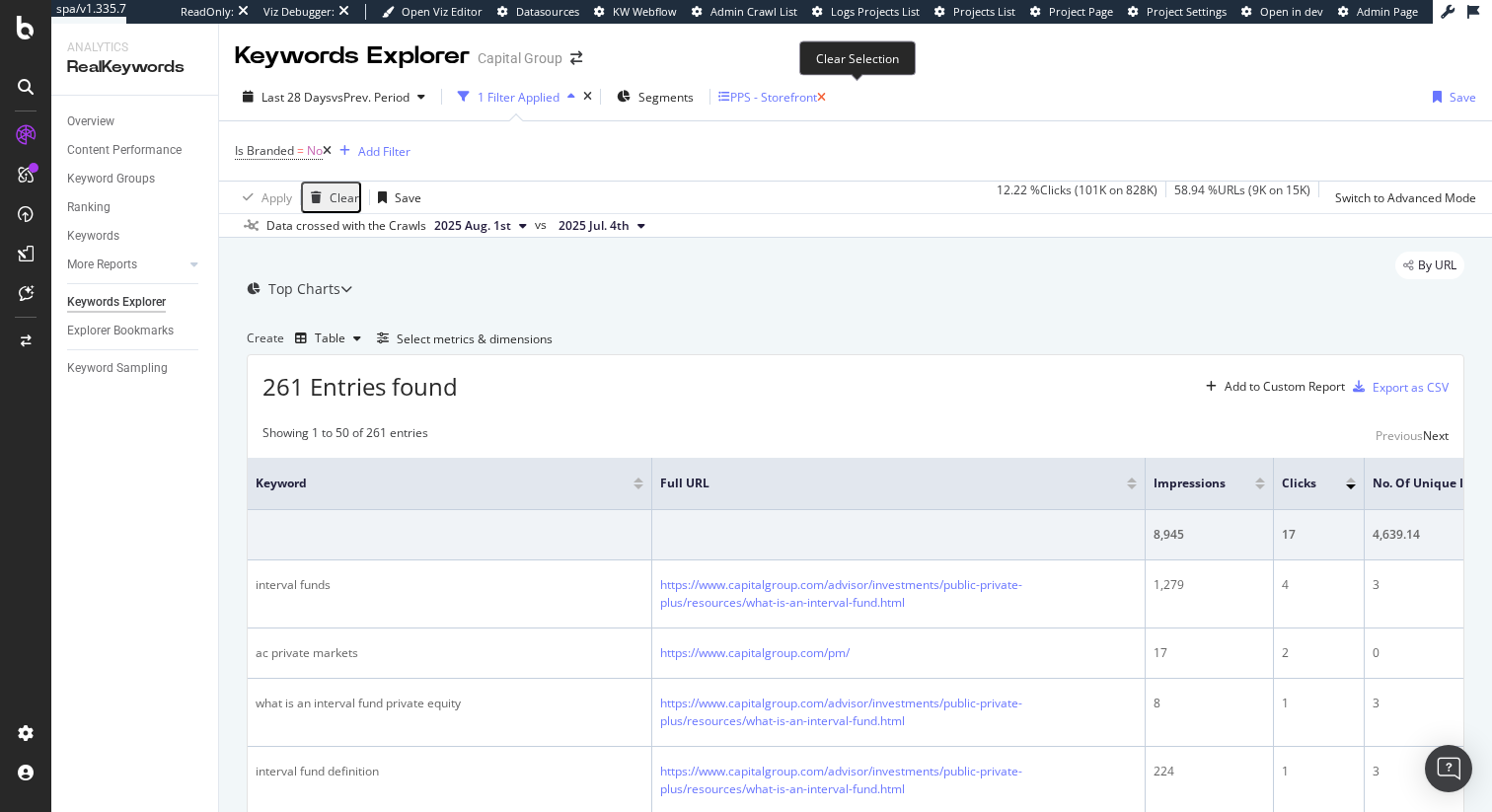 click at bounding box center [821, 98] 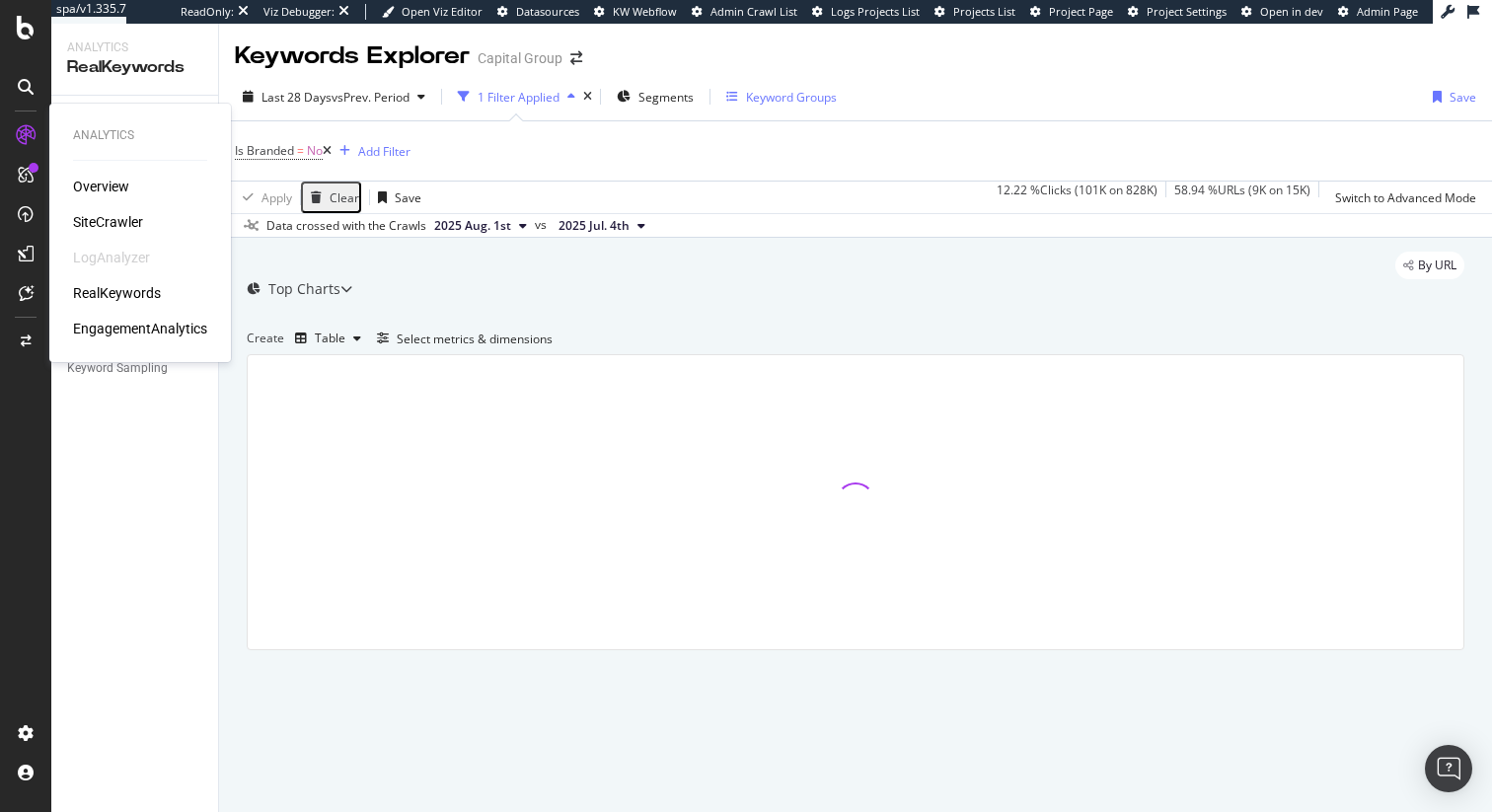 click on "SiteCrawler" at bounding box center [108, 222] 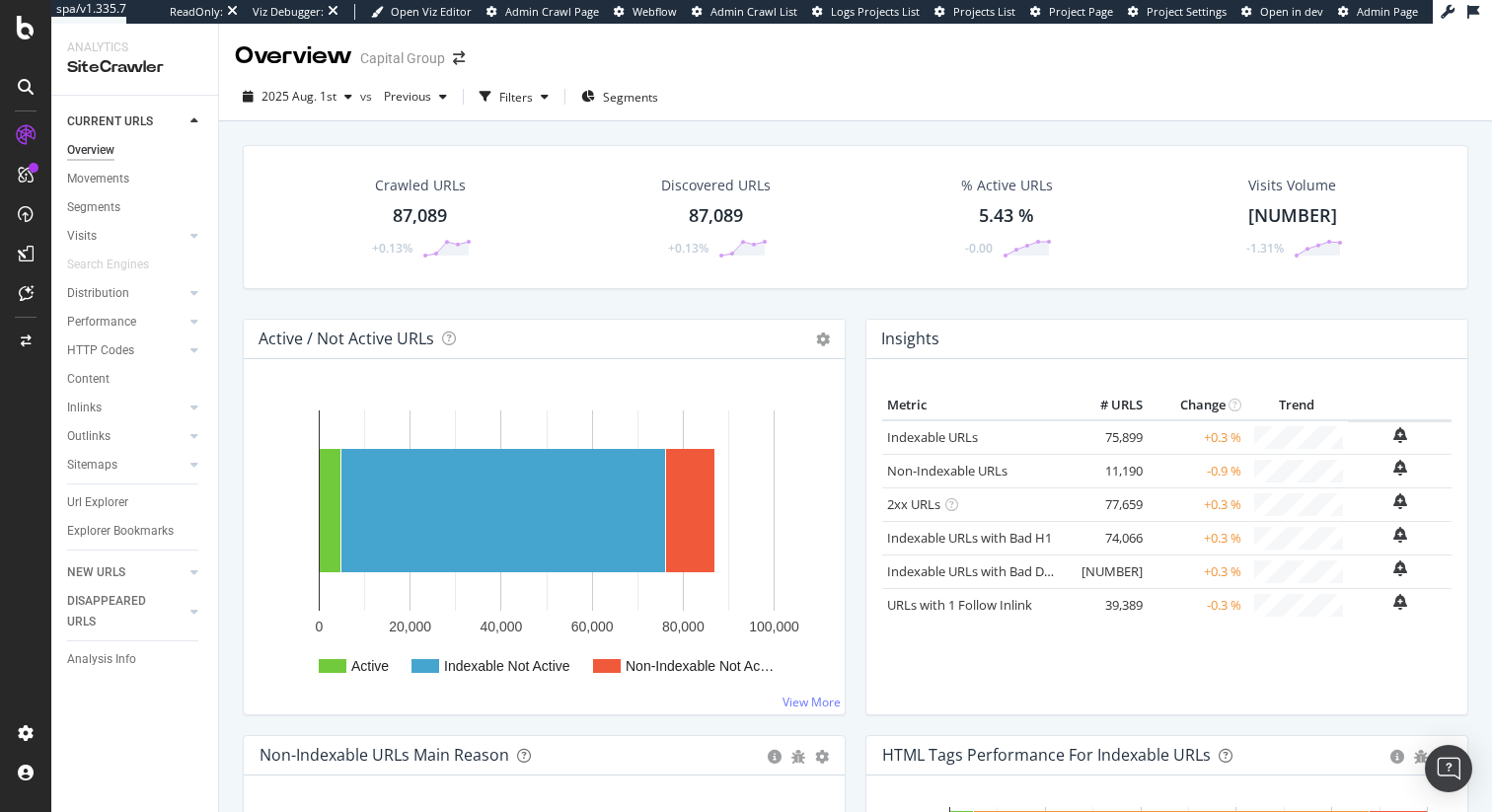 click at bounding box center [4, 820] 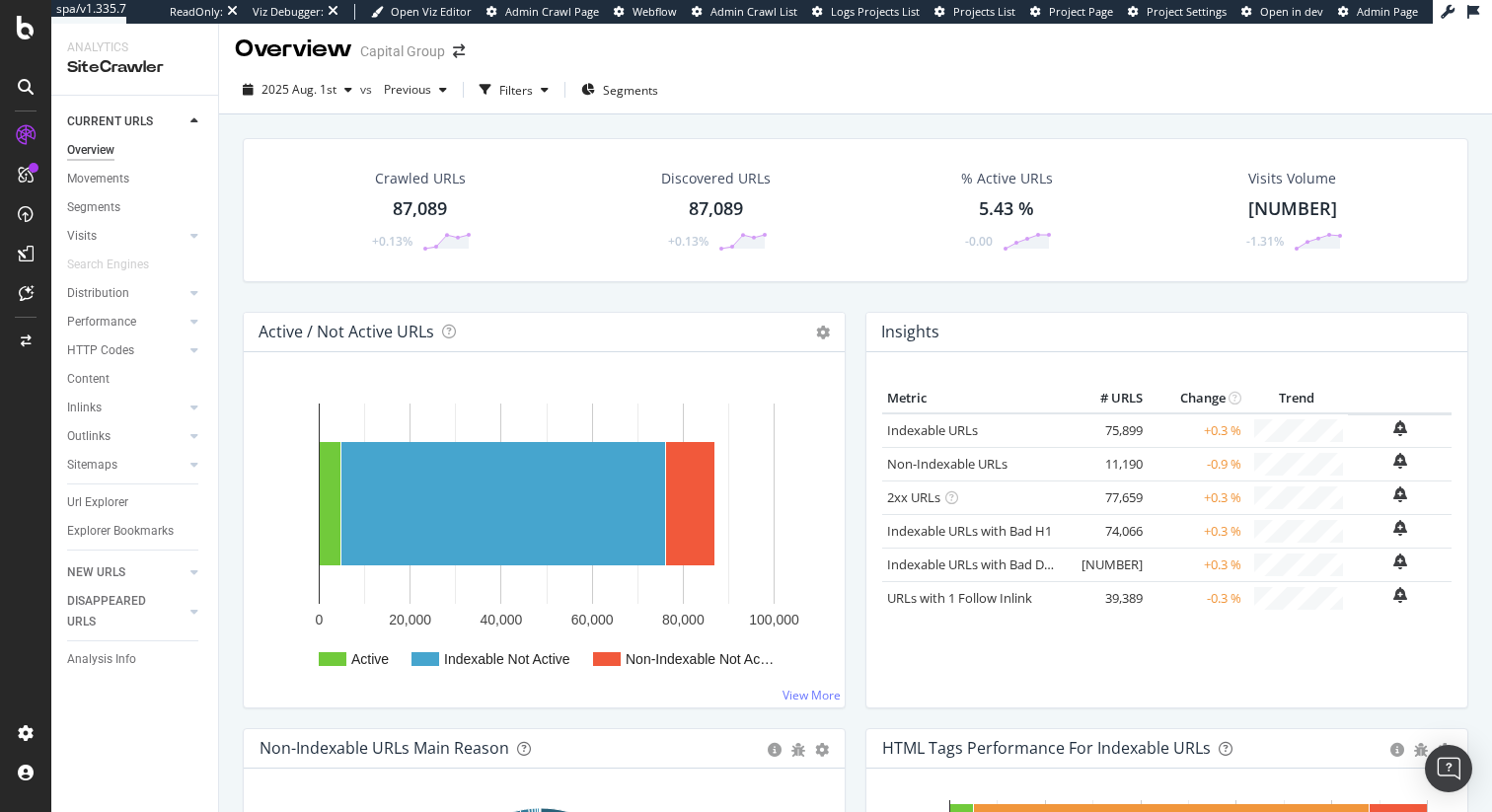 scroll, scrollTop: 0, scrollLeft: 0, axis: both 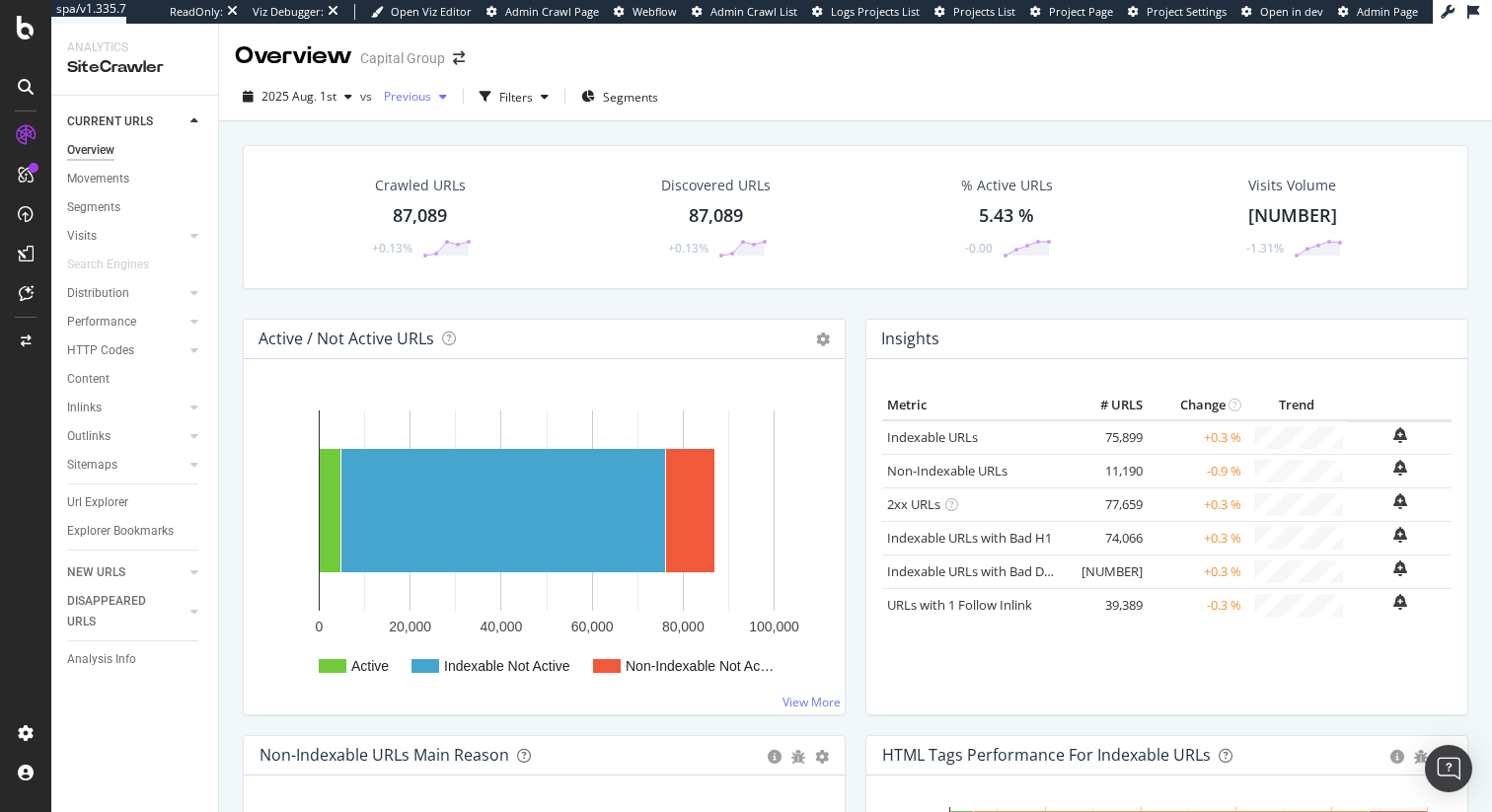 click at bounding box center (443, 97) 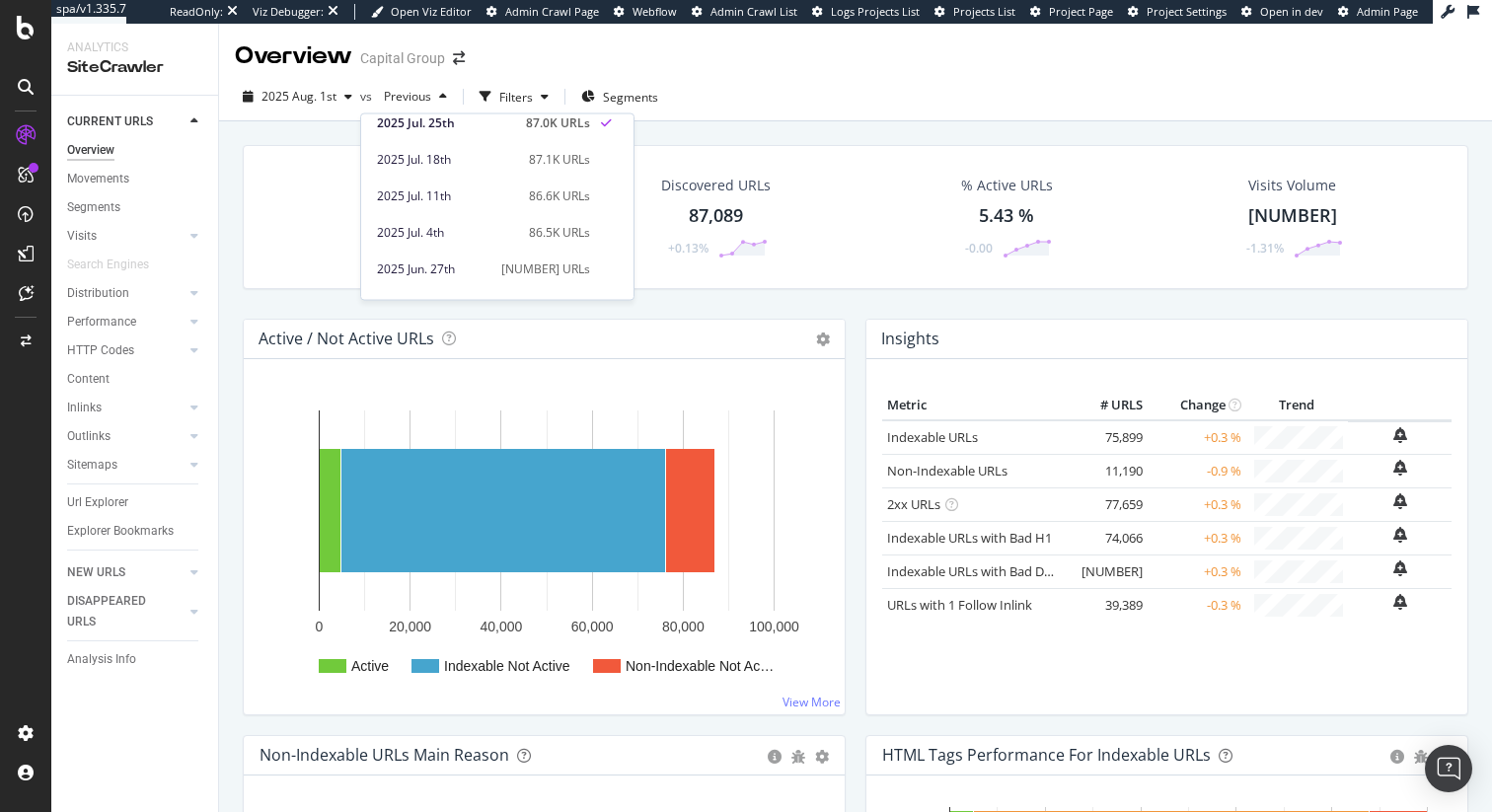 scroll, scrollTop: 128, scrollLeft: 0, axis: vertical 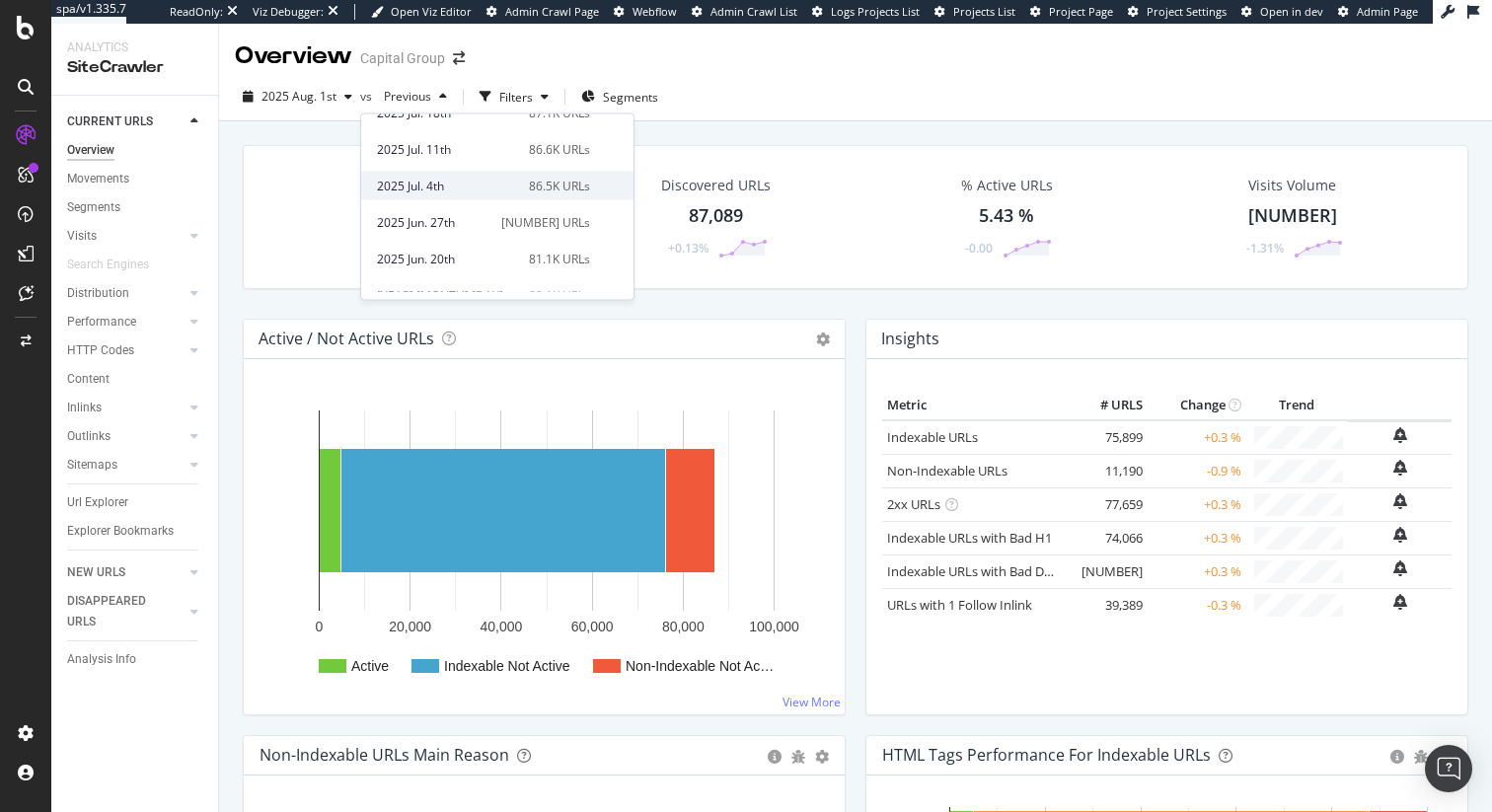 click on "[YEAR] [MONTH]. [DAY]th [NUMBER] URLs" at bounding box center (484, 185) 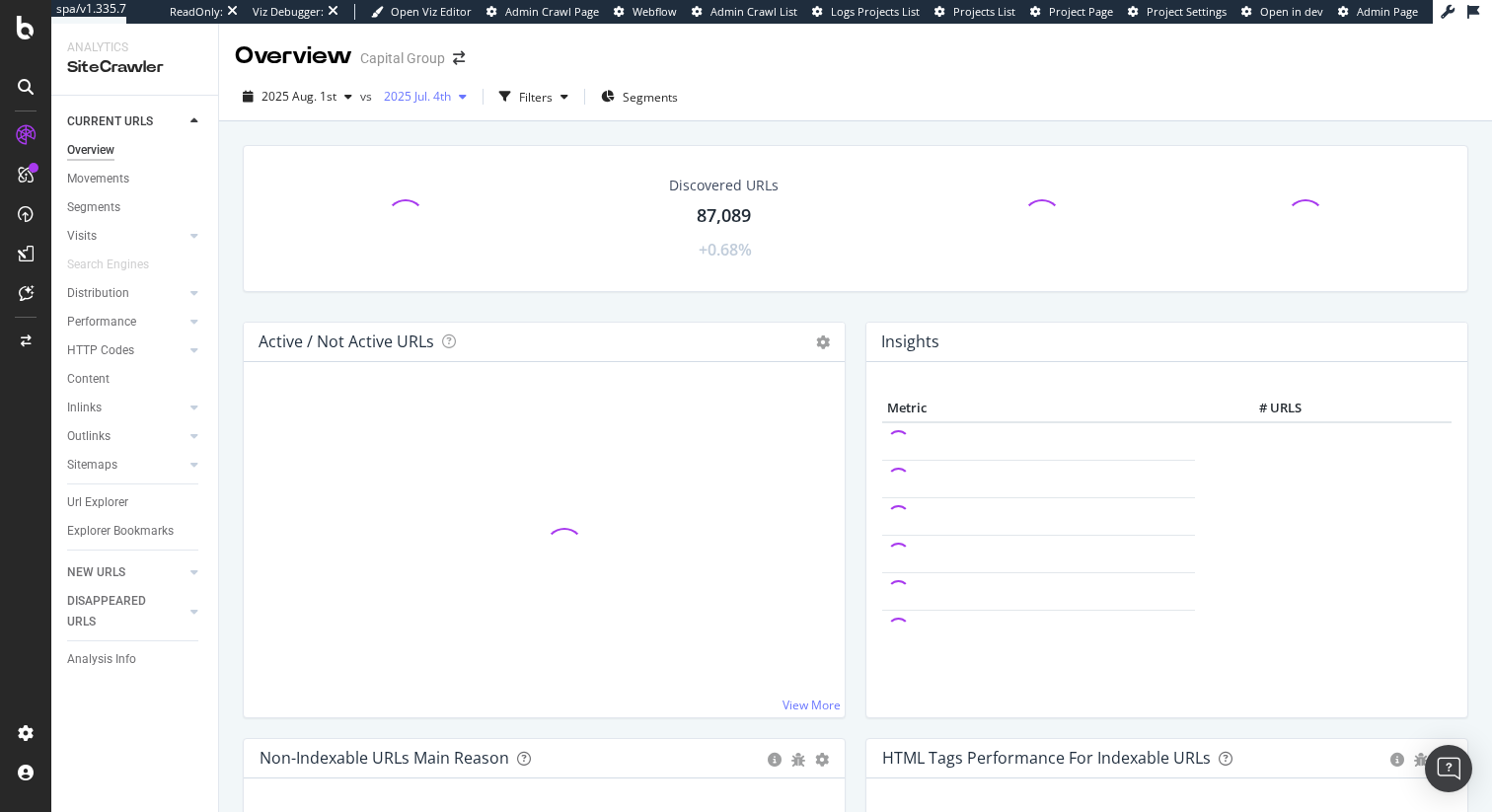 click on "2025 Jul. 4th" at bounding box center (413, 96) 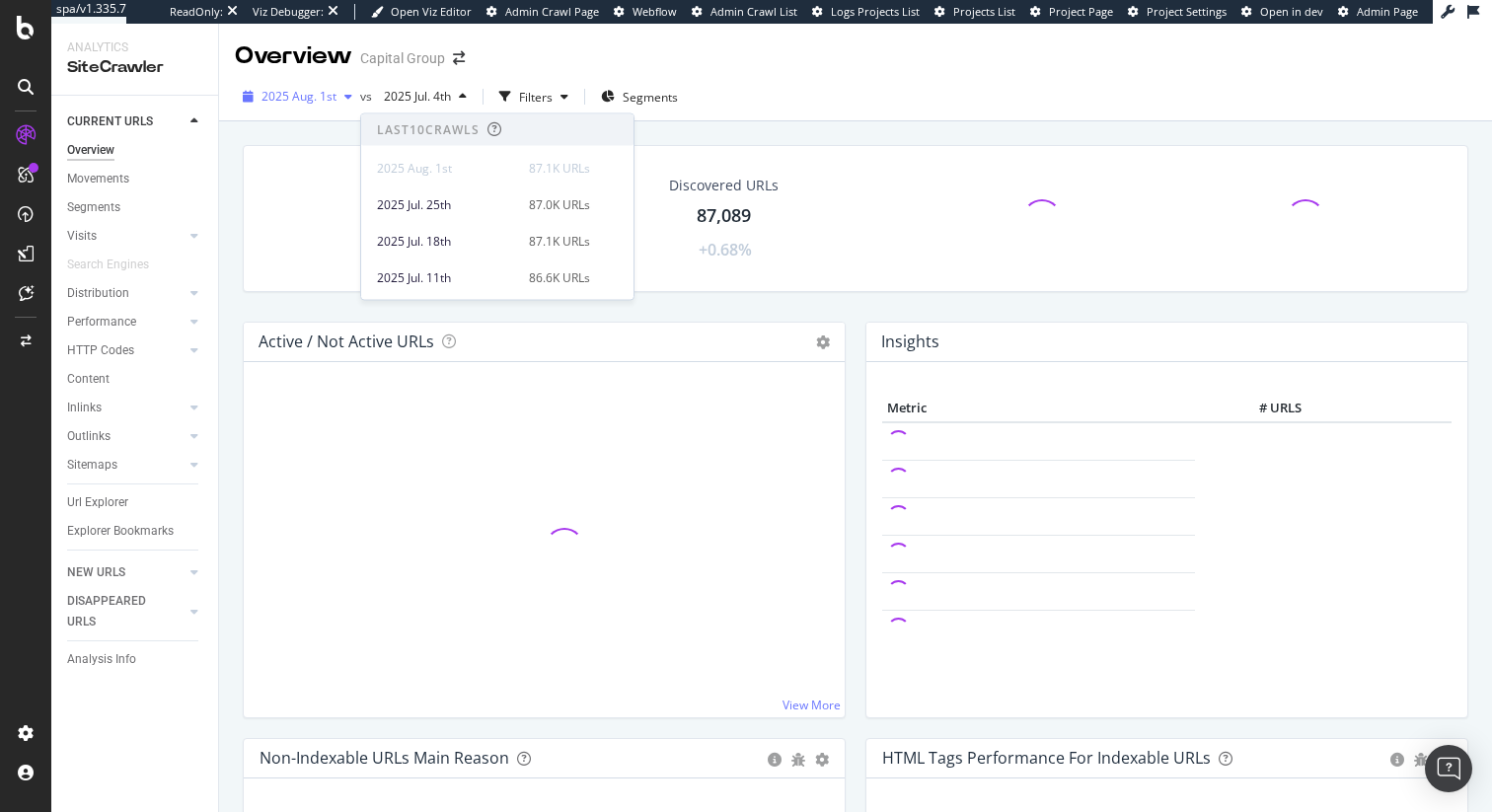 click on "2025 Aug. 1st" at bounding box center [299, 96] 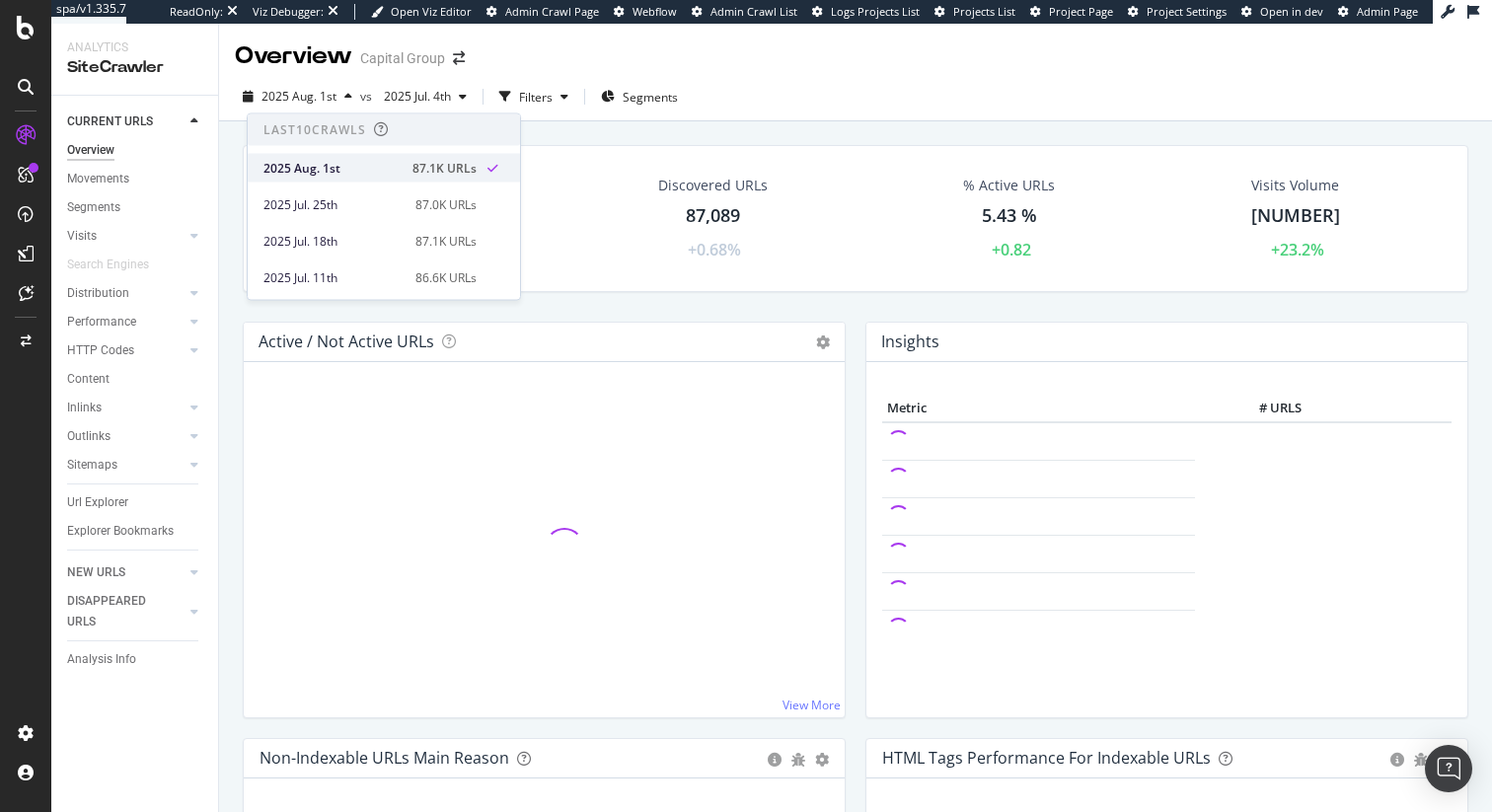 click on "[YEAR] [MONTH] [DAY] [NUMBER] URLs" at bounding box center [370, 168] 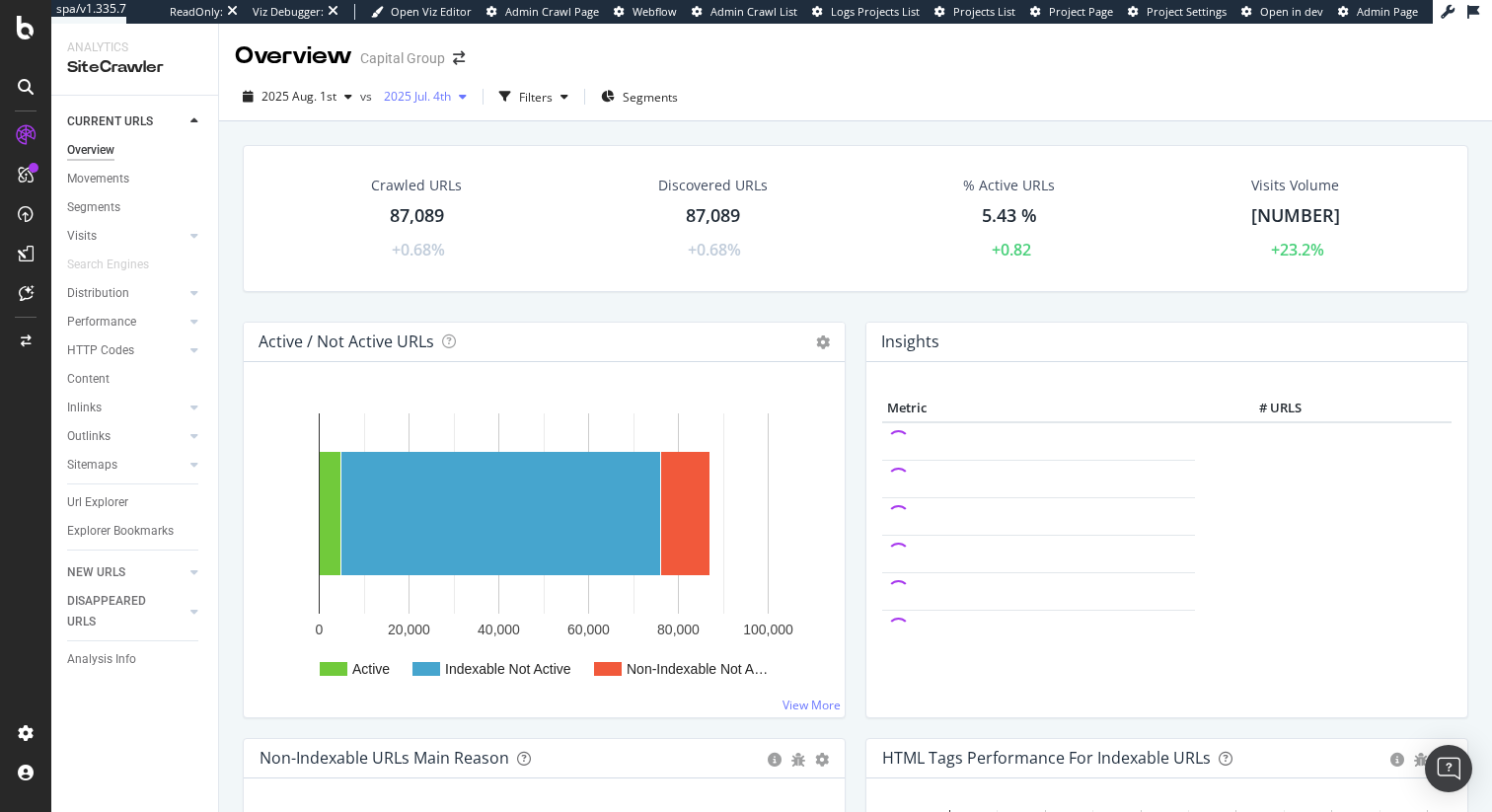 click at bounding box center [463, 97] 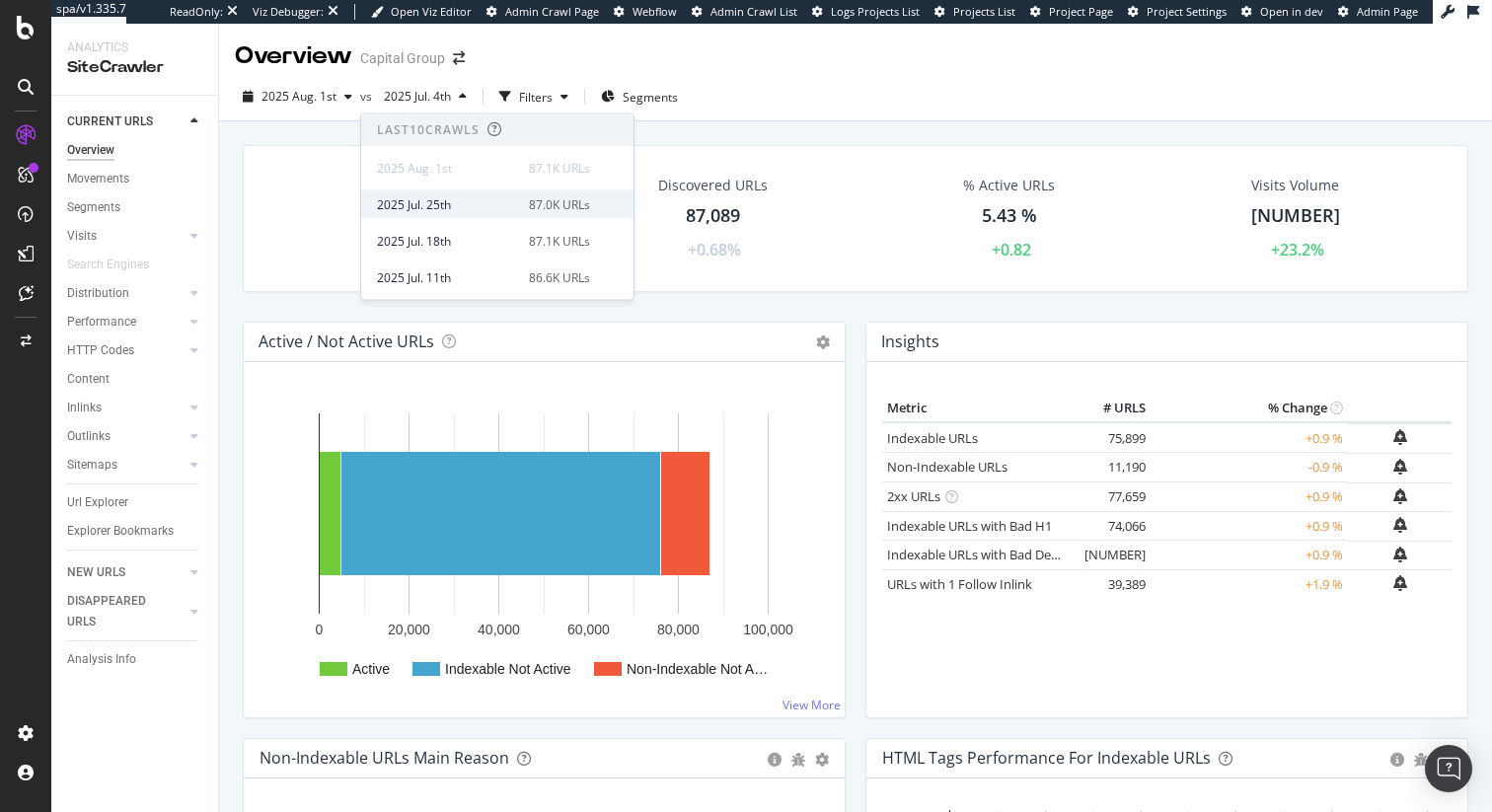 click on "[YEAR] [MONTH] [DAY] [NUMBER] URLs" at bounding box center [497, 204] 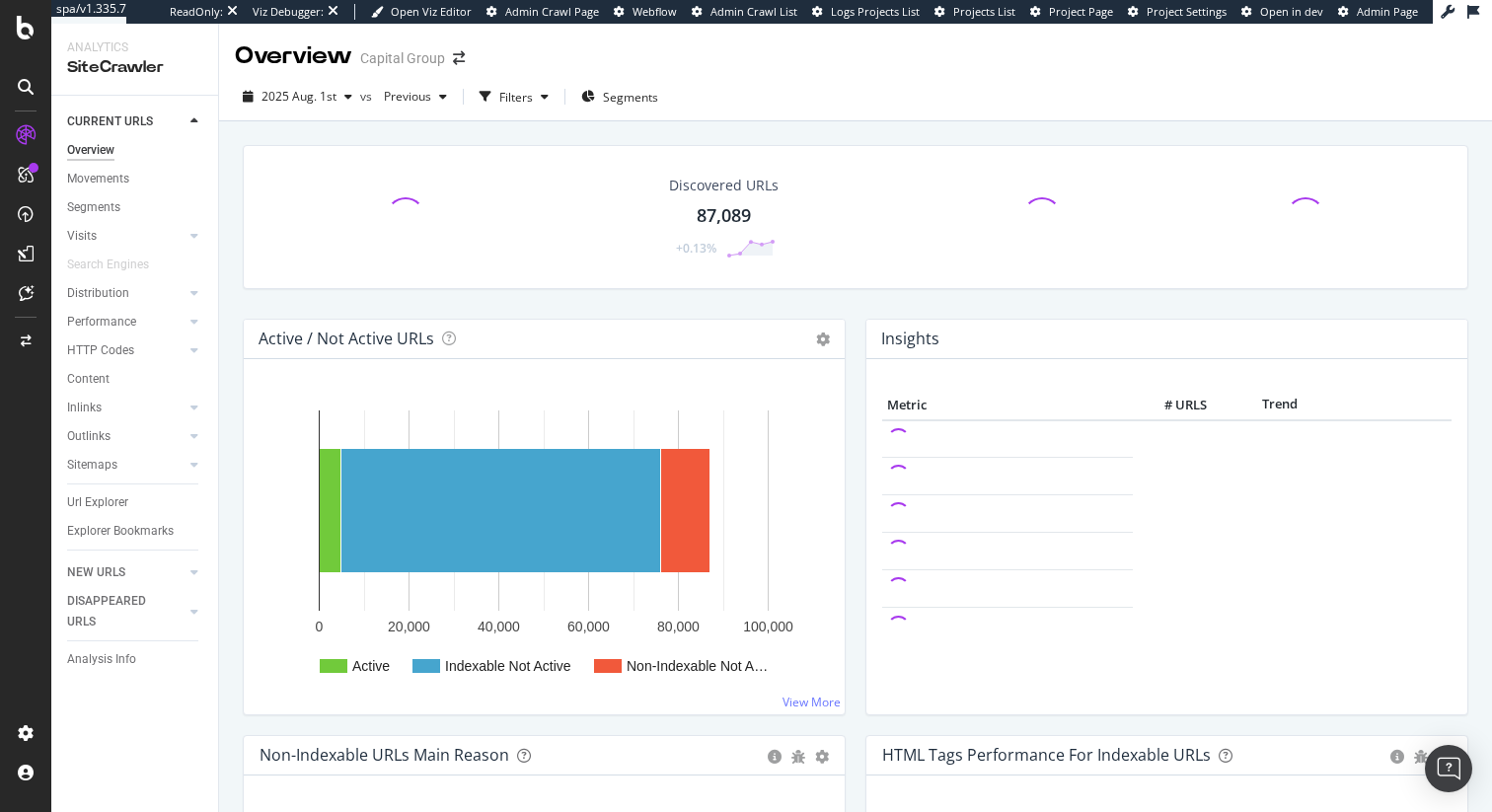 click at bounding box center [545, 97] 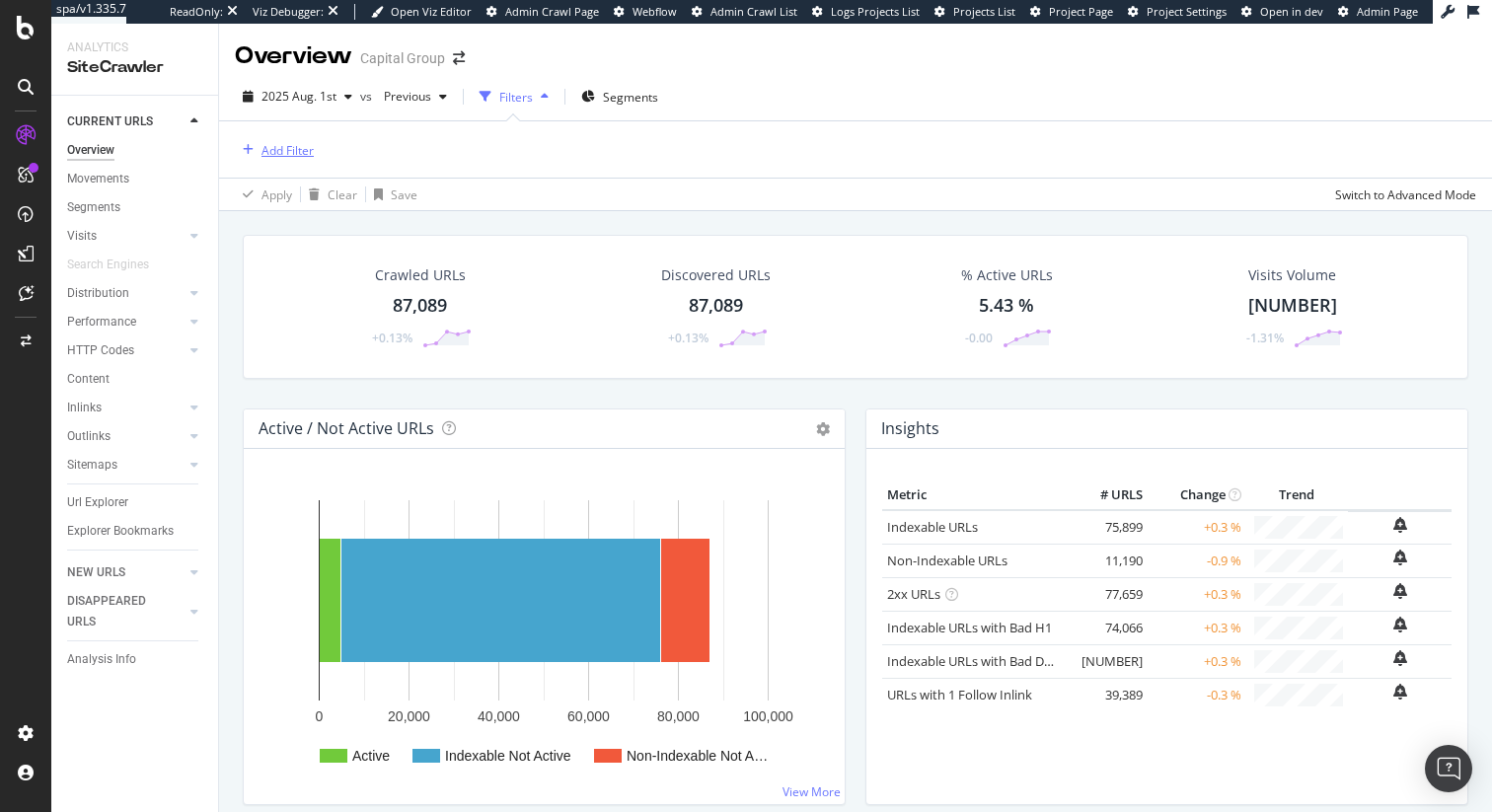 click on "Add Filter" at bounding box center [287, 150] 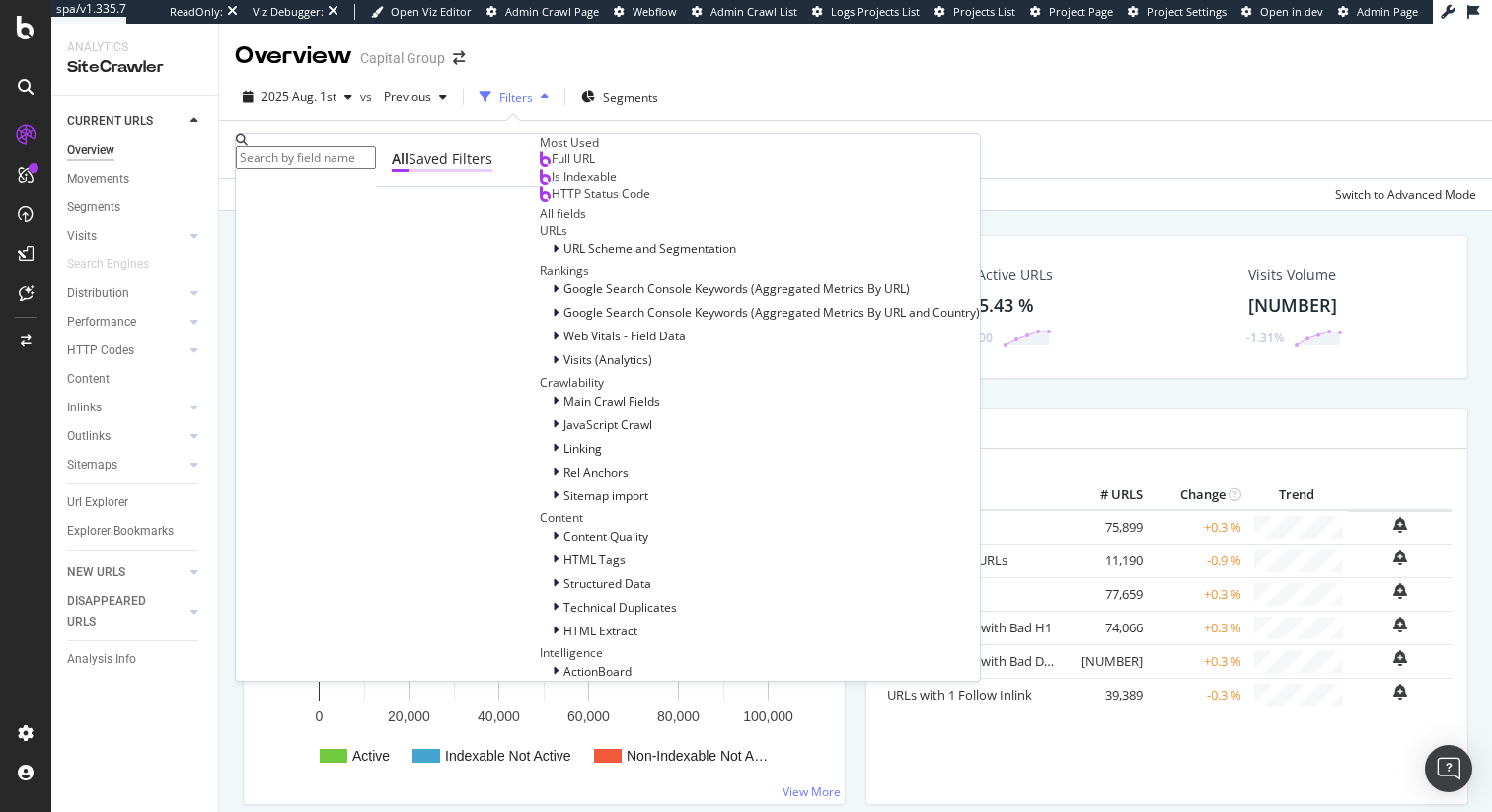 scroll, scrollTop: 0, scrollLeft: 0, axis: both 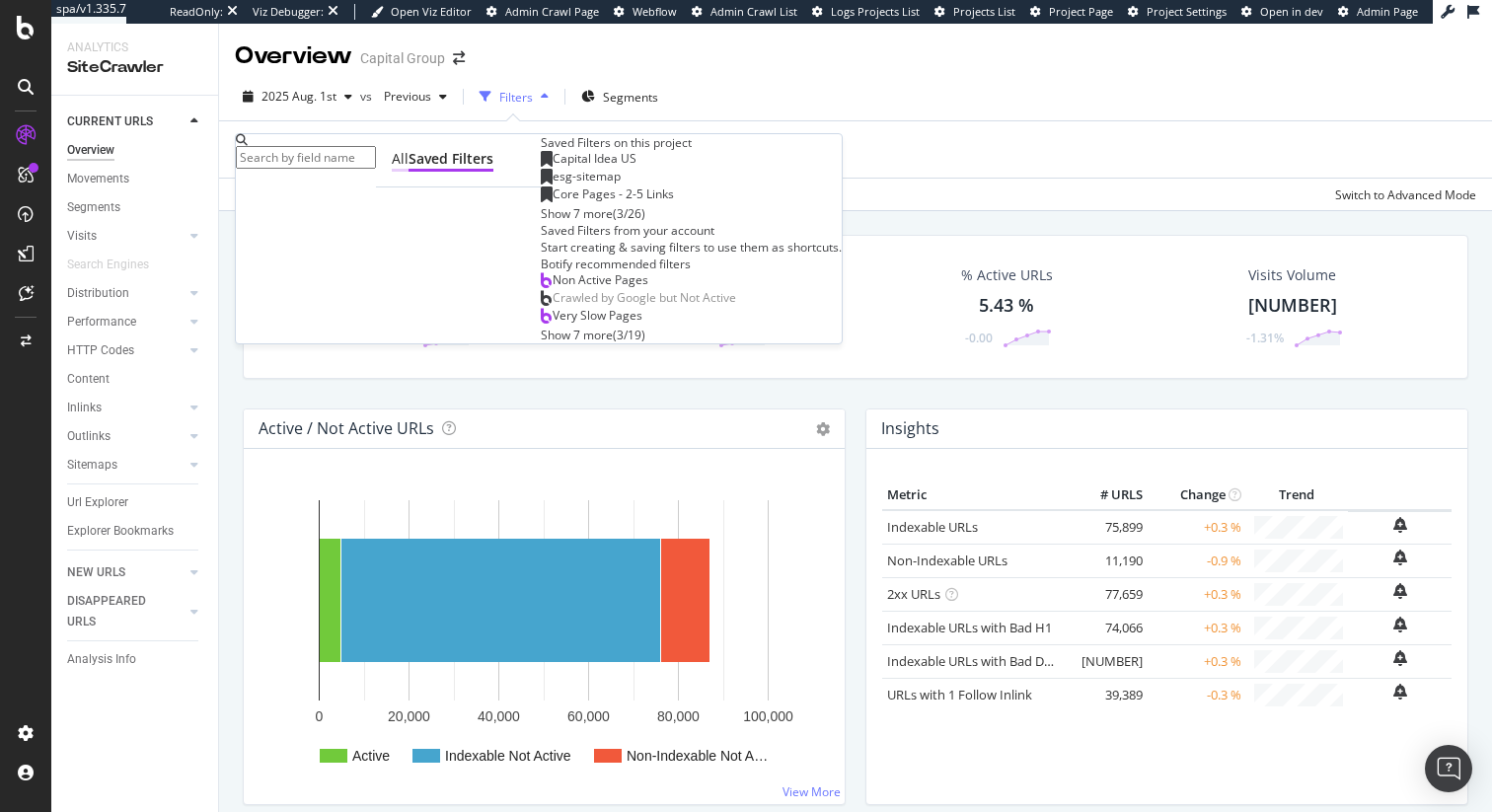 click on "All" at bounding box center [400, 160] 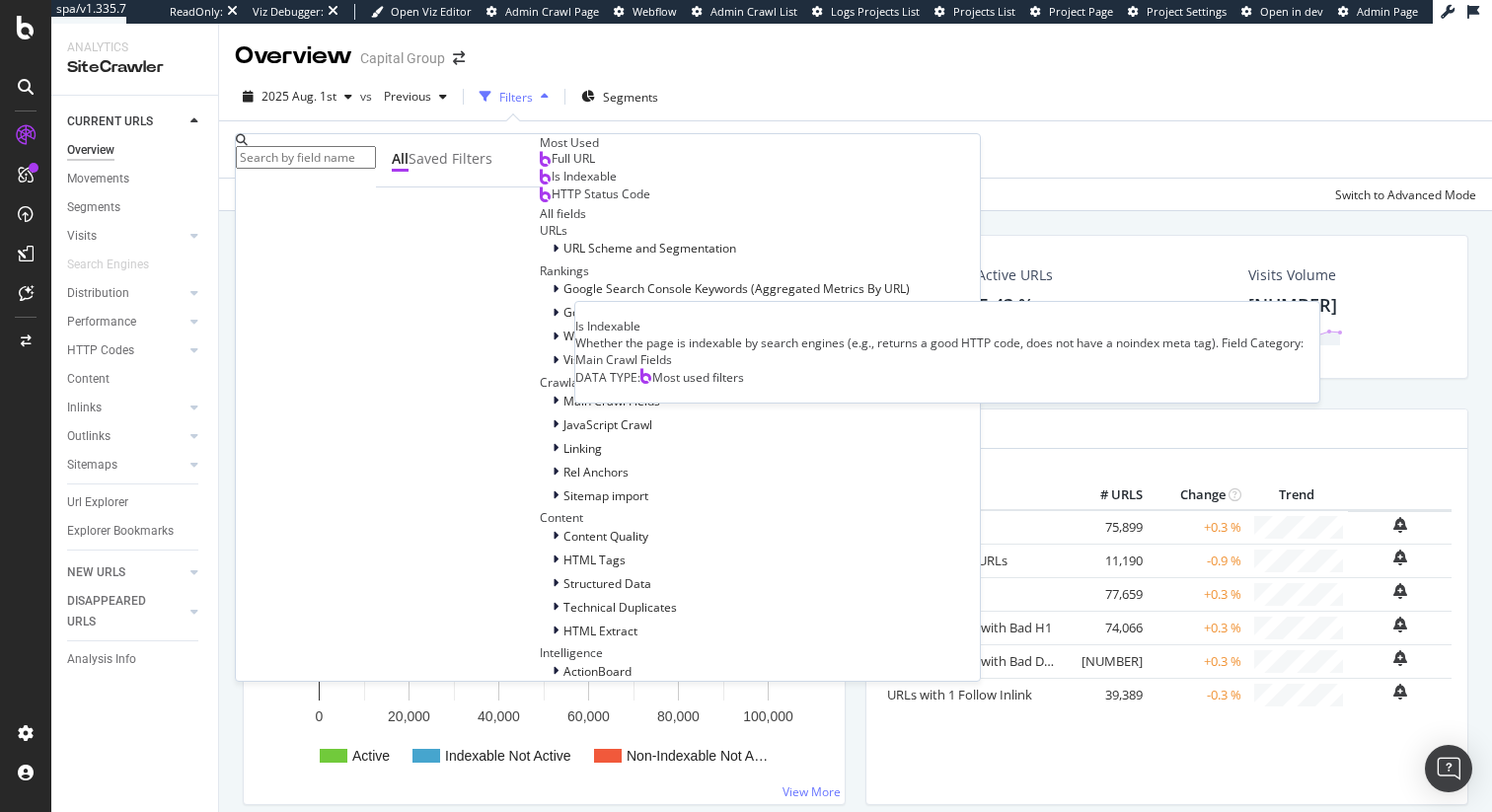 click on "Is Indexable" at bounding box center (584, 176) 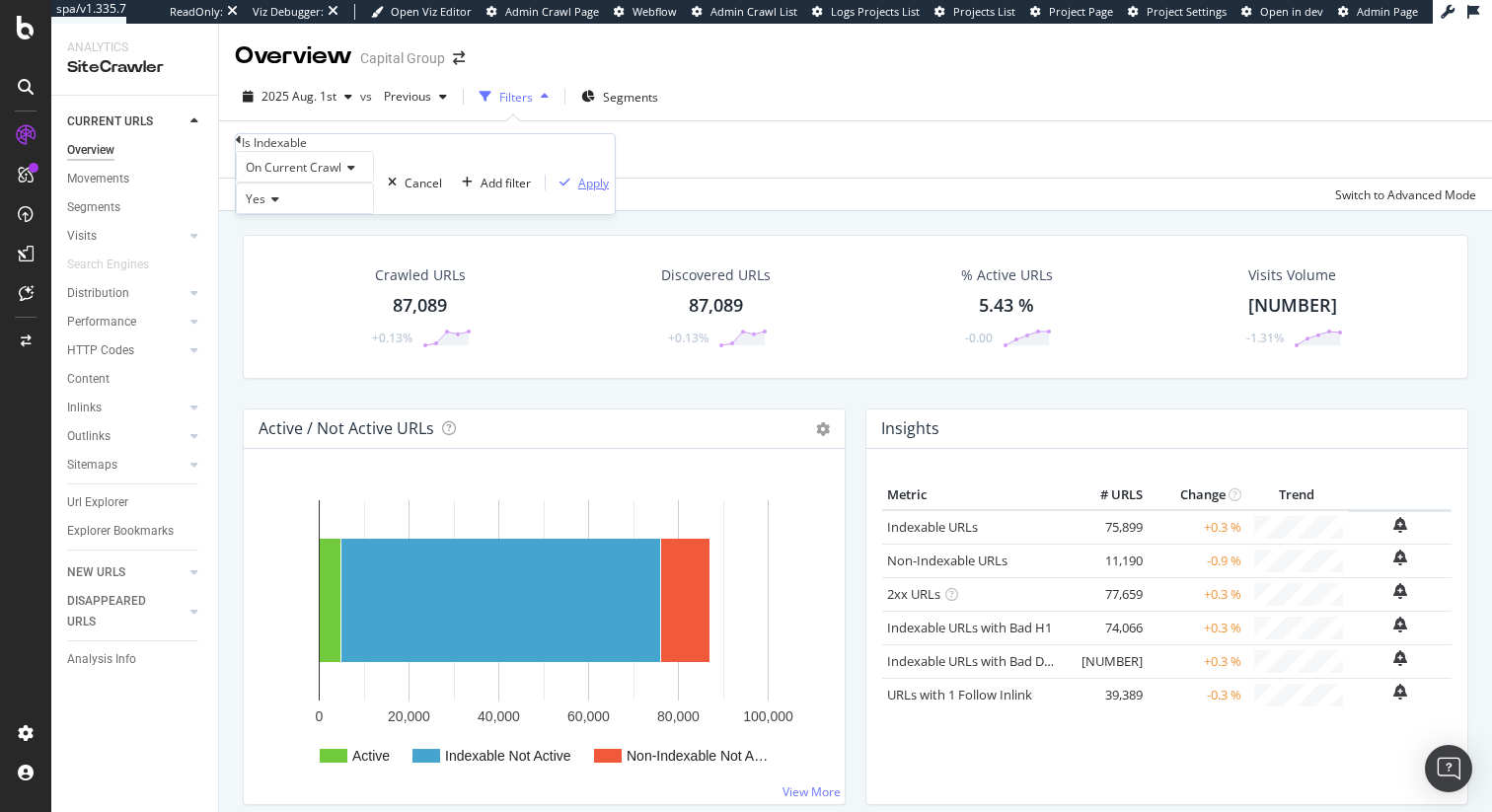 click at bounding box center [564, 183] 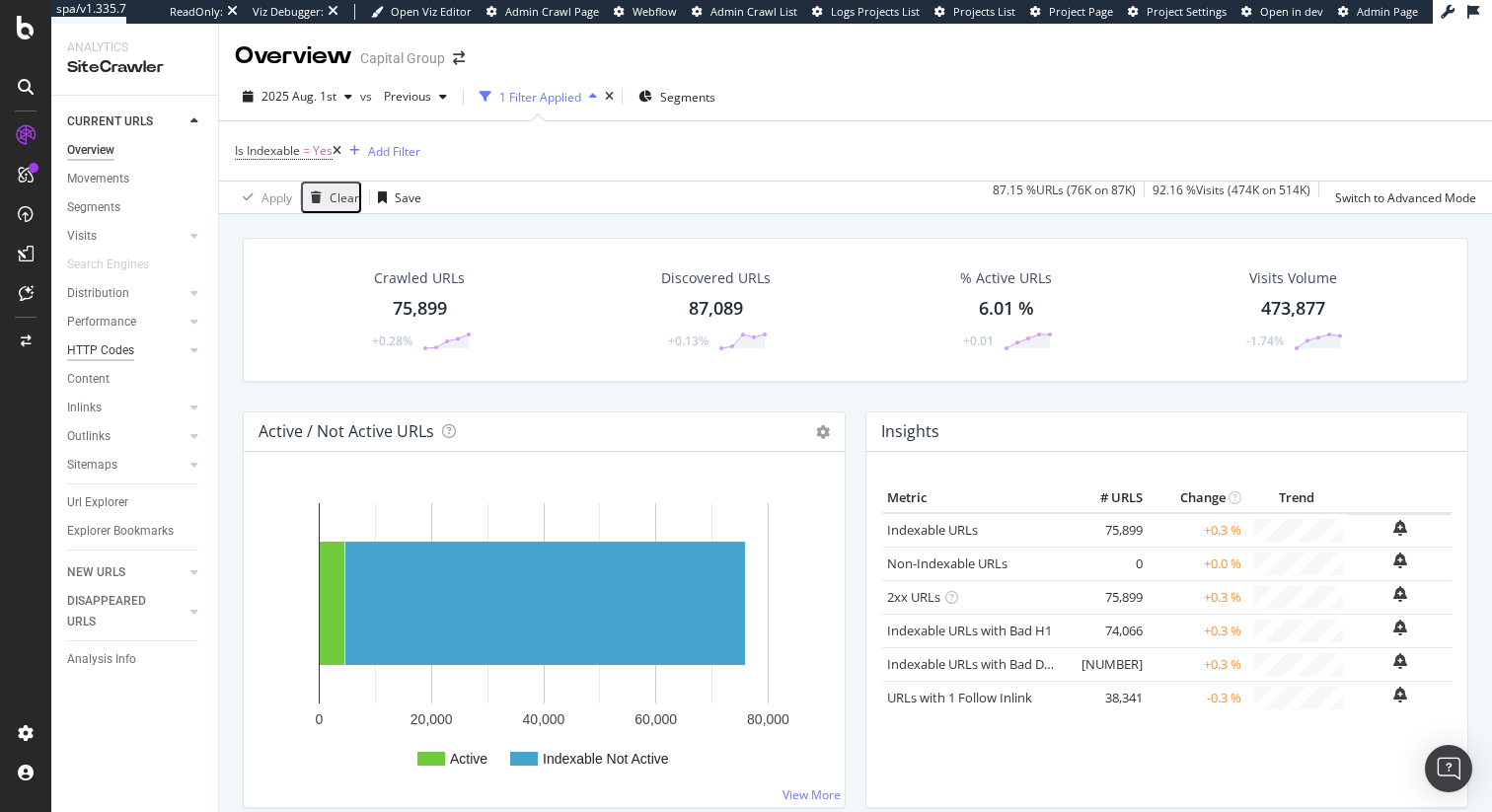 click on "HTTP Codes" at bounding box center (101, 350) 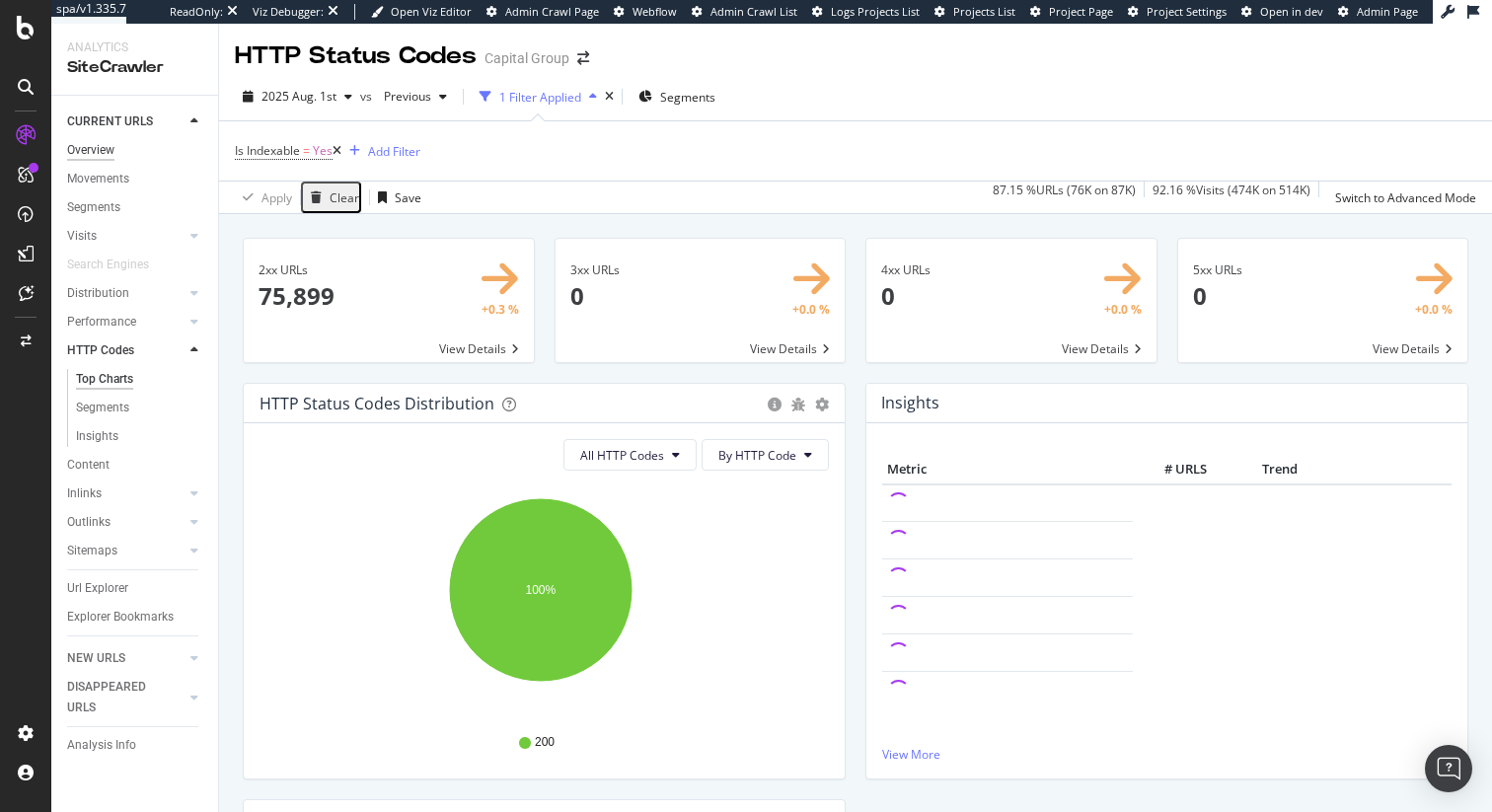 click on "Overview" at bounding box center (91, 150) 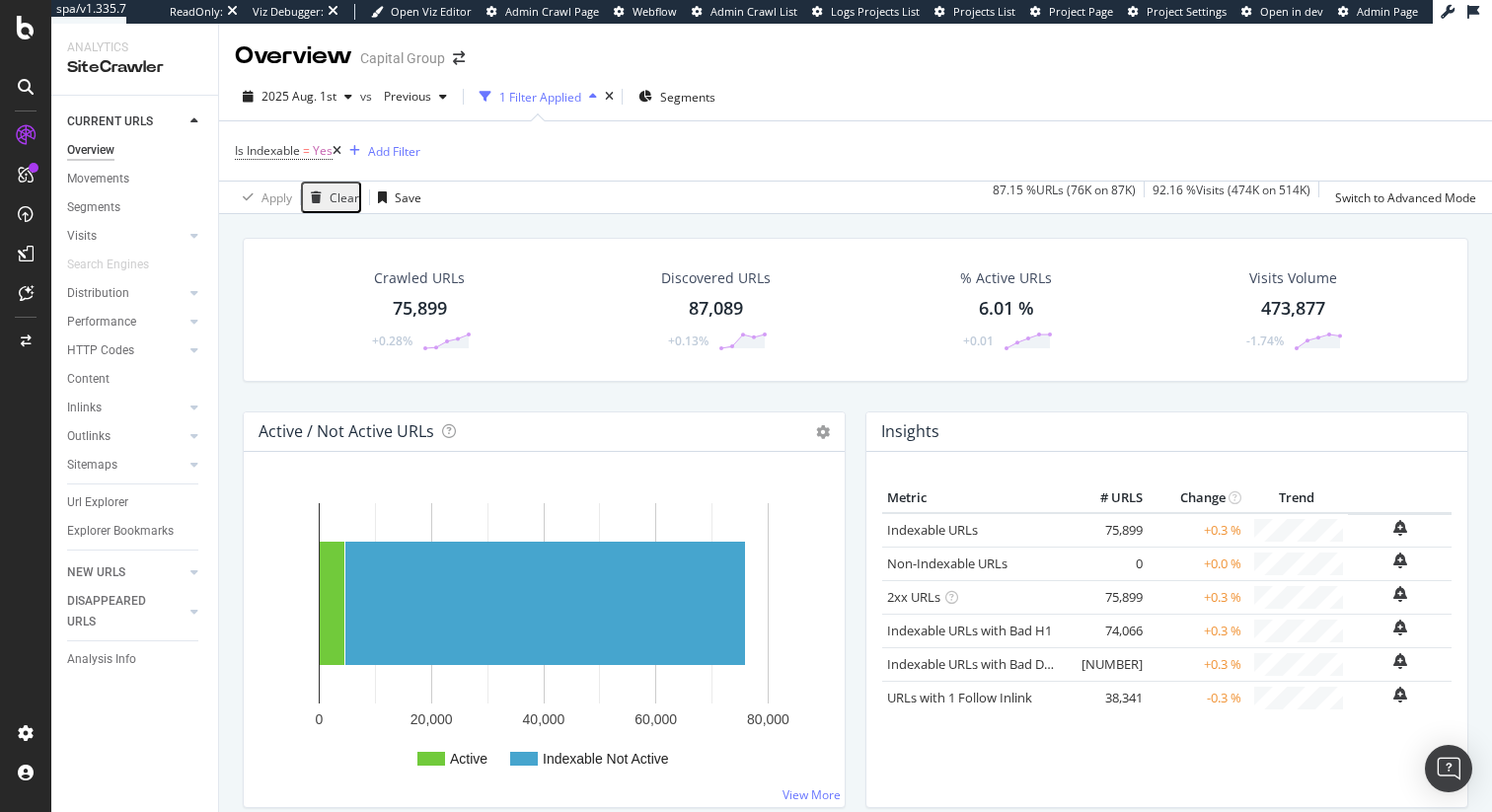 click at bounding box center (336, 151) 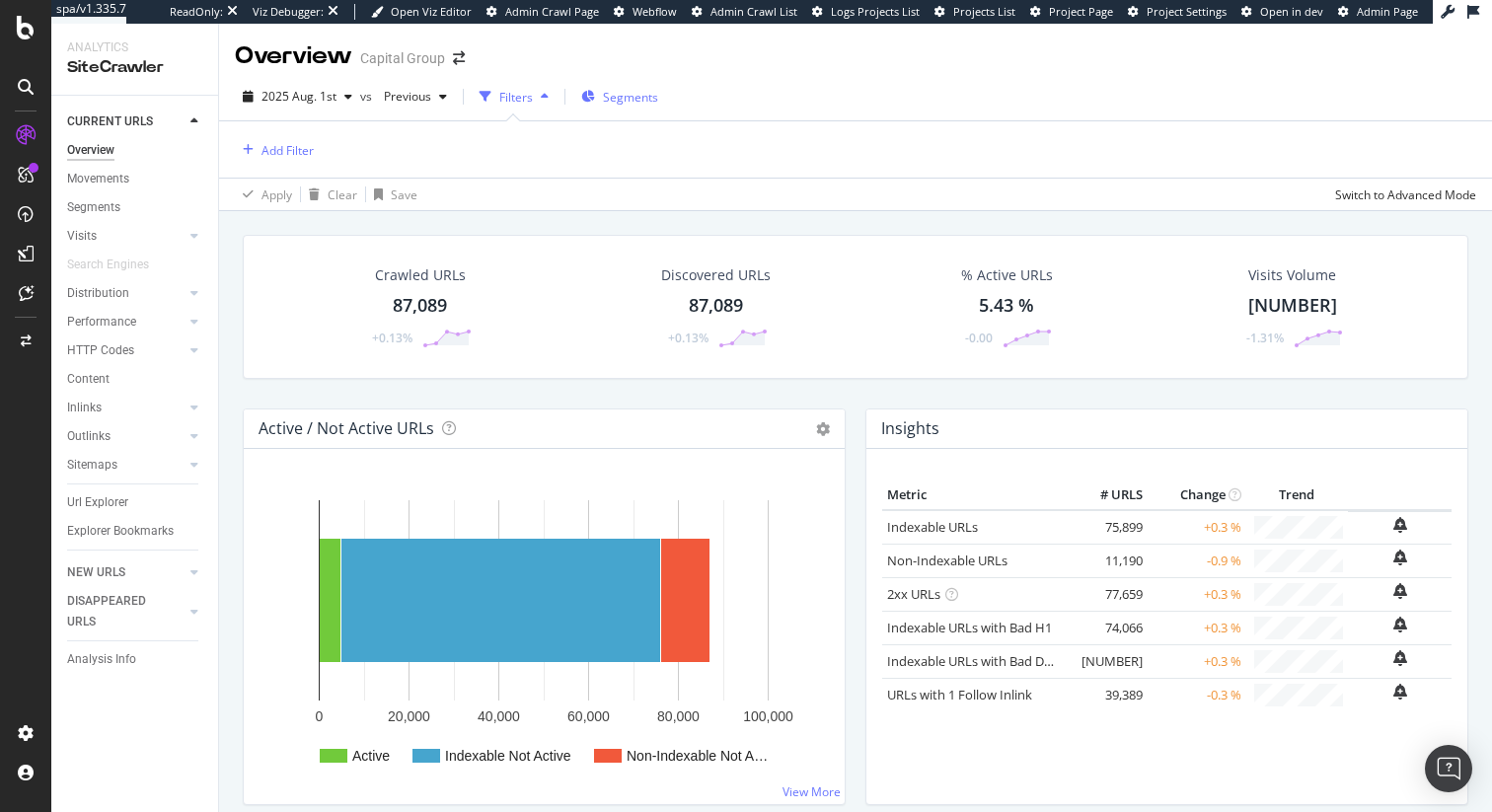 click on "Segments" at bounding box center [620, 97] 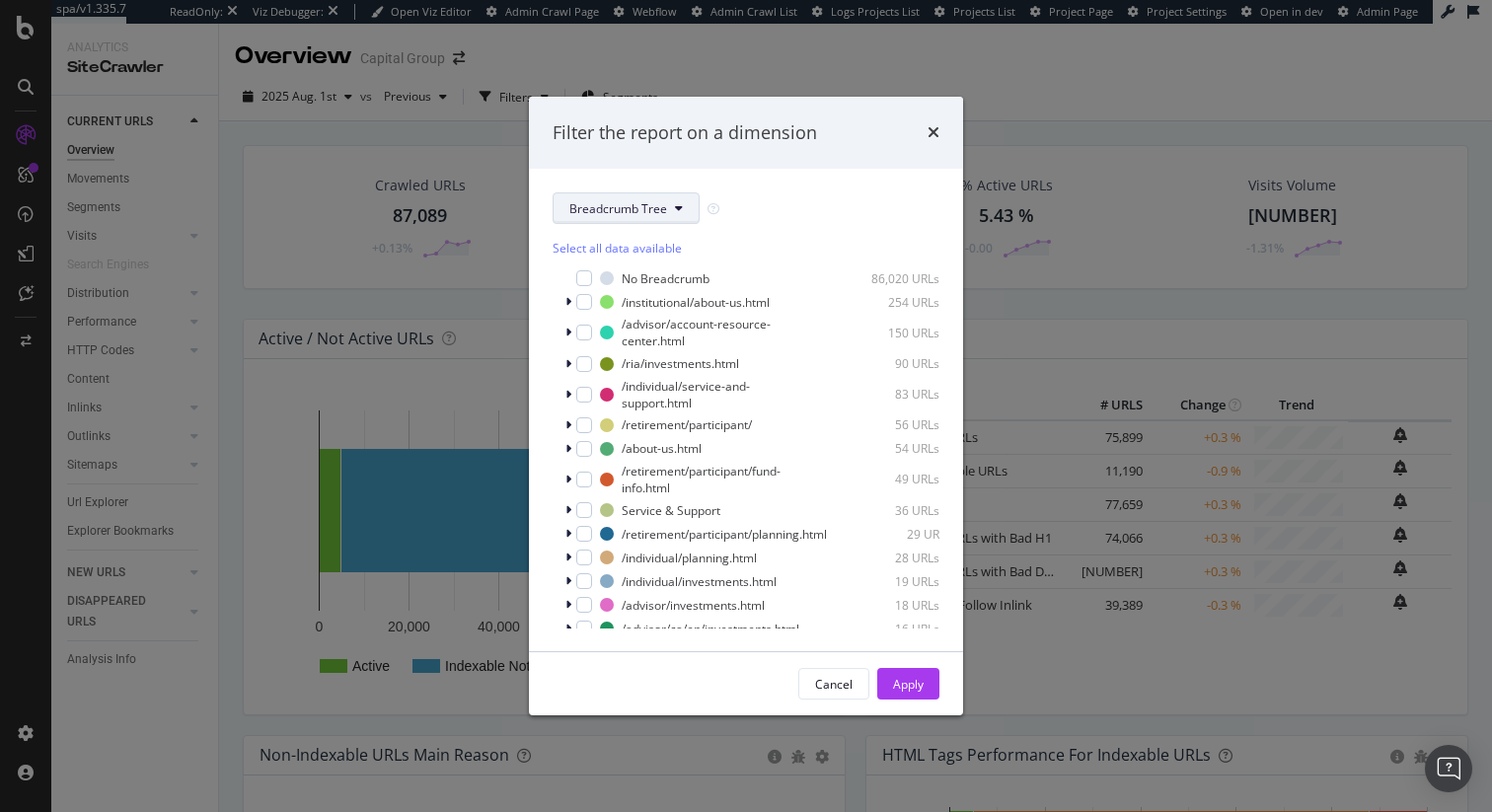 click on "Breadcrumb Tree" at bounding box center (626, 208) 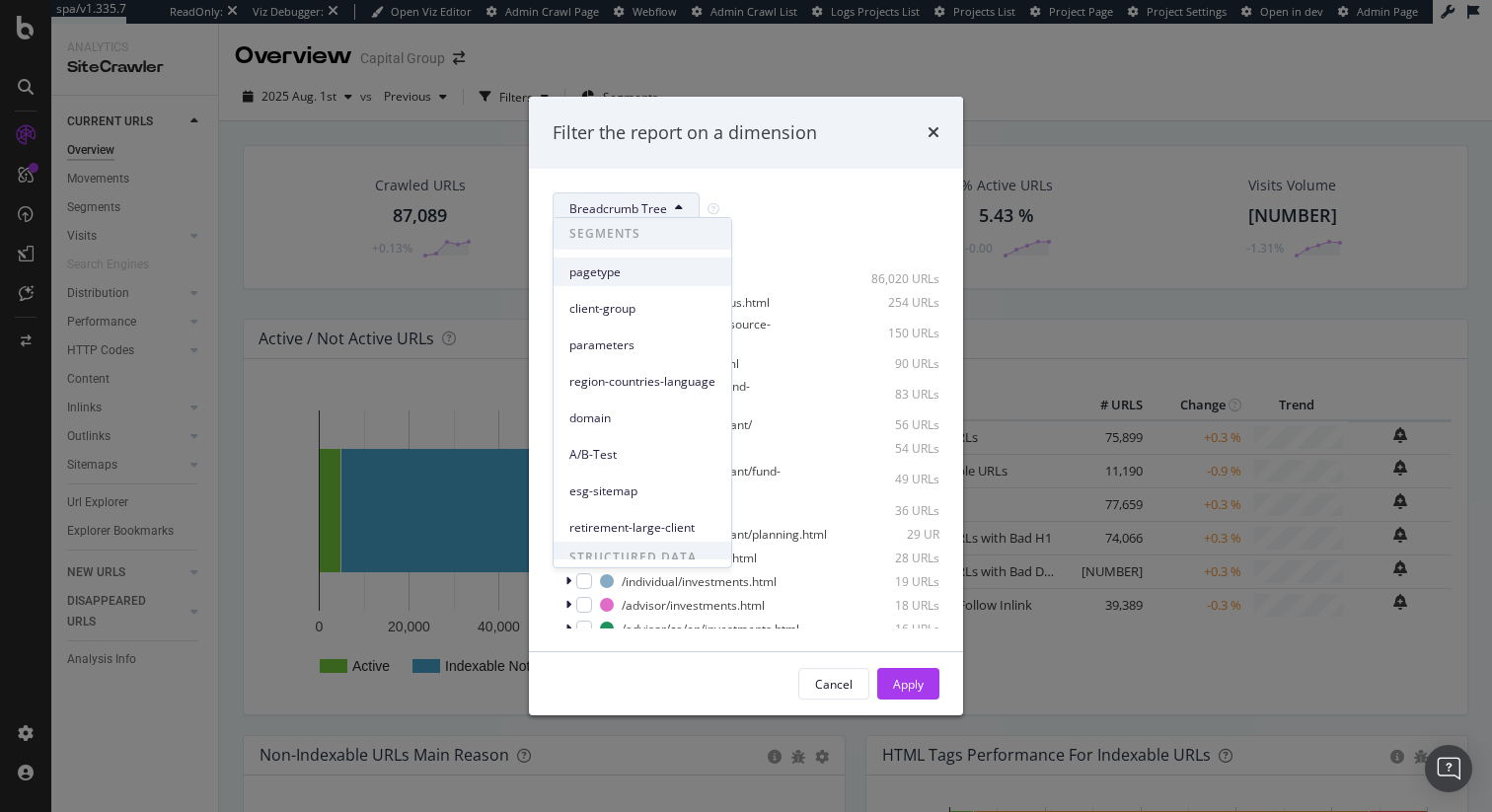click on "pagetype" at bounding box center [642, 272] 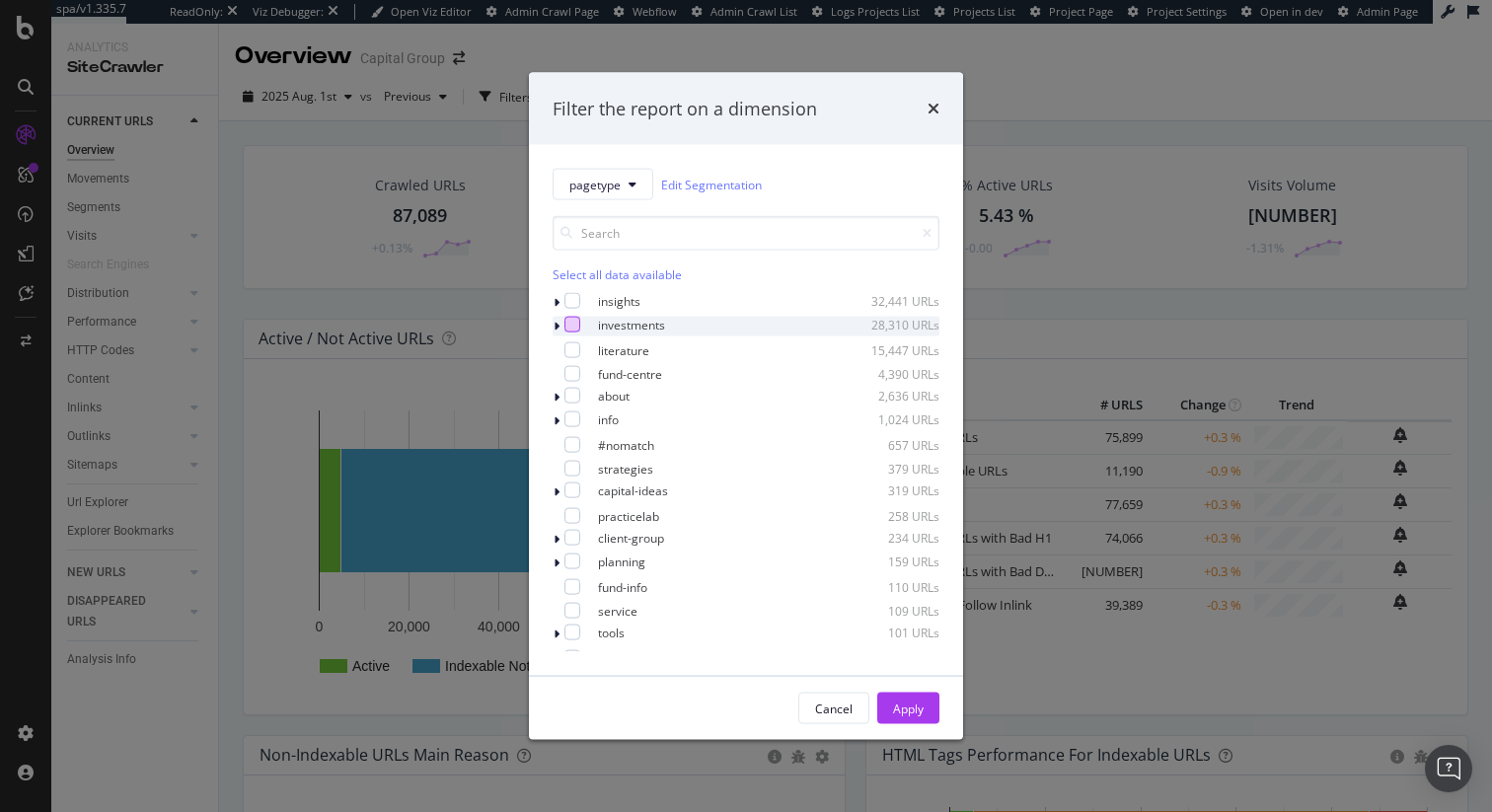 click at bounding box center (572, 325) 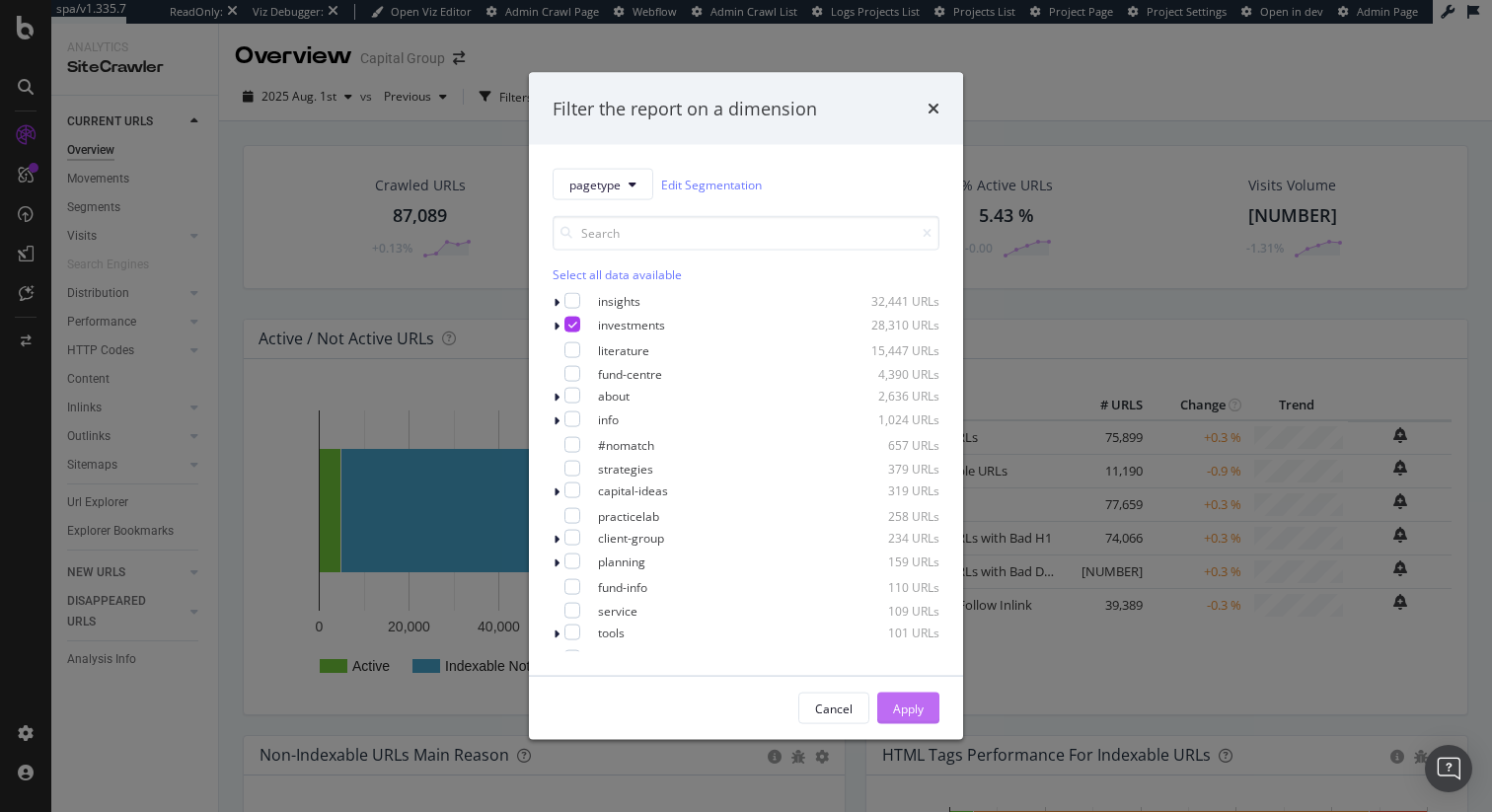 click on "Apply" at bounding box center (908, 708) 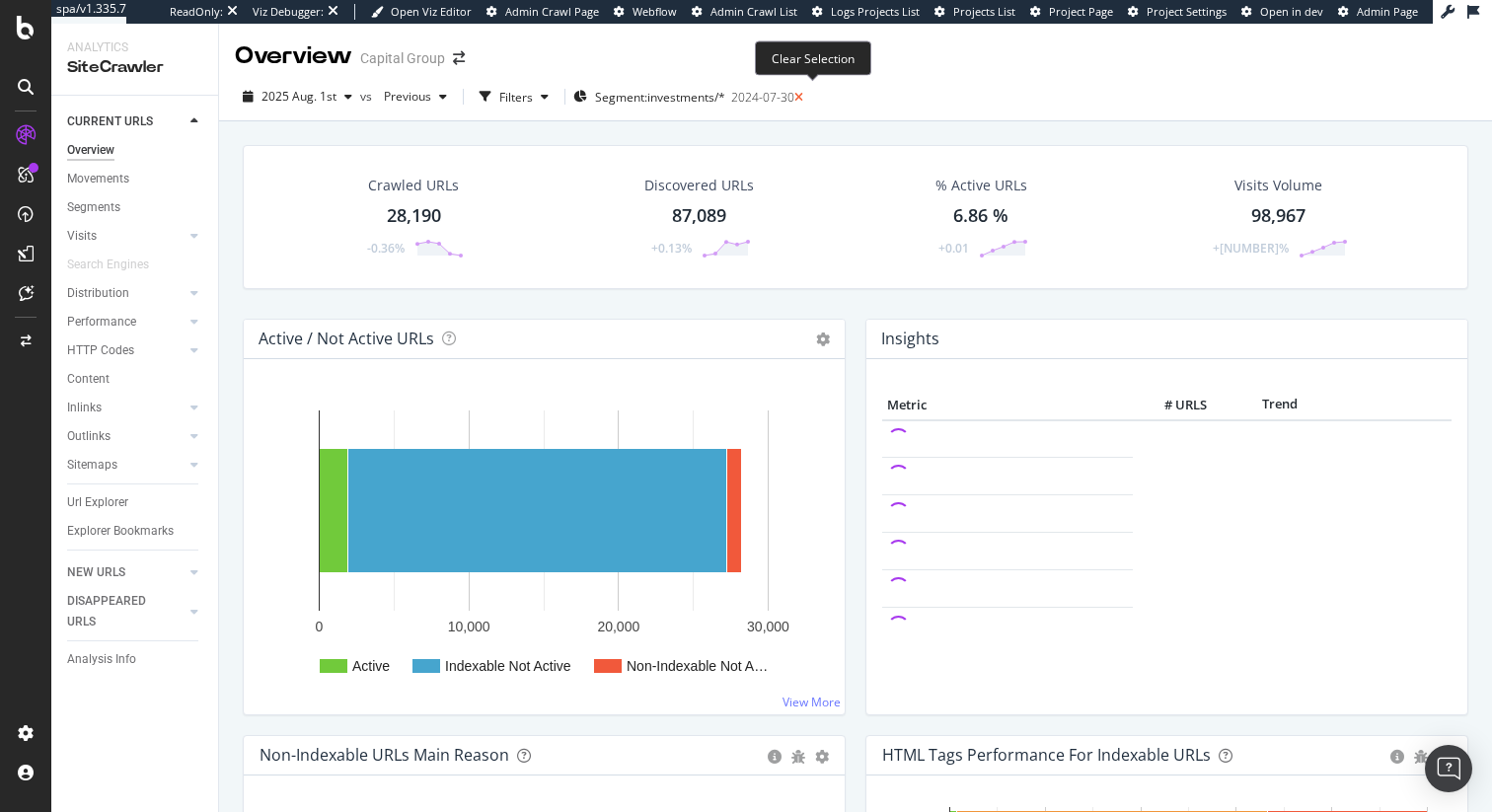 click at bounding box center [798, 98] 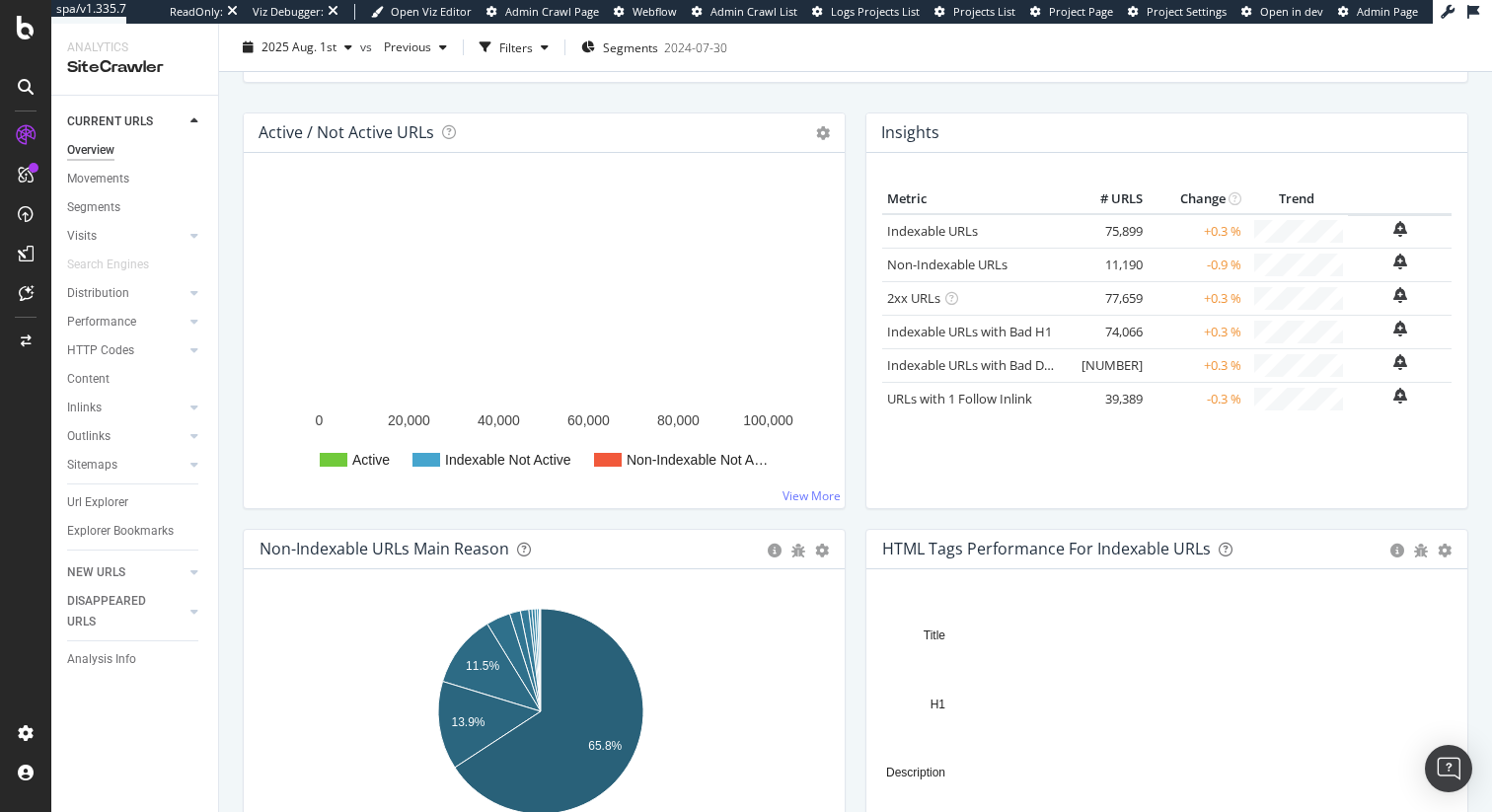 scroll, scrollTop: 22, scrollLeft: 0, axis: vertical 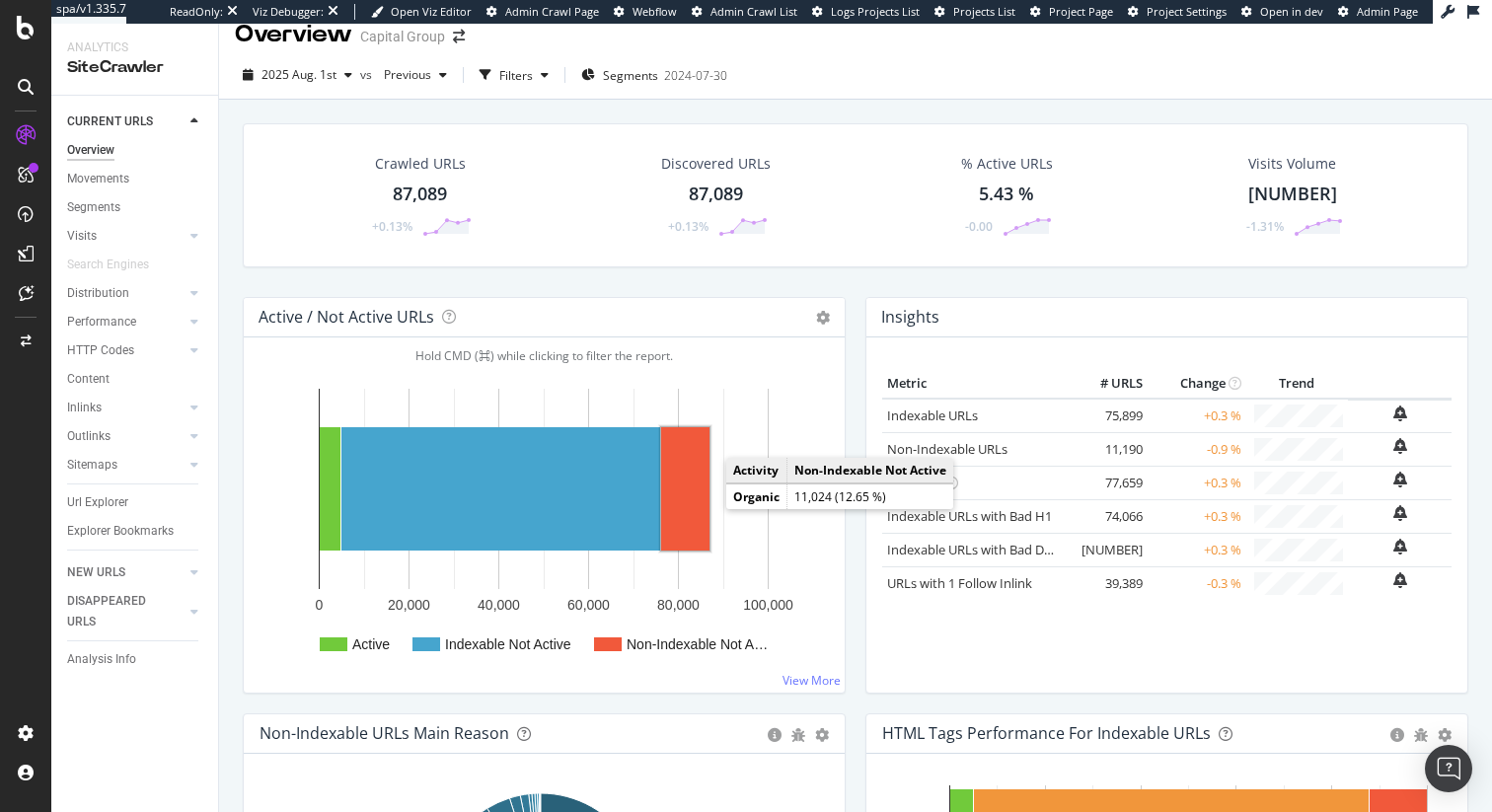 click 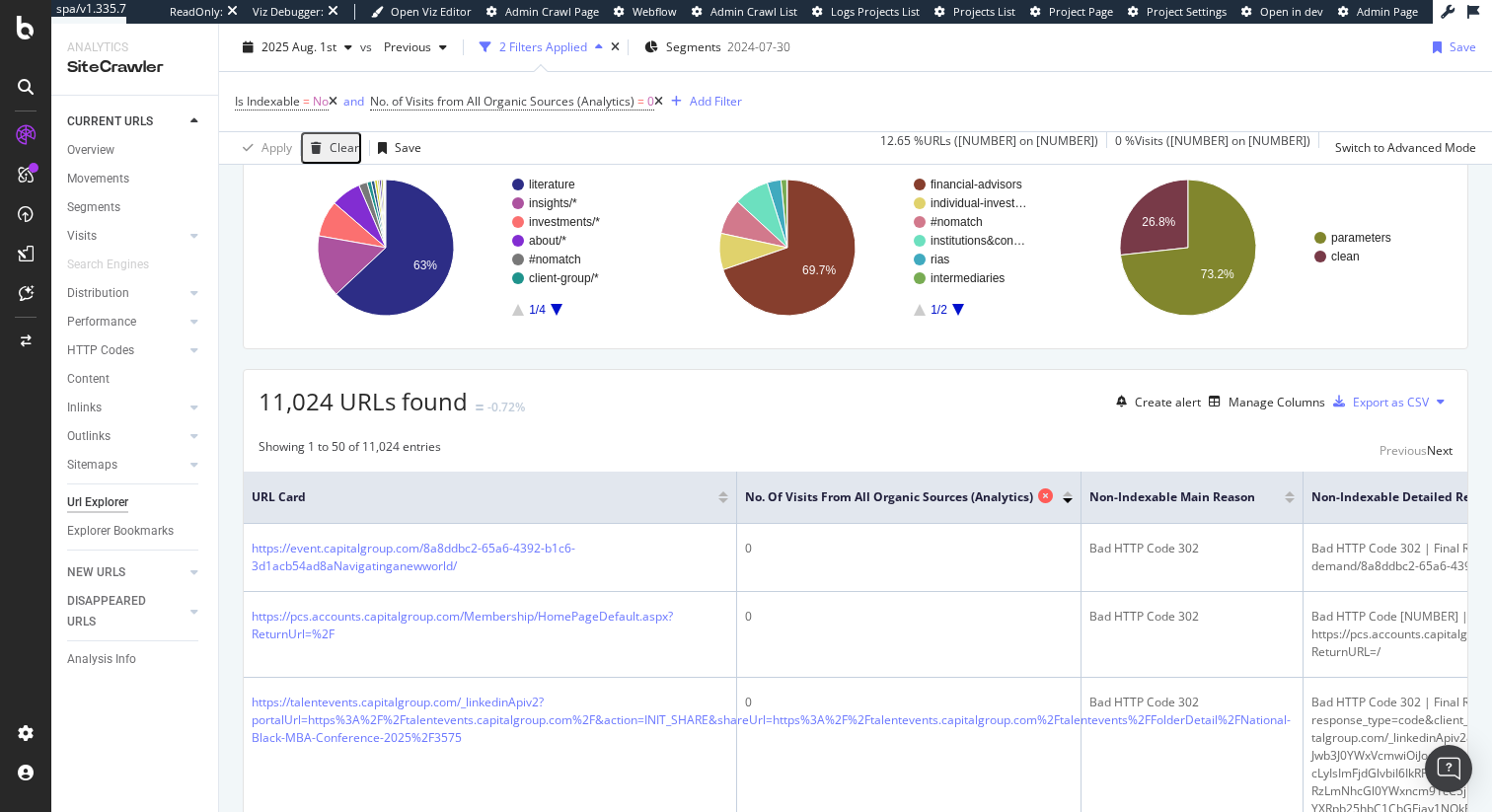 scroll, scrollTop: 201, scrollLeft: 0, axis: vertical 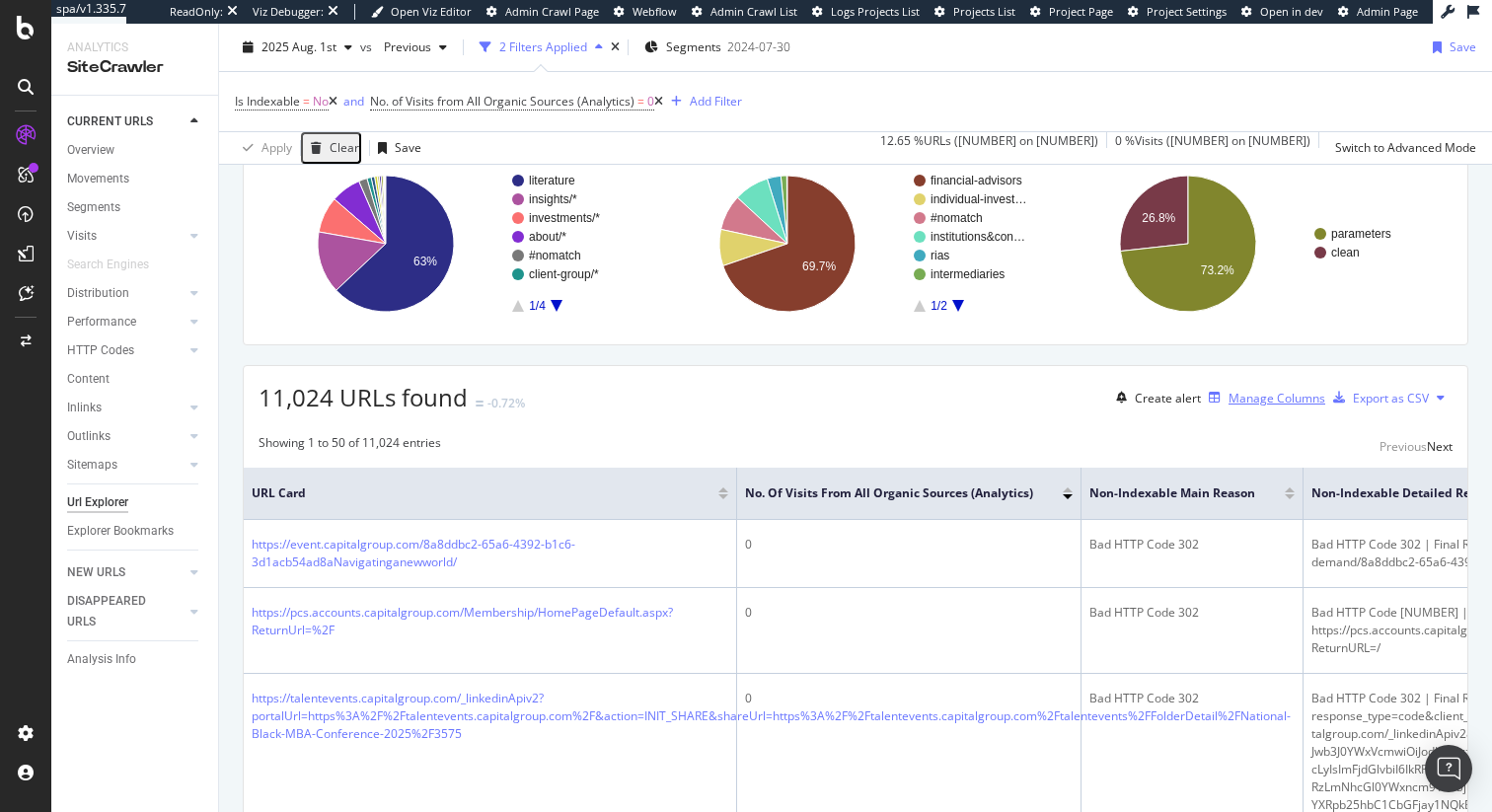 click on "Manage Columns" at bounding box center (1277, 398) 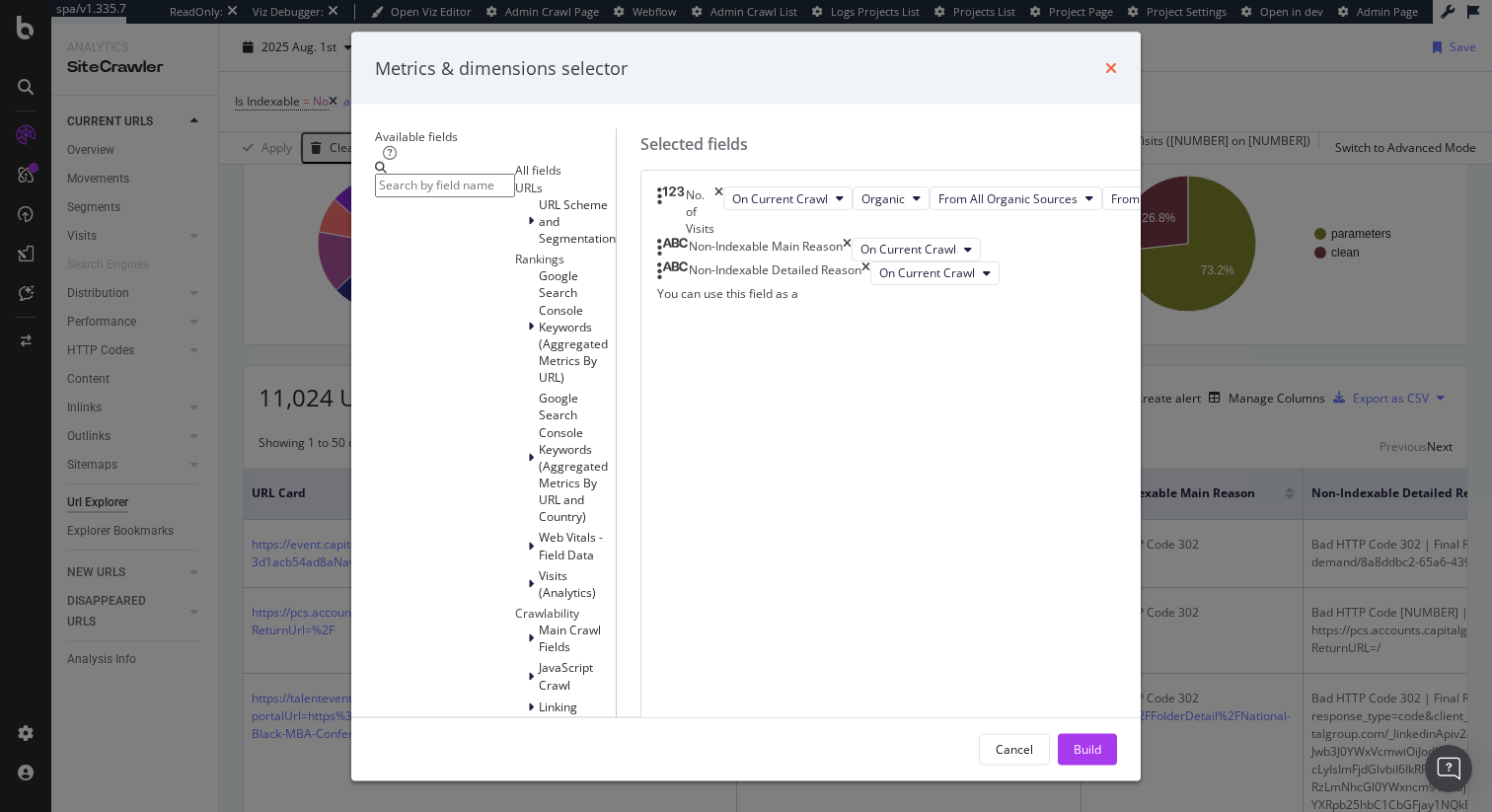 click at bounding box center (1111, 68) 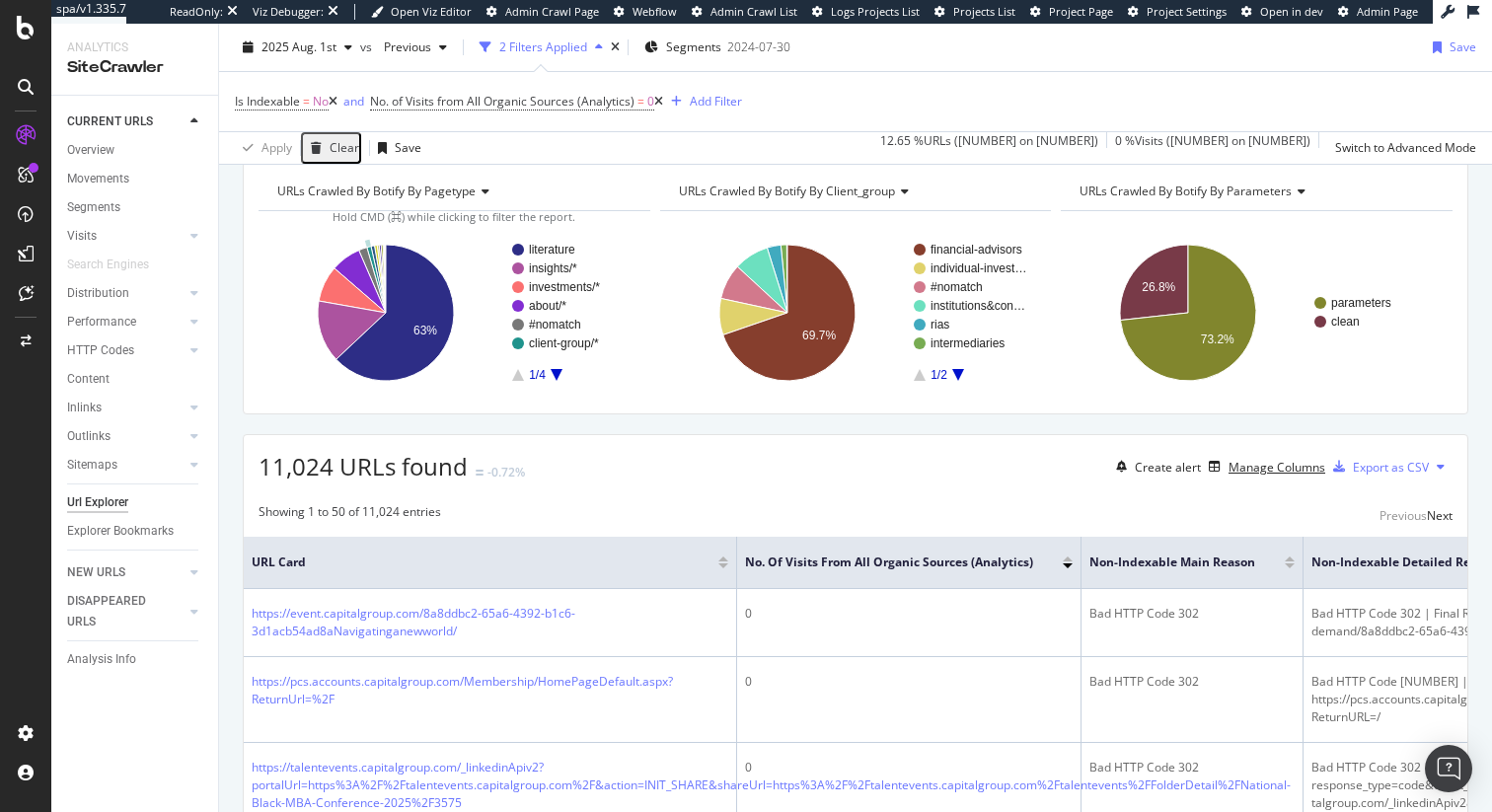 scroll, scrollTop: 0, scrollLeft: 0, axis: both 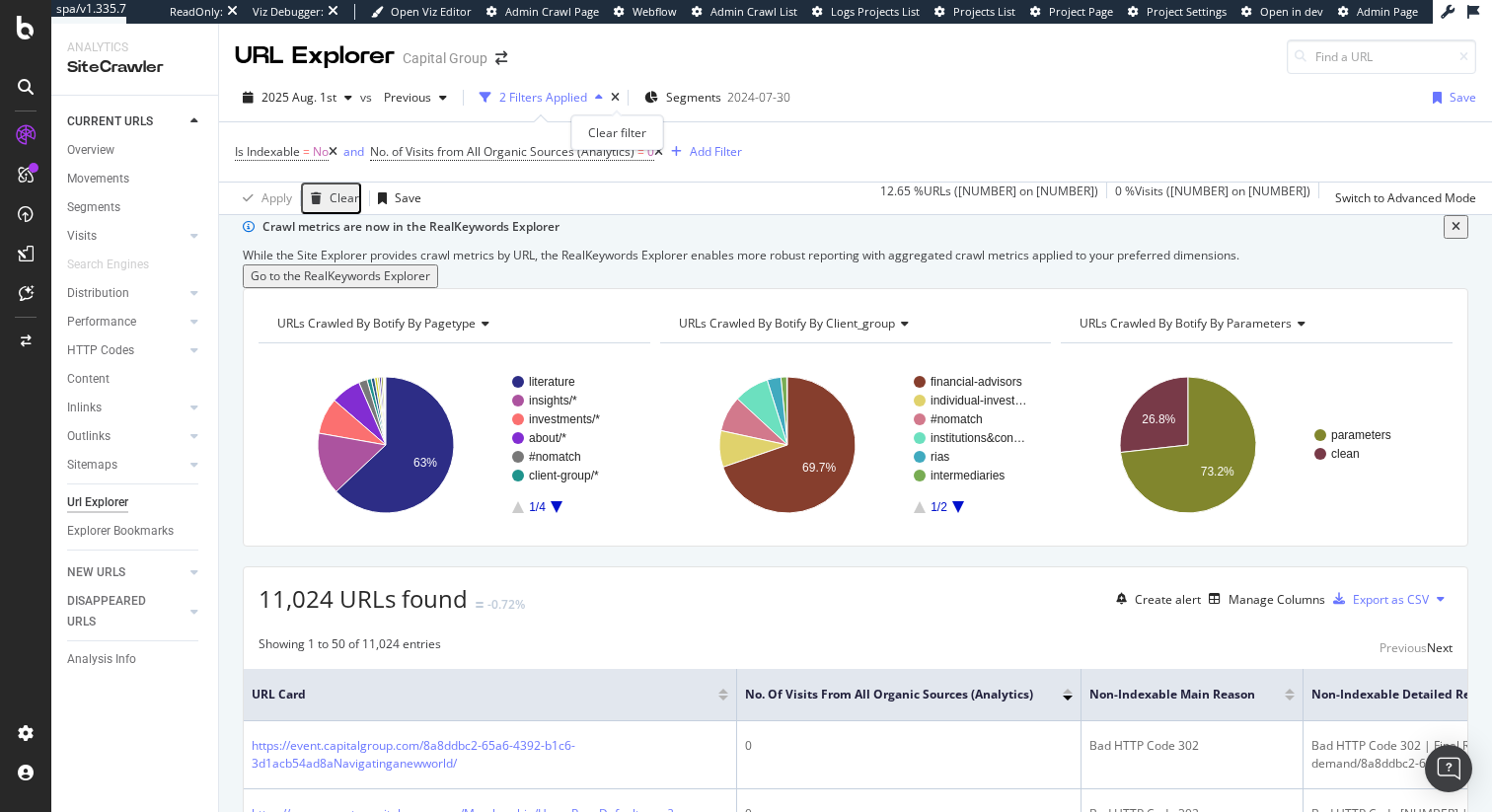 click at bounding box center [615, 98] 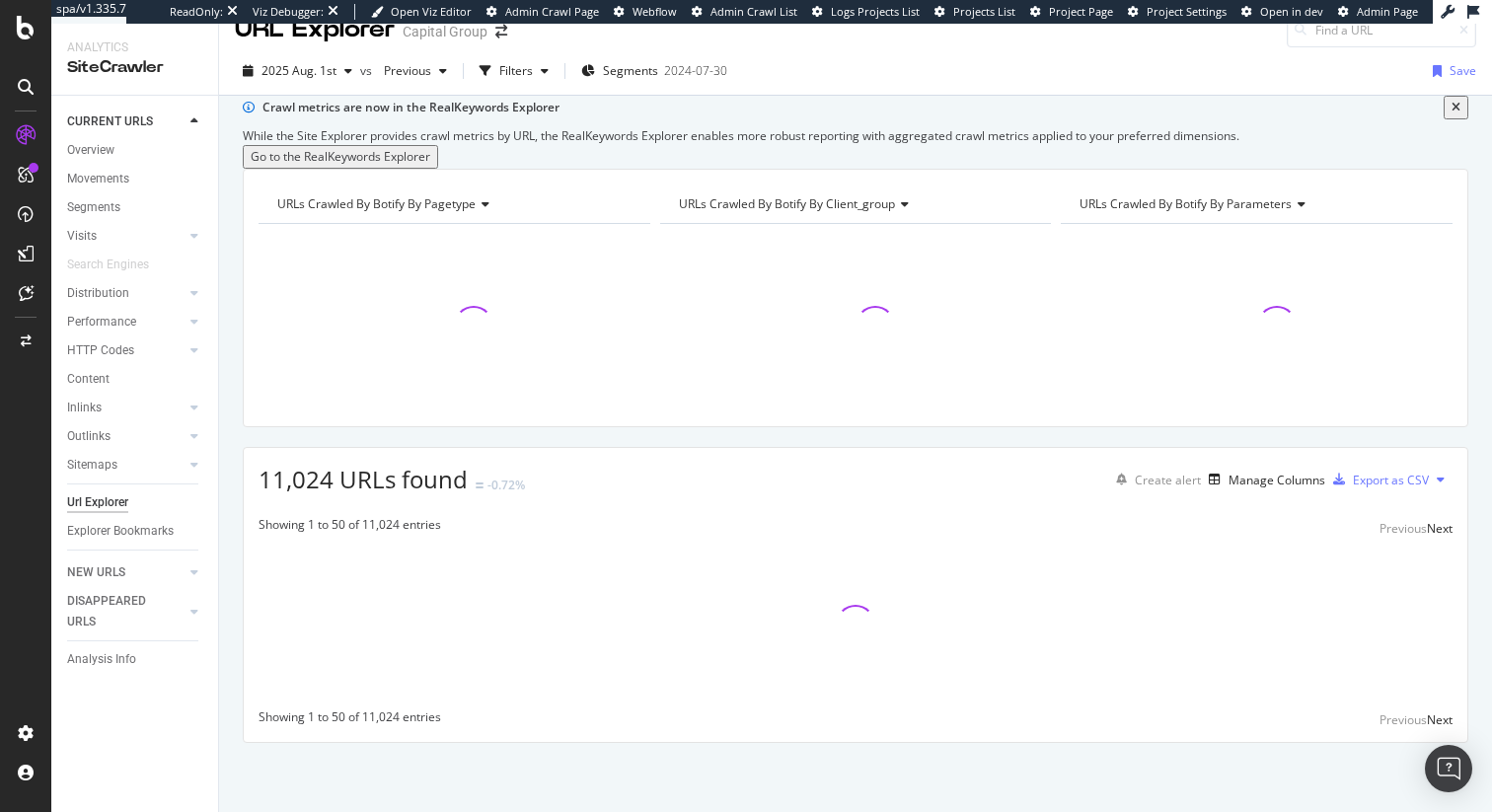 scroll, scrollTop: 104, scrollLeft: 0, axis: vertical 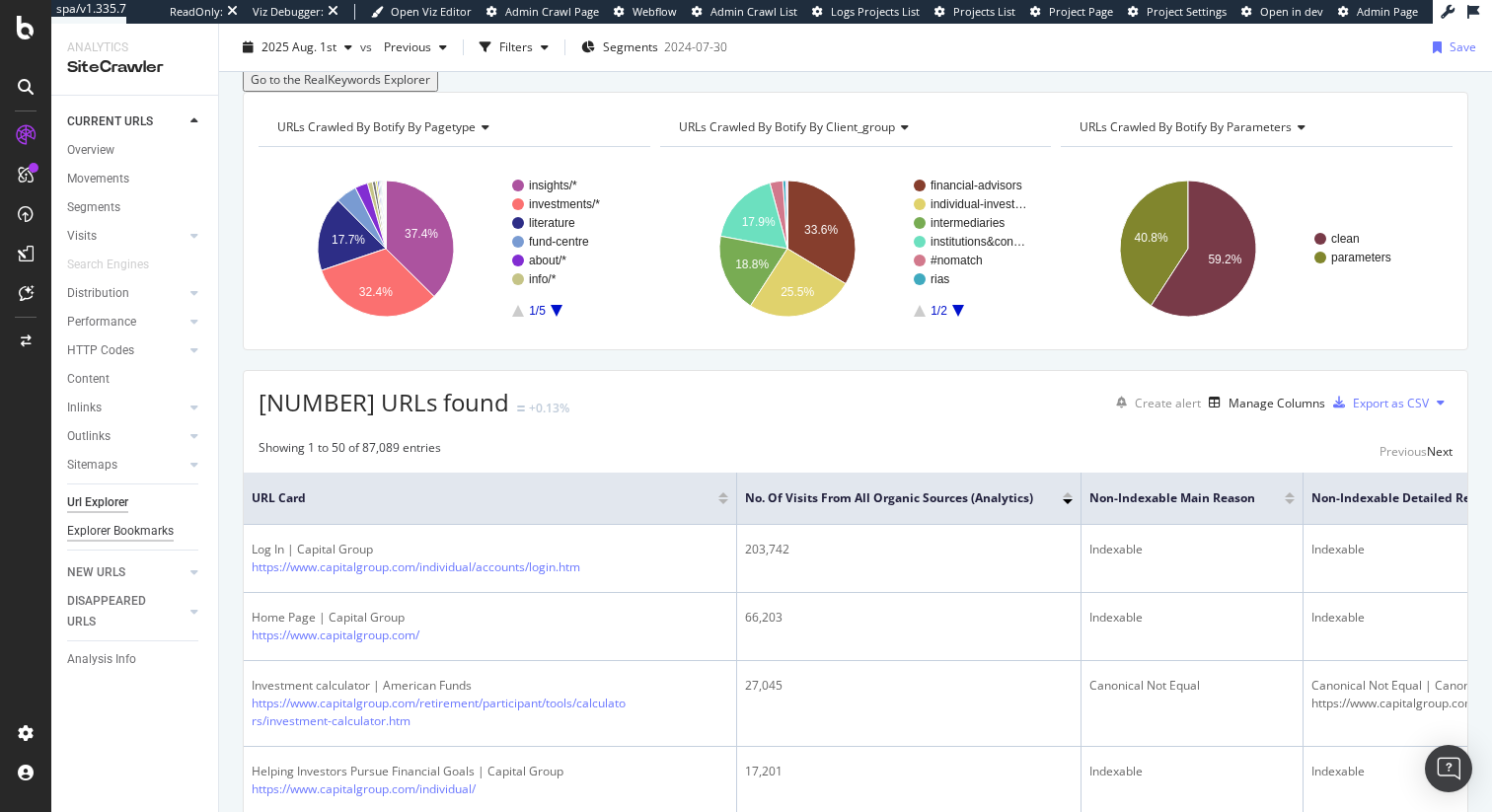 click on "Explorer Bookmarks" at bounding box center (120, 531) 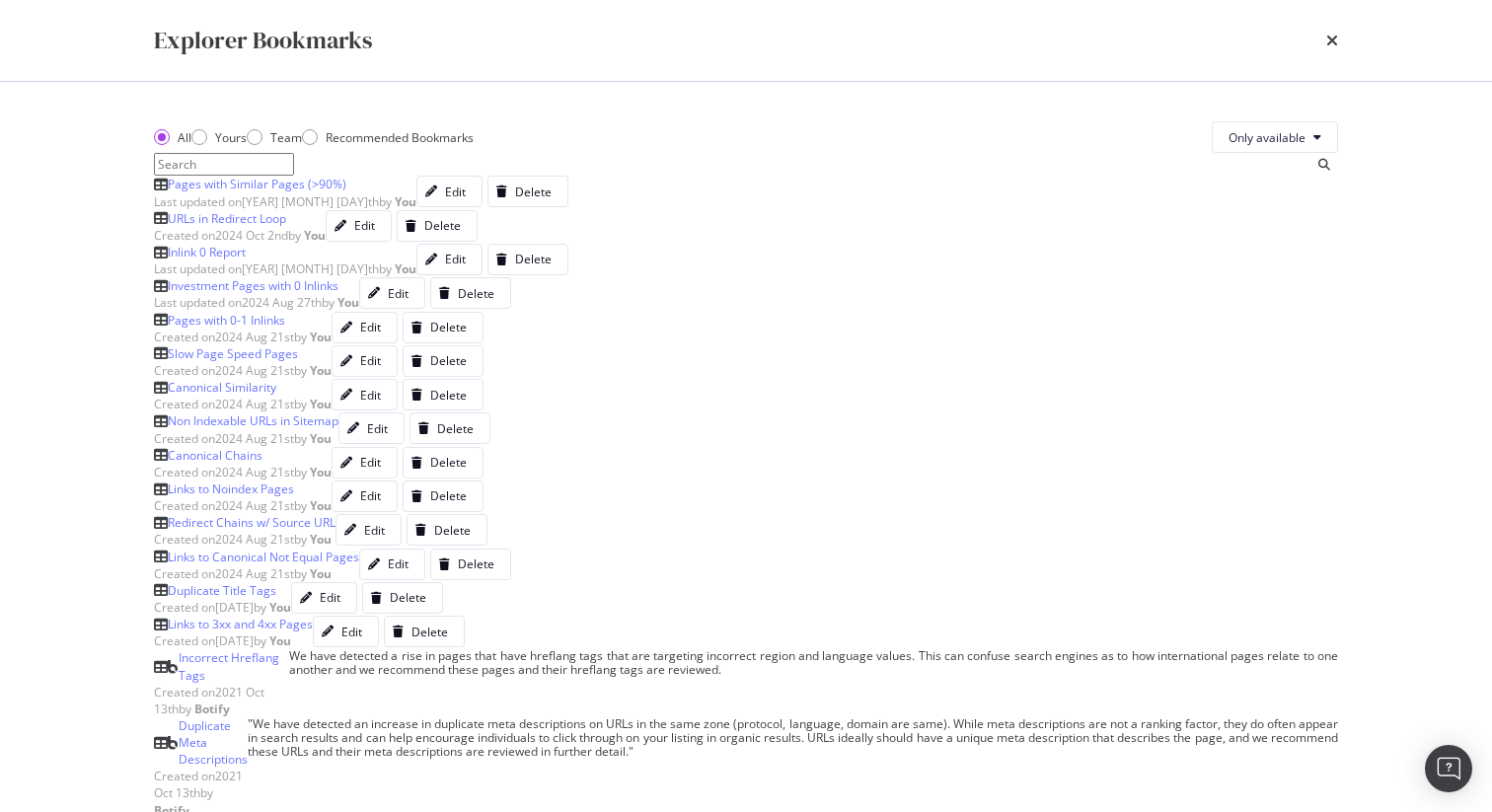 scroll, scrollTop: 82, scrollLeft: 0, axis: vertical 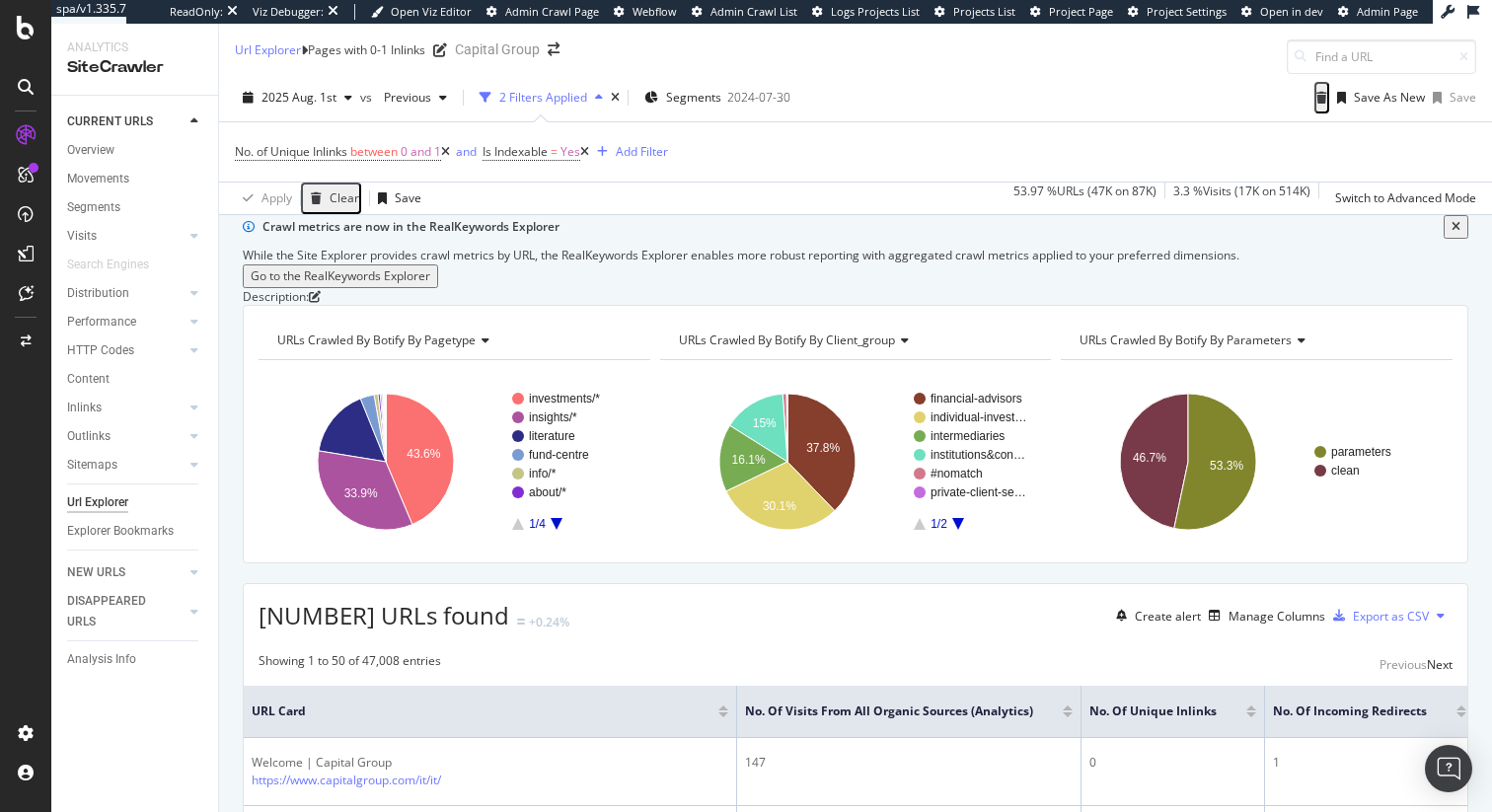 click on "Url Explorer" at bounding box center (98, 502) 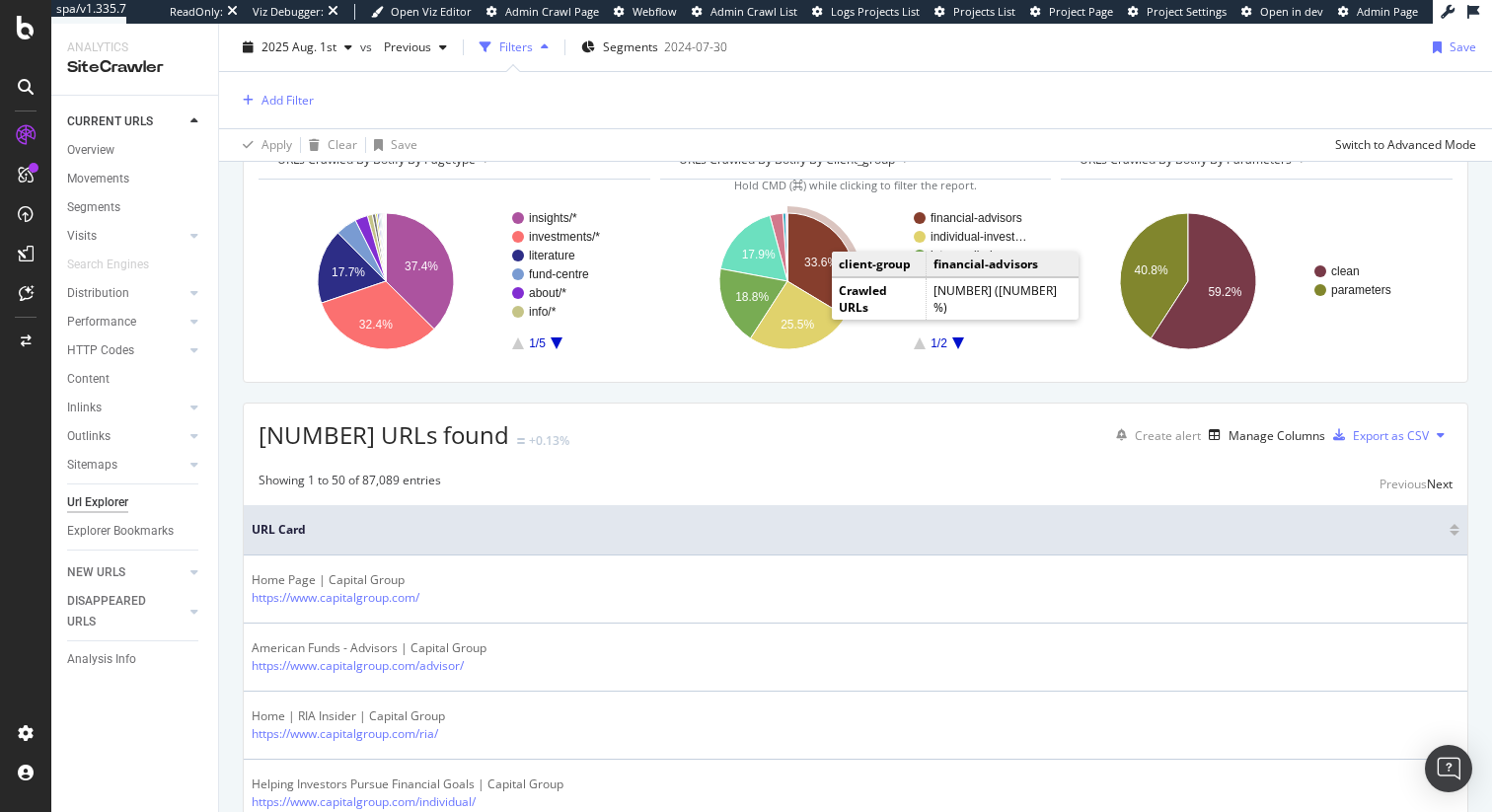 scroll, scrollTop: 158, scrollLeft: 0, axis: vertical 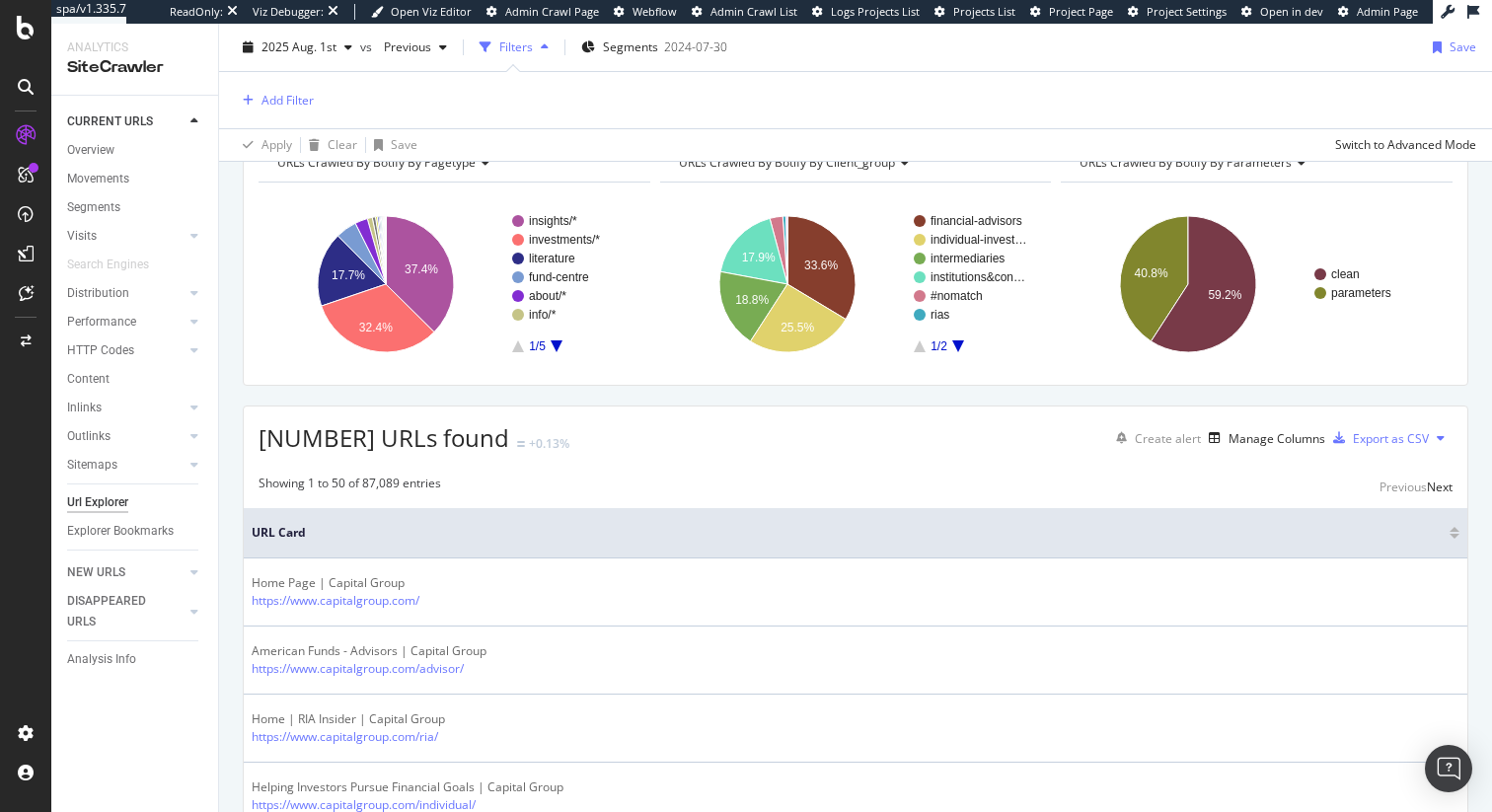 click on "[NUMBER] URLs found +[NUMBER]% Create alert Manage Columns Export as CSV Showing 1 to 50 of [NUMBER] entries Previous Next URL Card Home Page | Capital Group https://www.capitalgroup.com/ American Funds - Advisors | Capital Group https://www.capitalgroup.com/advisor/ Home | RIA Insider | Capital Group https://www.capitalgroup.com/ria/ Helping Investors Pursue Financial Goals | Capital Group https://www.capitalgroup.com/individual/ Private Client Services | Capital Group https://www.capitalgroup.com/pcs/ https://www.capitalgroup.com/institutional/ Employers and Plan Sponsors | Capital Group https://www.capitalgroup.com/employer/ Third-Party Administrators | Capital Group https://www.capitalgroup.com/tpa/ Global disclosures | Capital Group https://www.capitalgroup.com/global-disclosures.html Who We Are: 90+ Years of Trusted Financial Experience | Capital Group https://www.capitalgroup.com/about-us.html Newsroom | Capital Group https://www.capitalgroup.com/about-us/news-room.html Your career | Capital Group Previous" at bounding box center (856, 2215) 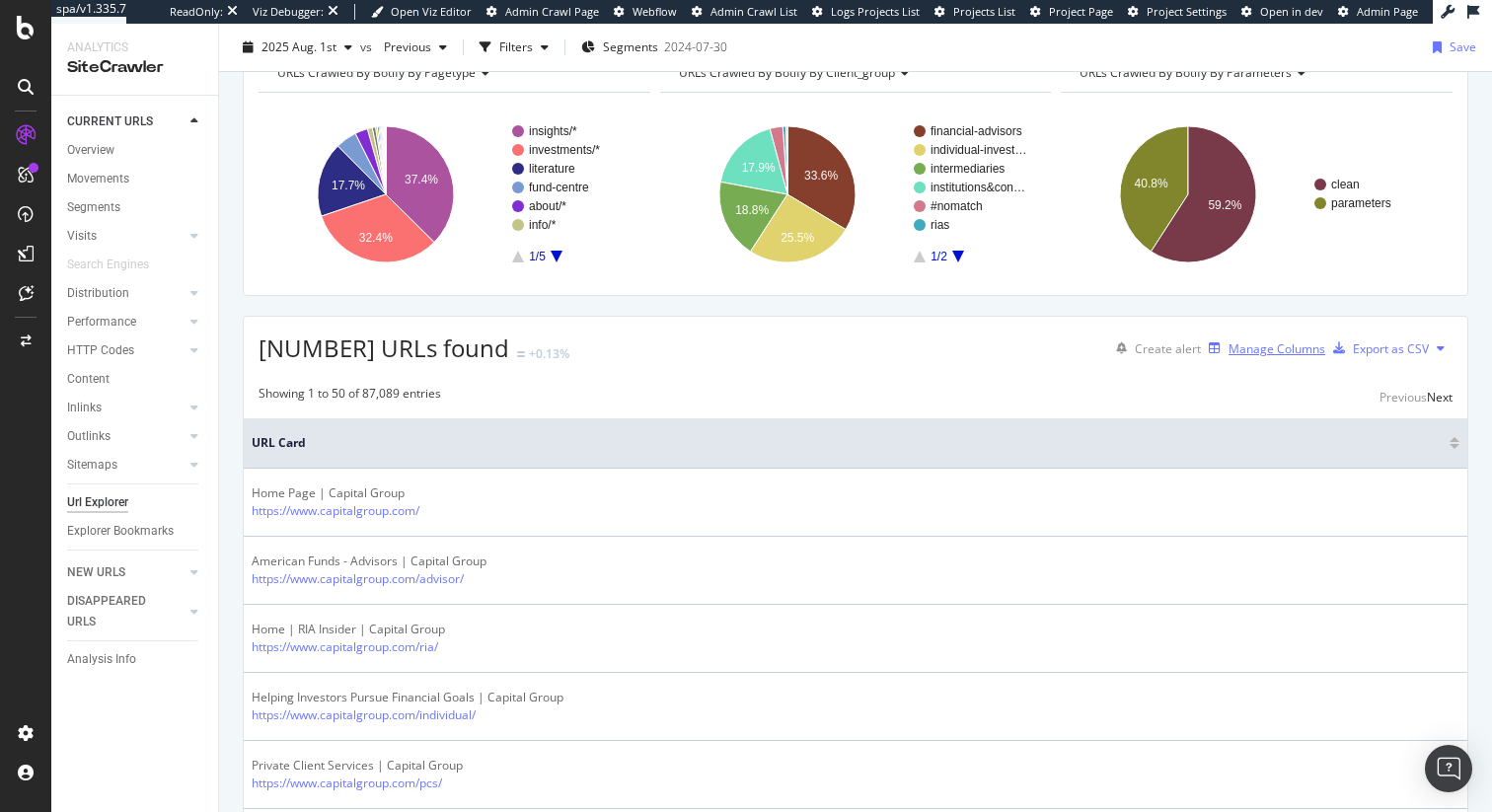 scroll, scrollTop: 68, scrollLeft: 0, axis: vertical 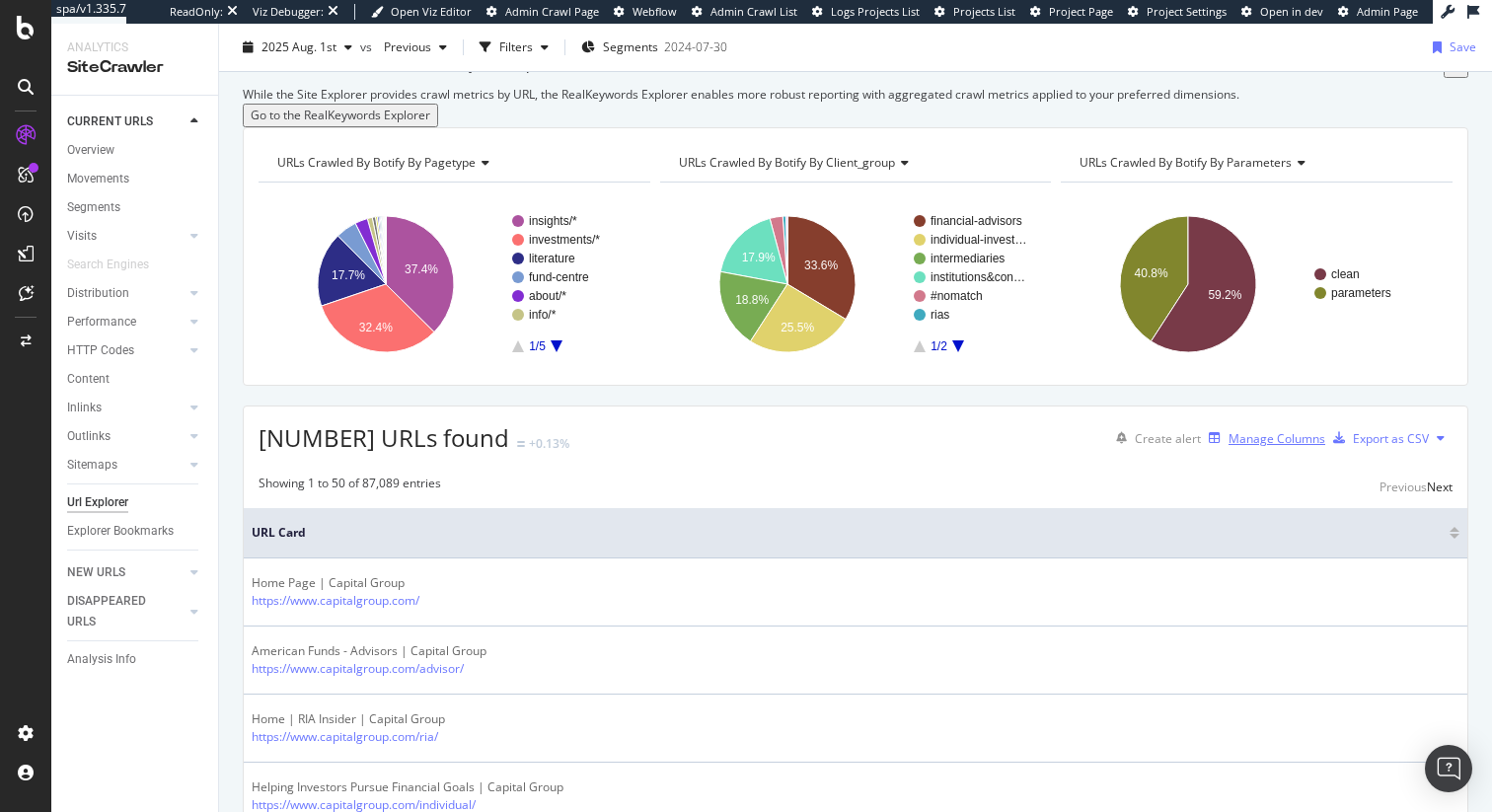 click on "Manage Columns" at bounding box center [1277, 438] 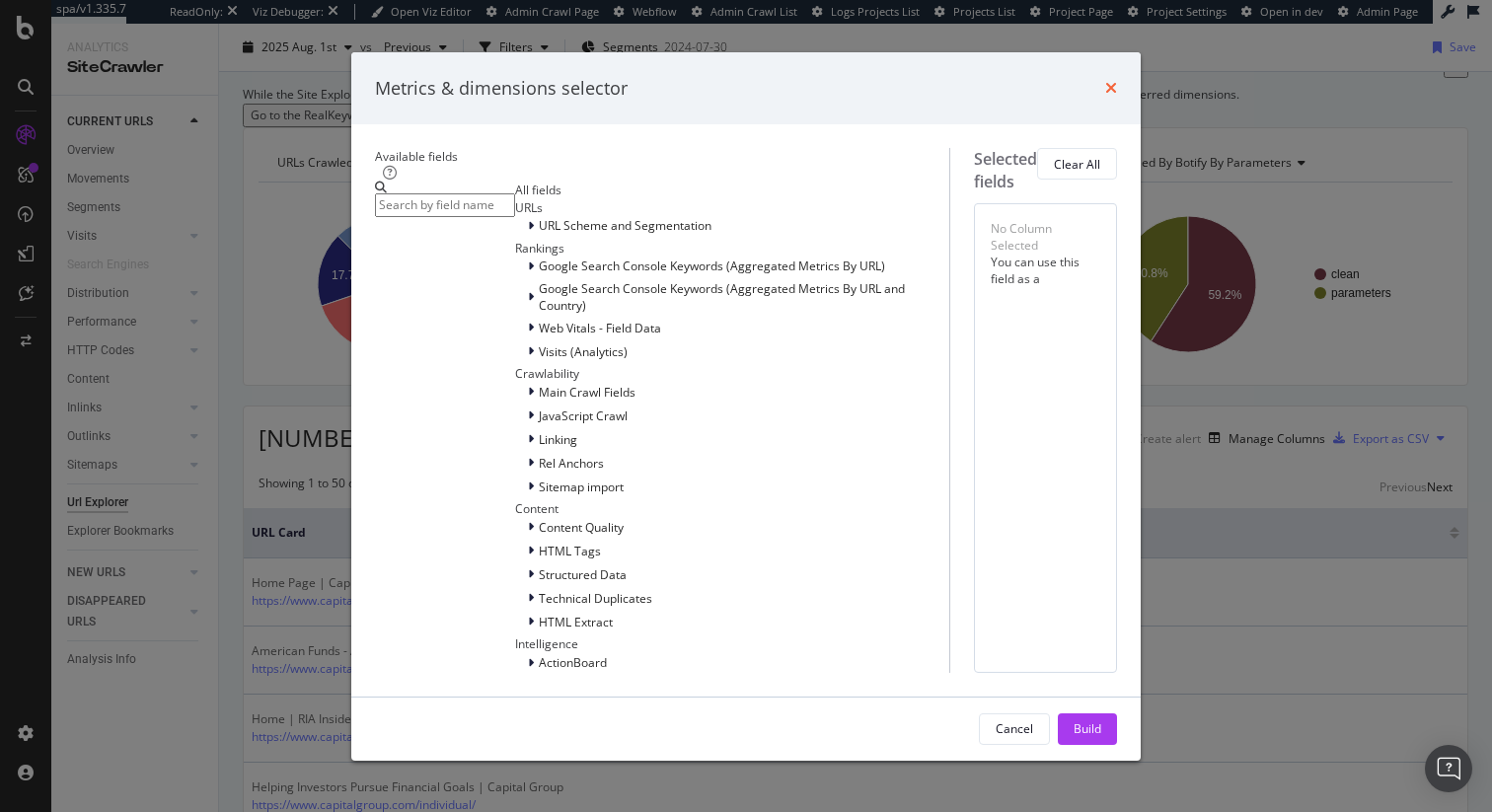 click at bounding box center (1111, 88) 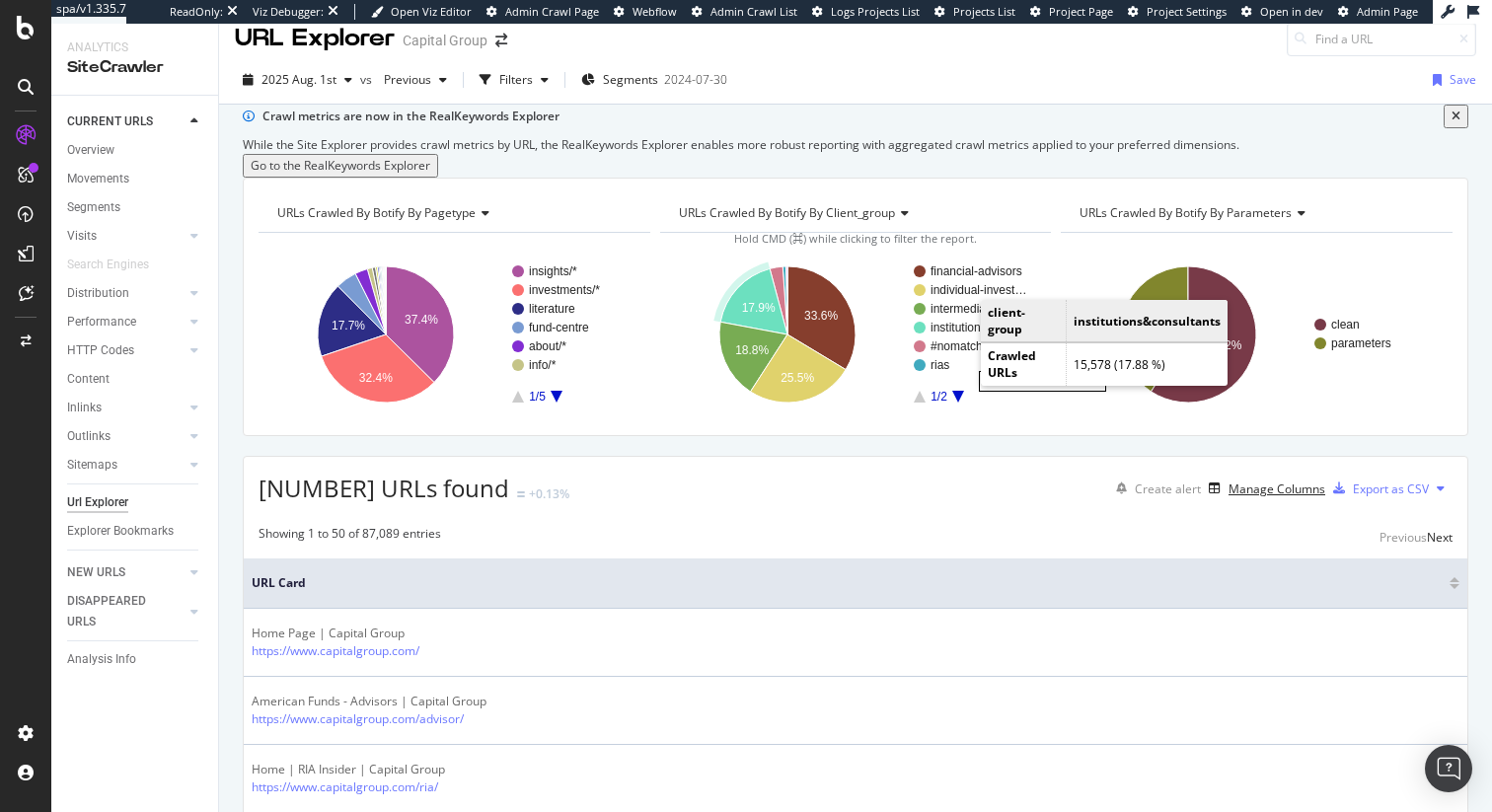 scroll, scrollTop: 0, scrollLeft: 0, axis: both 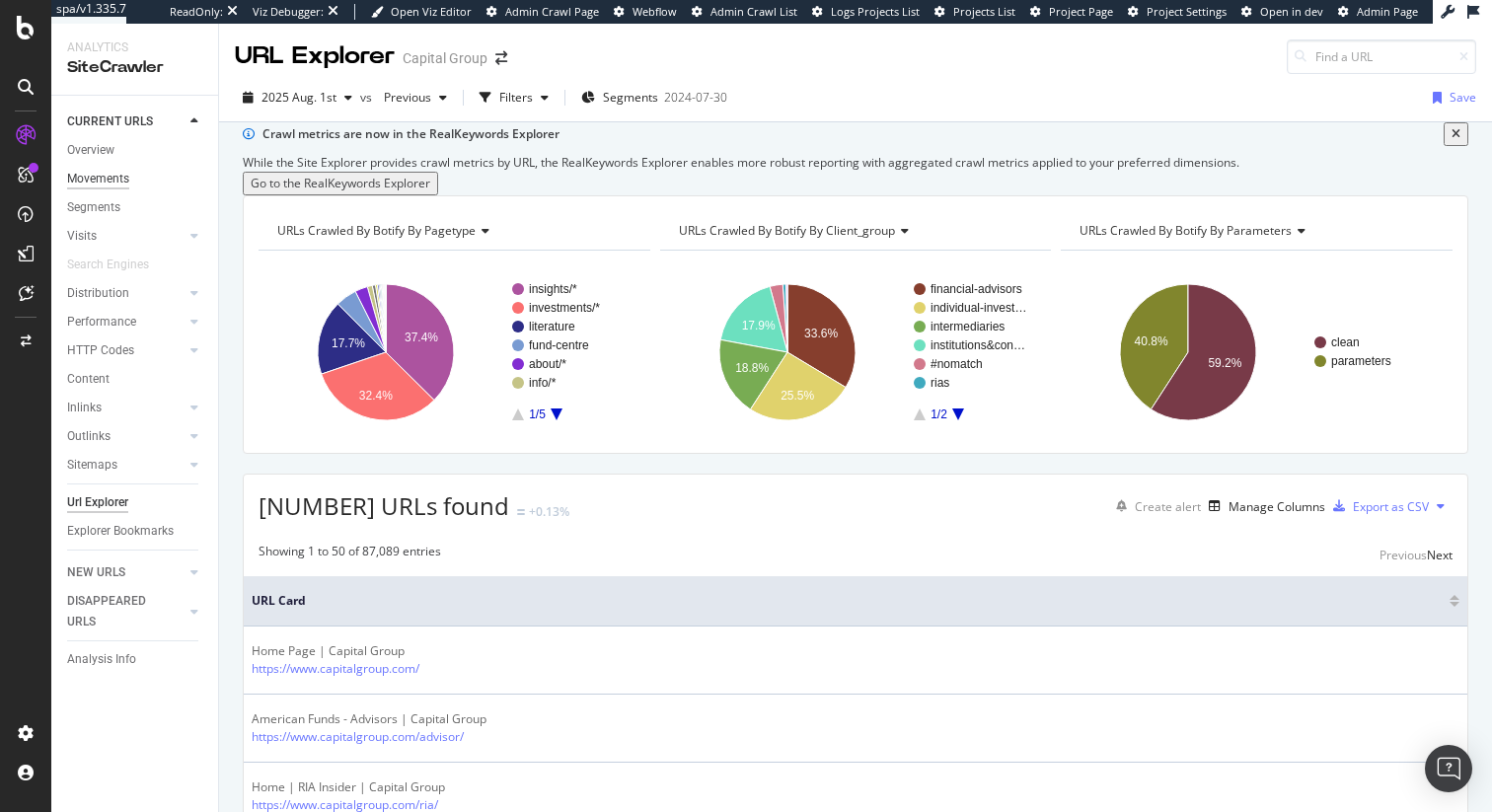 click on "Movements" at bounding box center [98, 179] 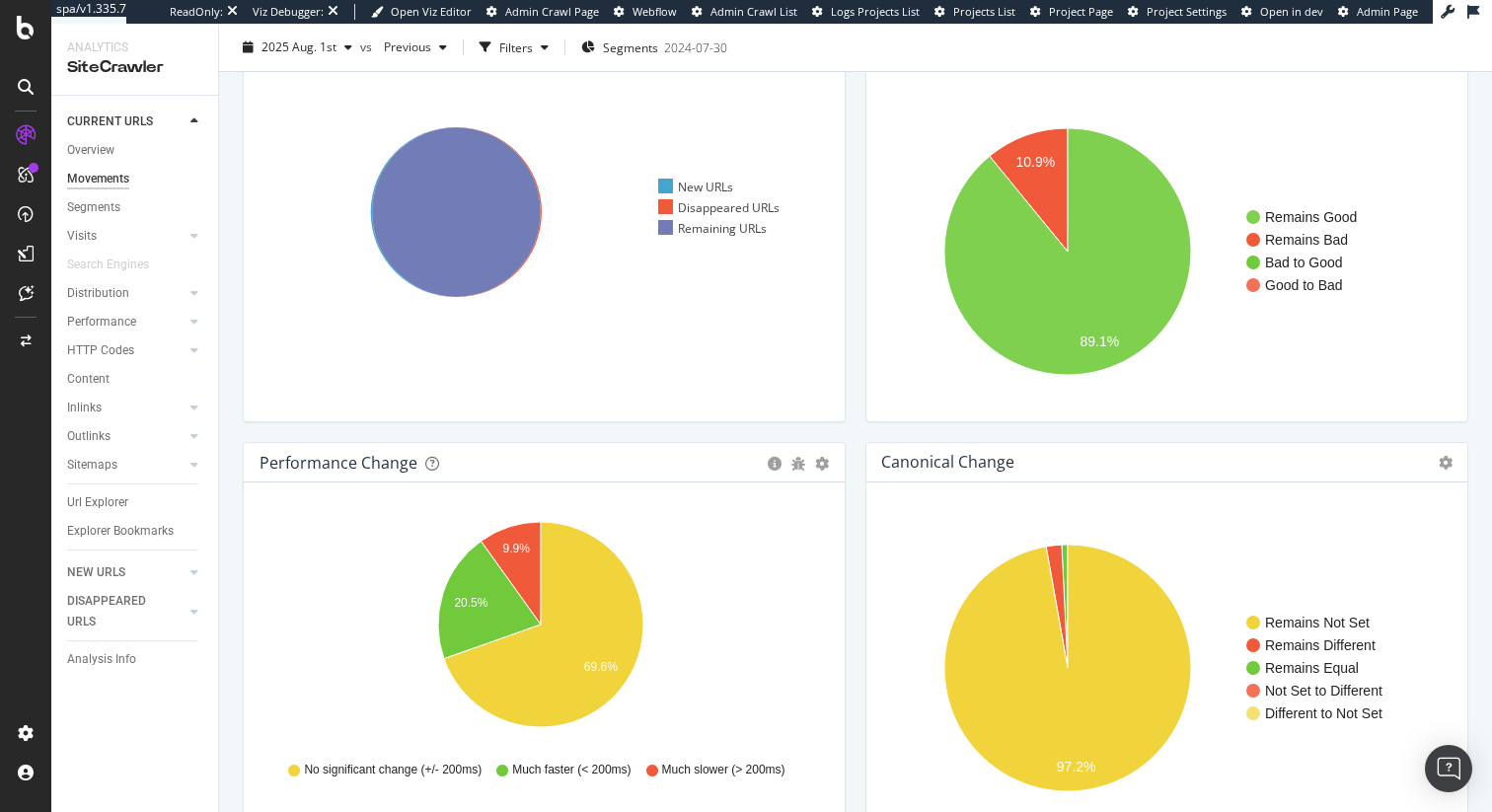 scroll, scrollTop: 0, scrollLeft: 0, axis: both 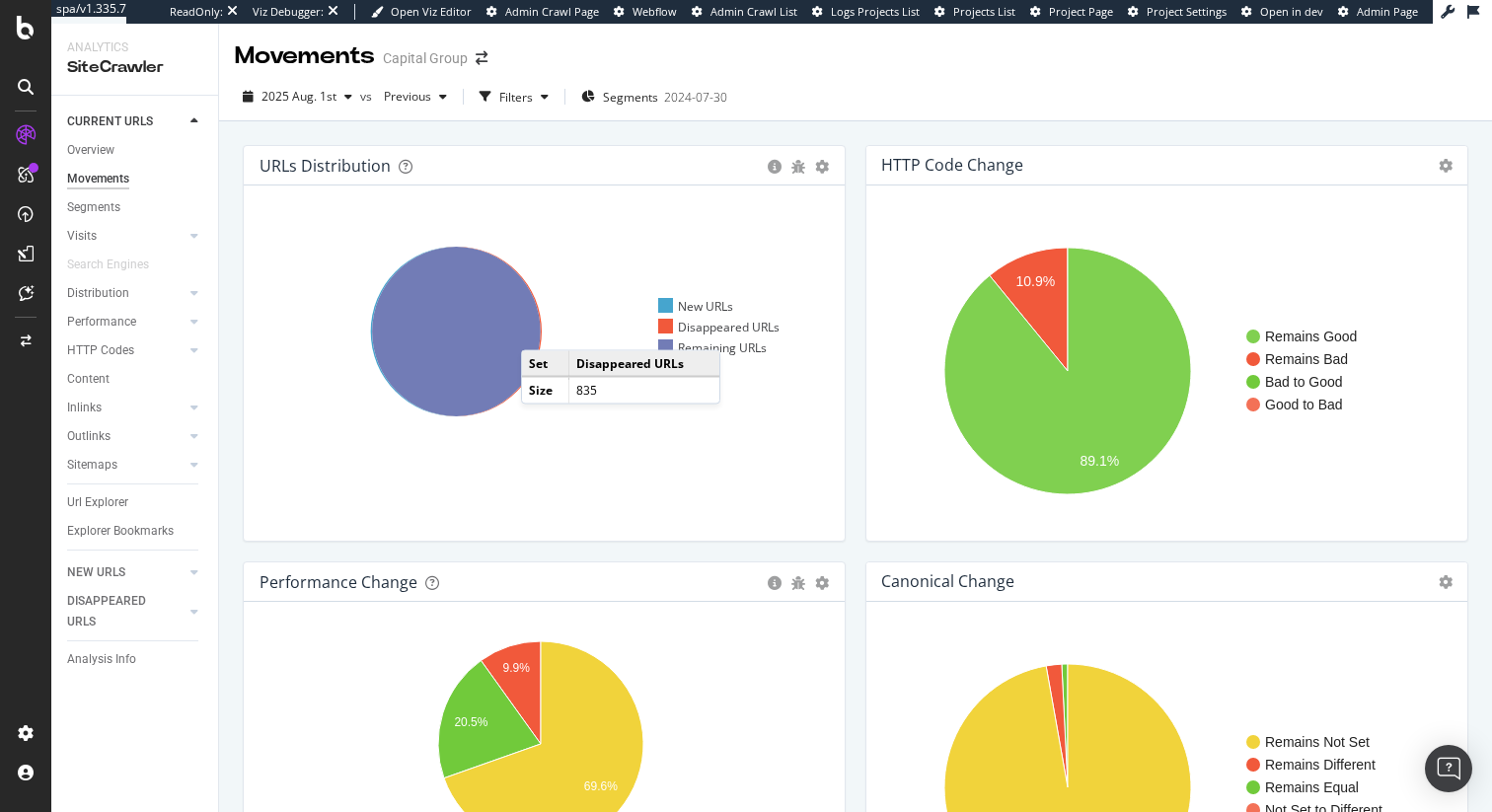 click 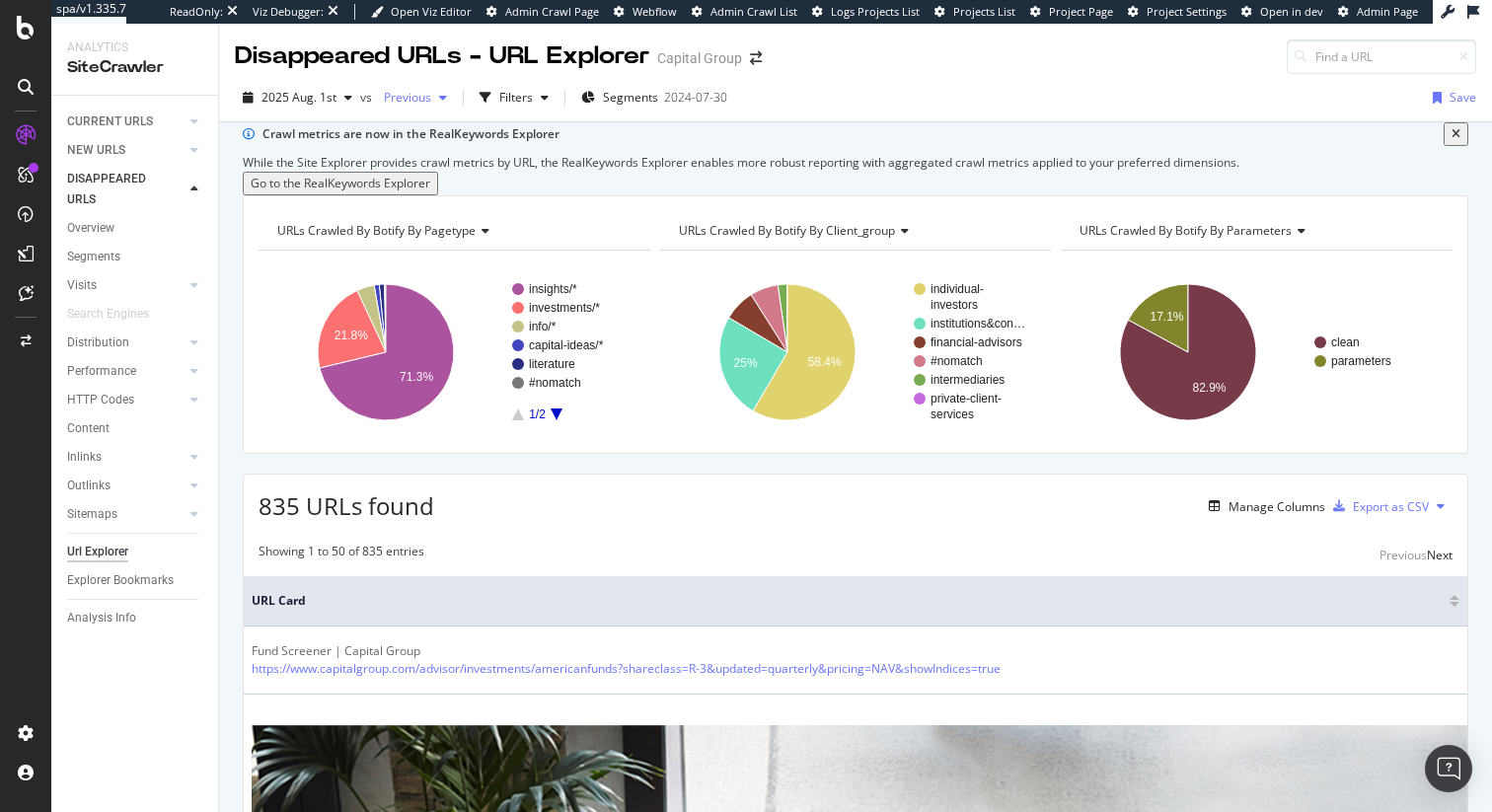 click on "Previous" at bounding box center [404, 97] 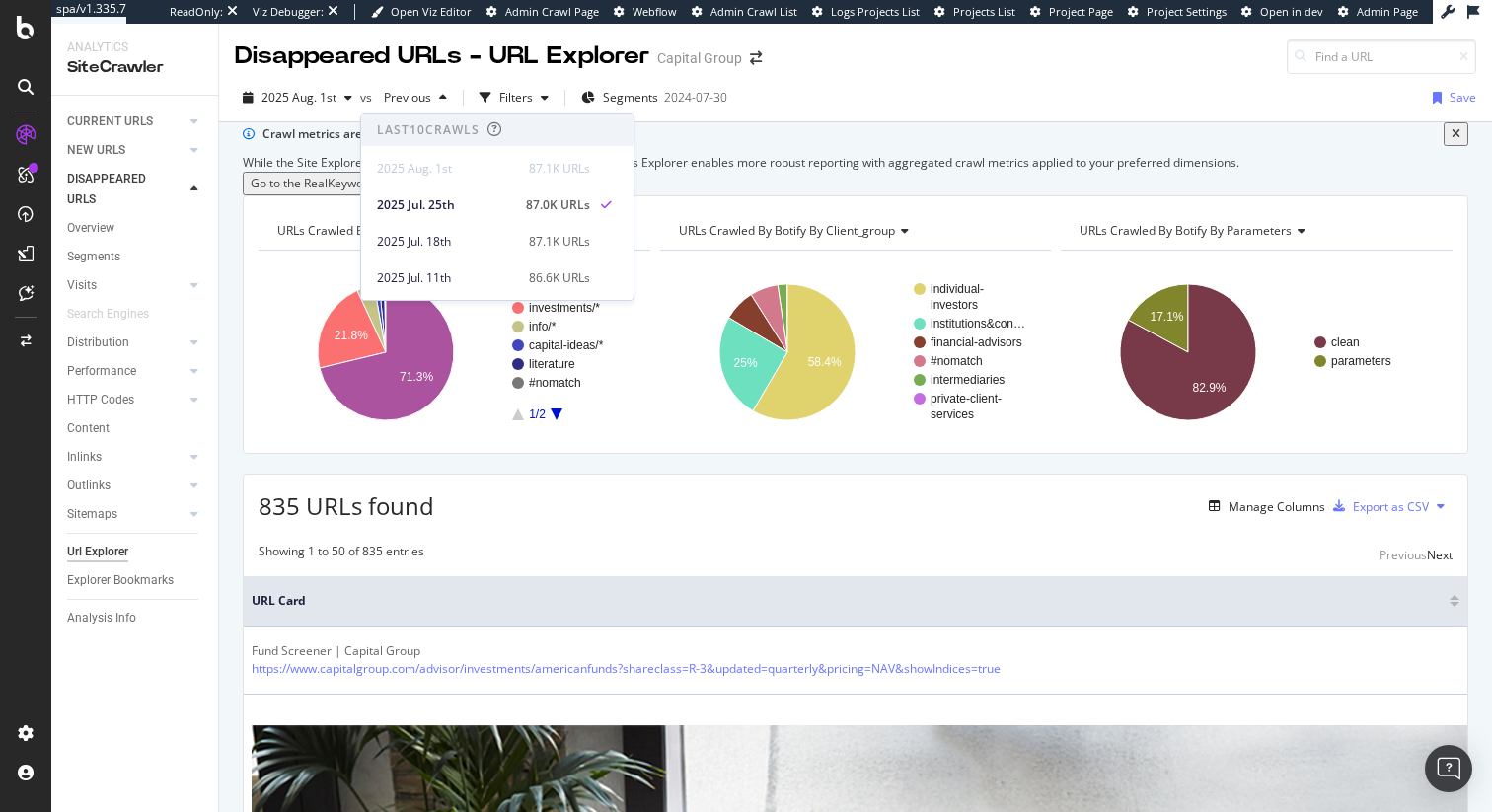 click on "Crawl metrics are now in the RealKeywords Explorer While the Site Explorer provides crawl metrics by URL, the
RealKeywords Explorer enables more robust reporting with aggregated
crawl metrics applied to your preferred dimensions. Go to the RealKeywords Explorer
URLs Crawled By Botify By pagetype
Chart (by Value) Table Expand Export as CSV Export as PNG Add to Custom Report
×
Close
Chart distribution-urls-by-segments - API Requests List
Area
Type
Request
Response
disappeared
query" at bounding box center (856, 122) 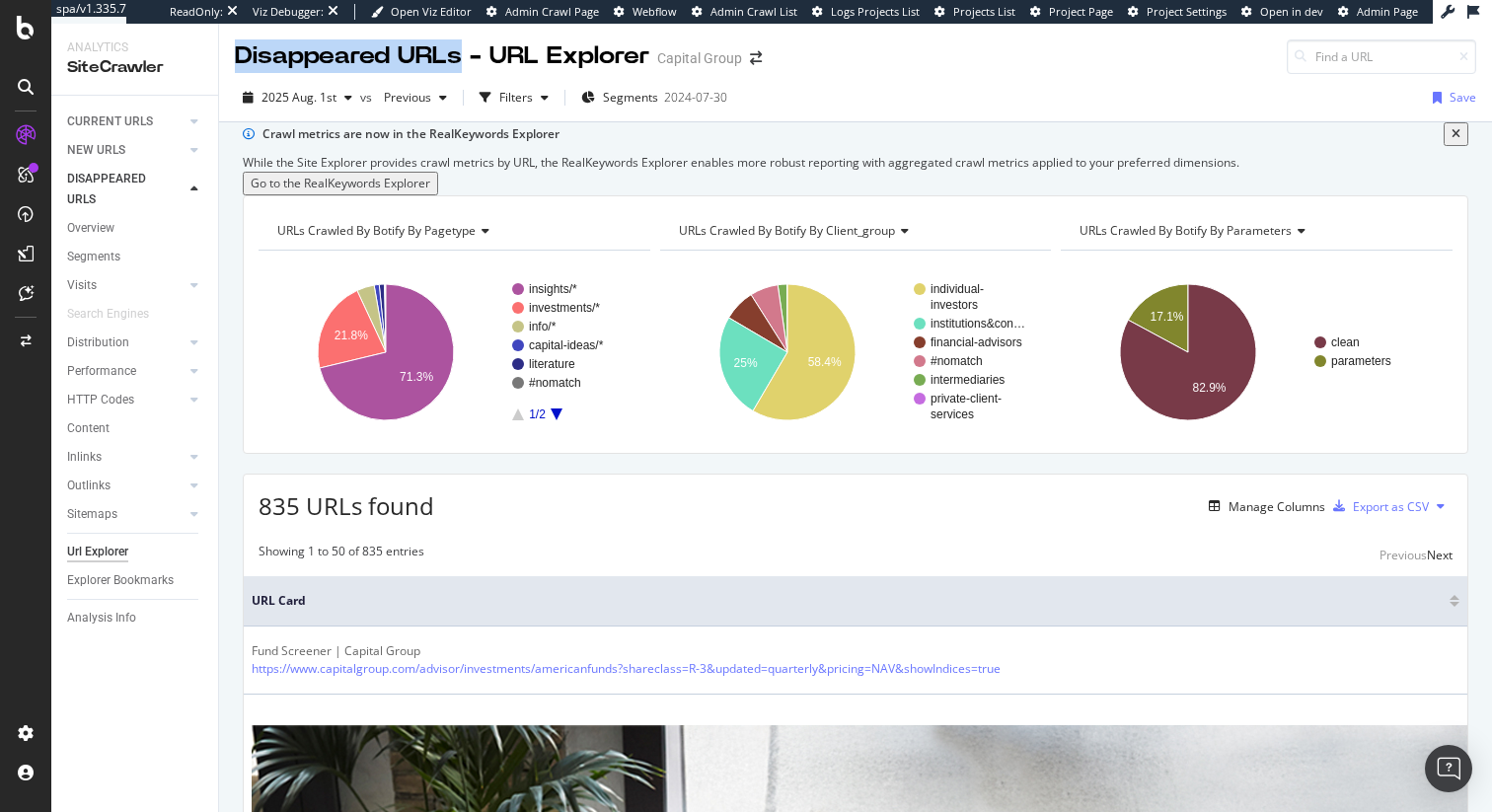 drag, startPoint x: 239, startPoint y: 50, endPoint x: 455, endPoint y: 47, distance: 216.02083 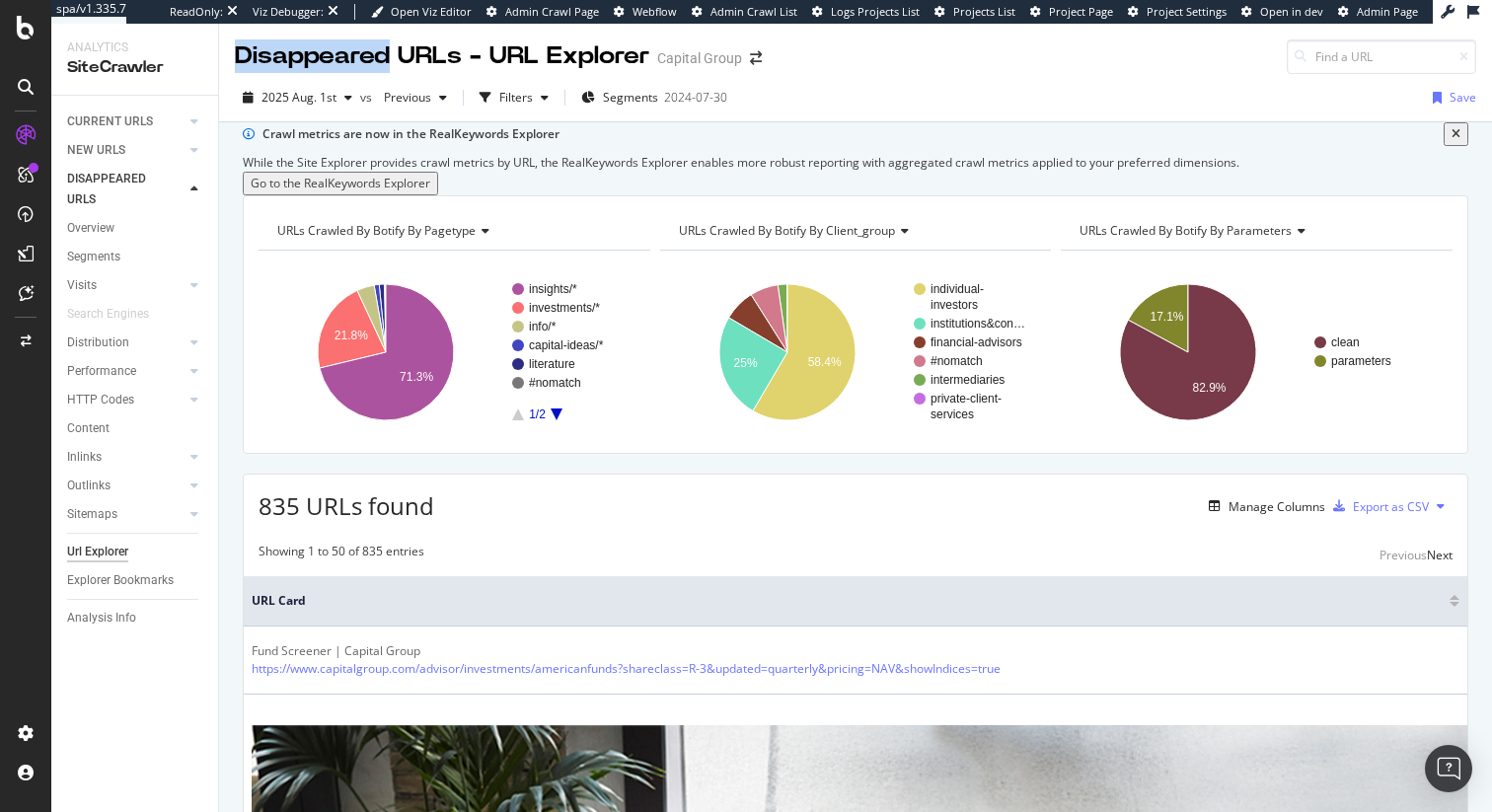 click on "Disappeared URLs - URL Explorer" at bounding box center (442, 56) 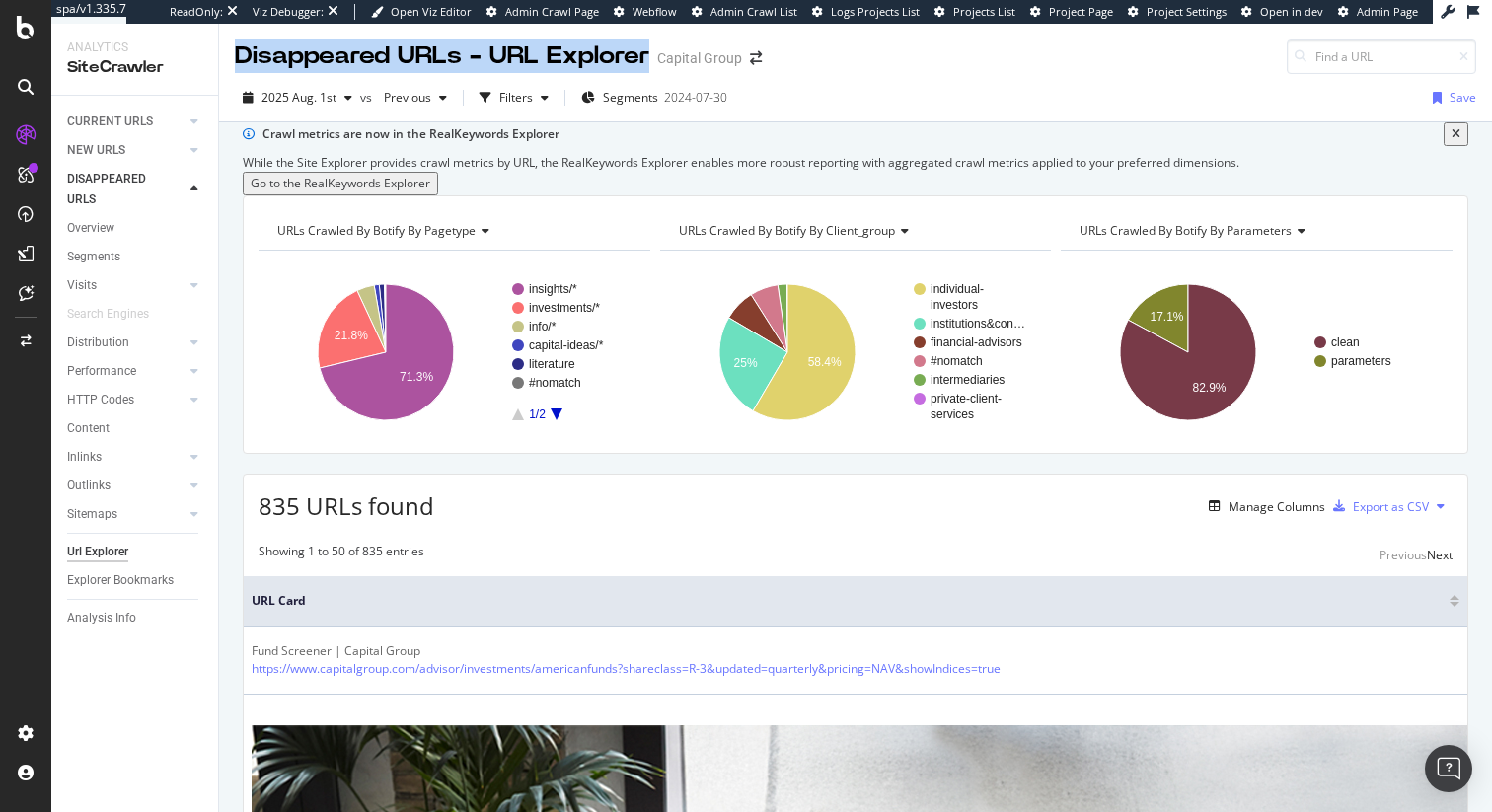 click on "Disappeared URLs - URL Explorer" at bounding box center (442, 56) 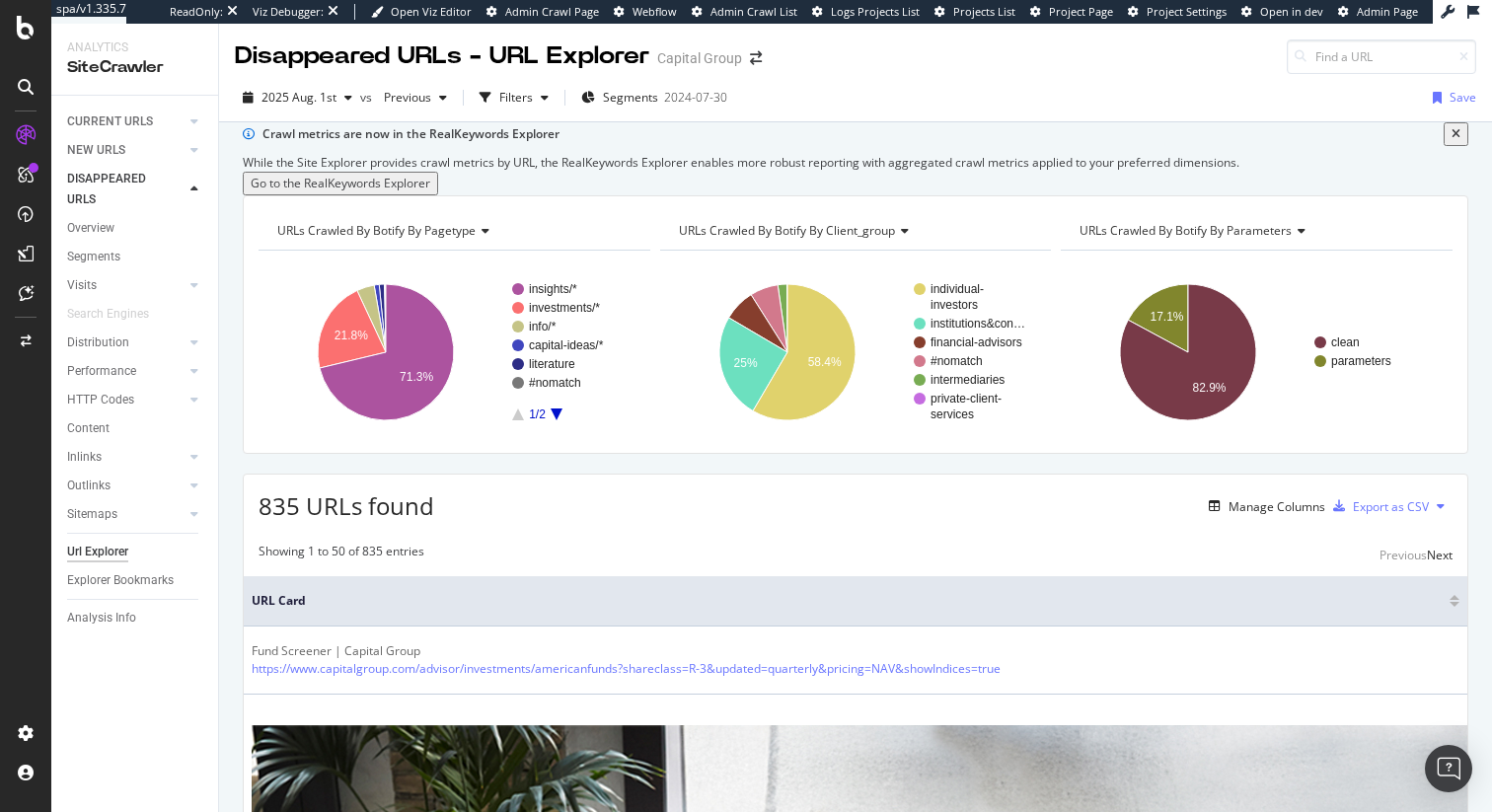 click on "835 URLs found" at bounding box center (346, 505) 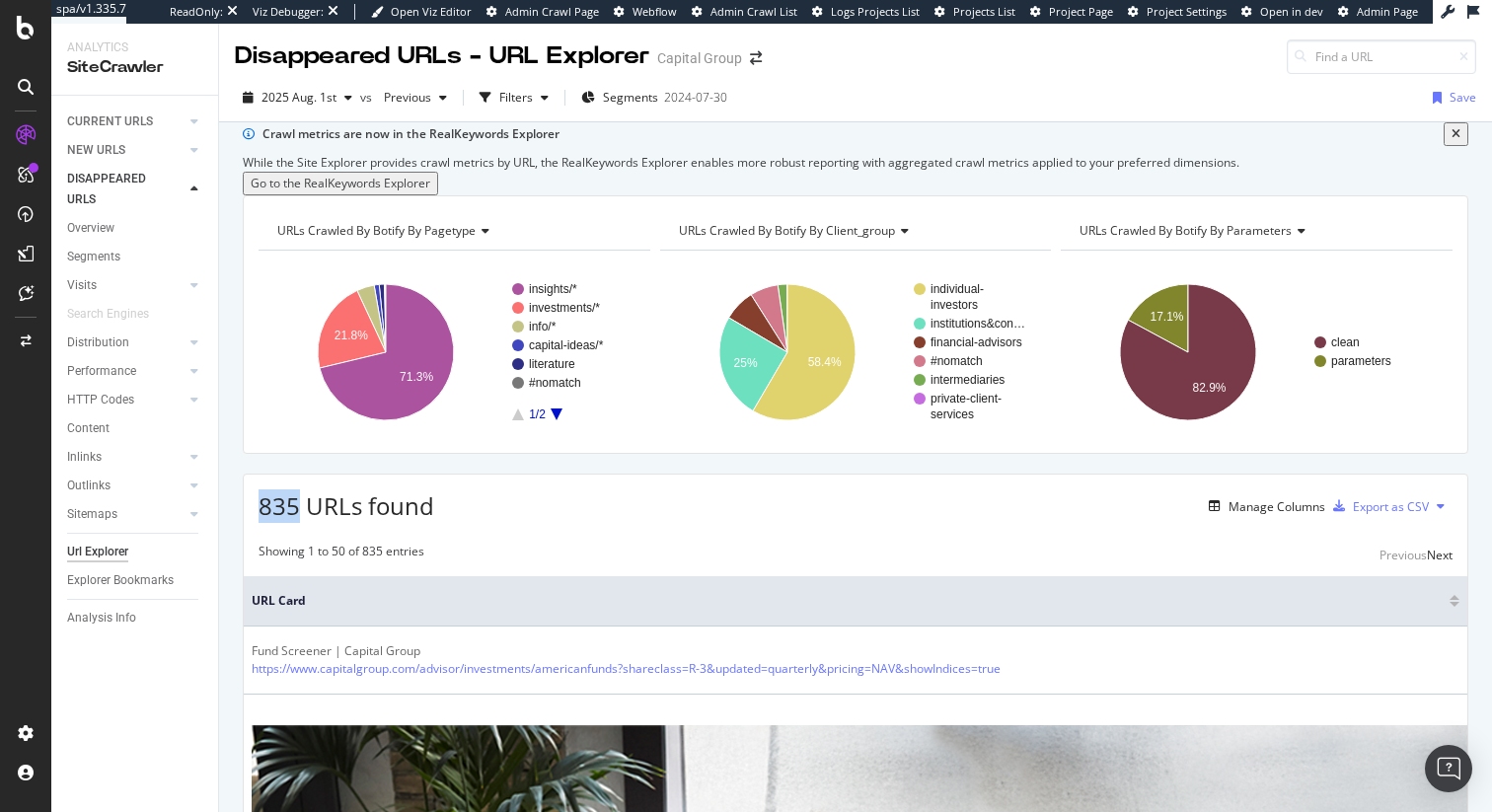 click on "835 URLs found" at bounding box center [346, 505] 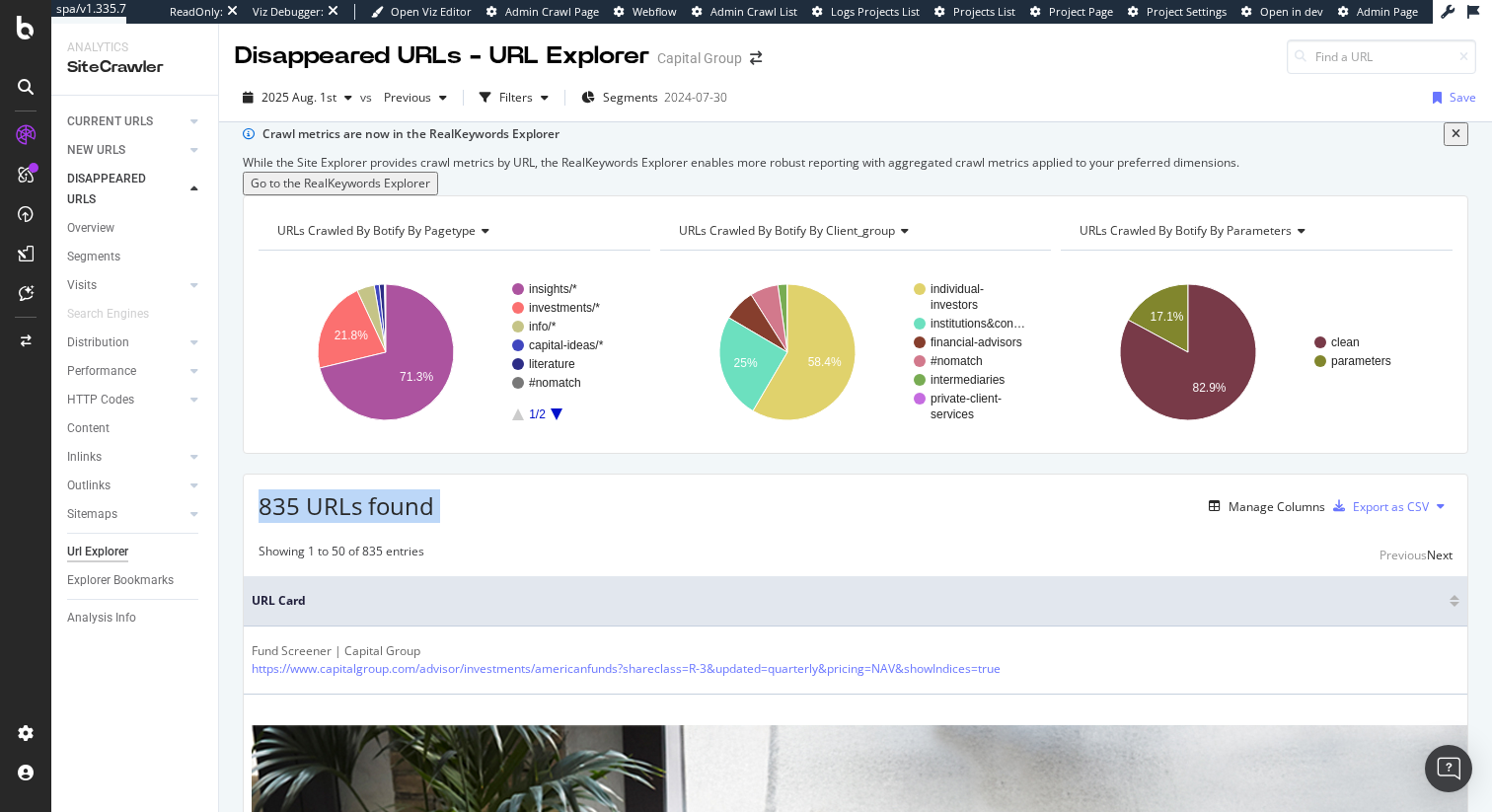 click on "835 URLs found" at bounding box center (346, 505) 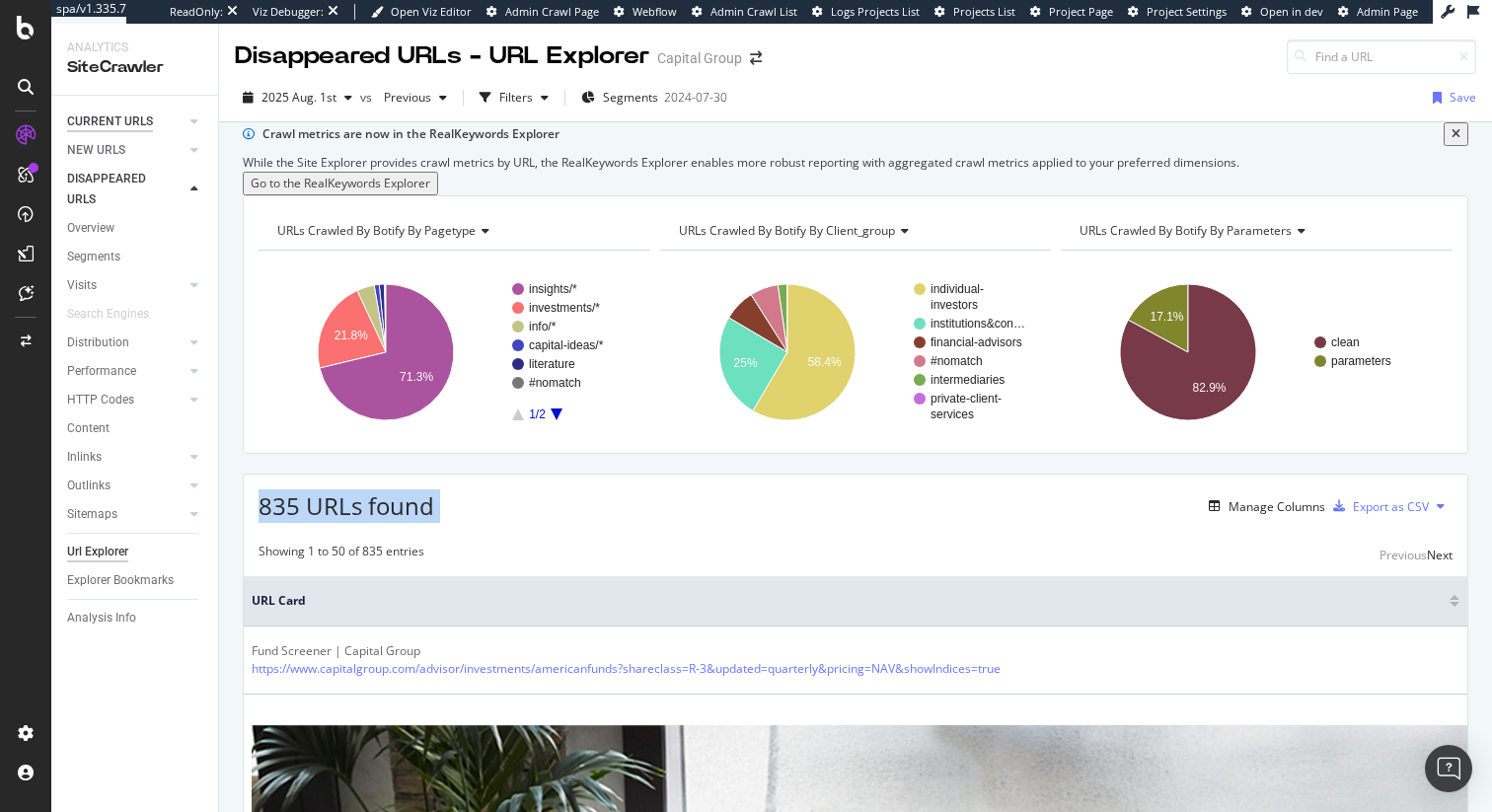 click on "CURRENT URLS" at bounding box center (110, 121) 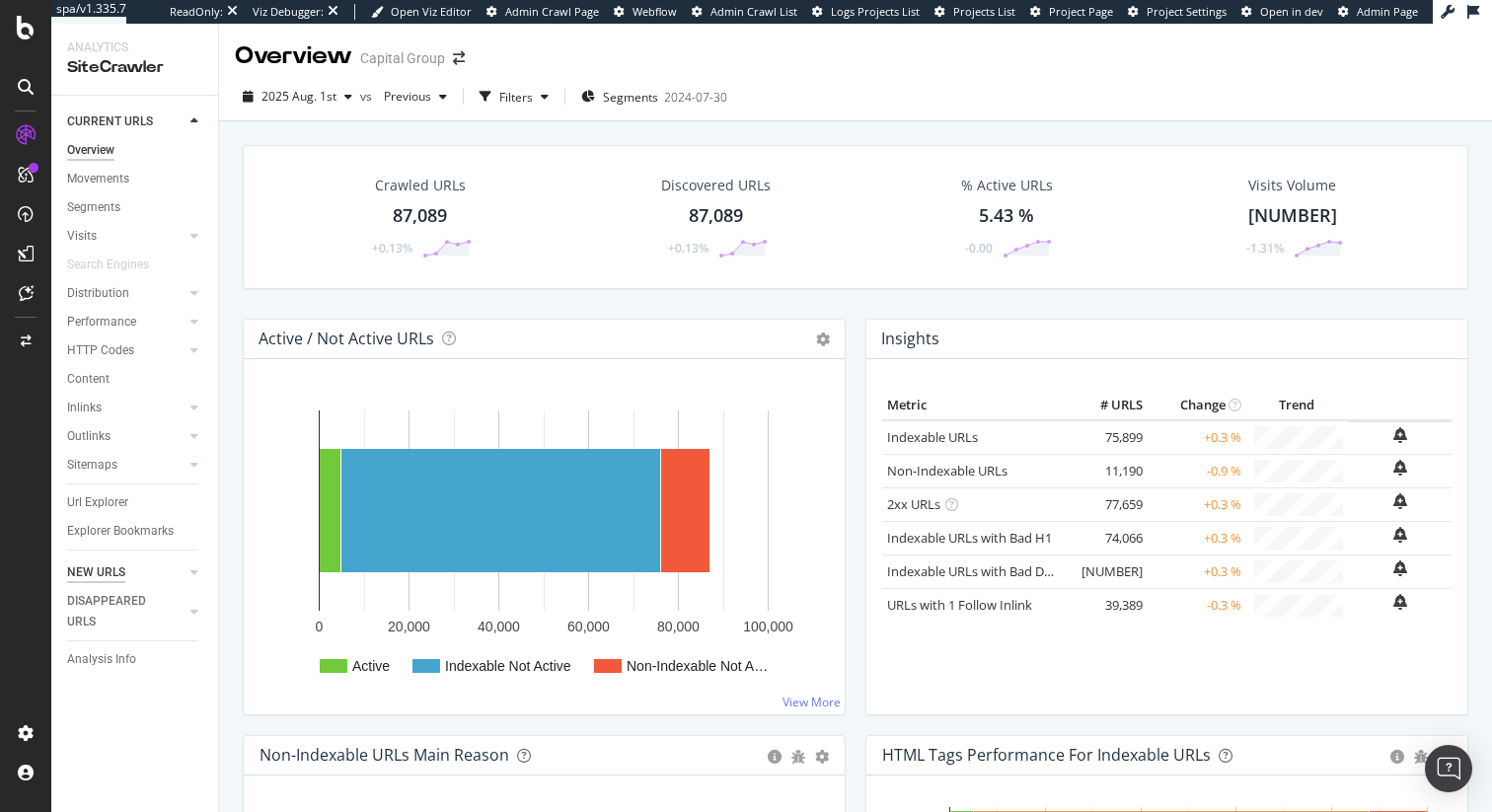 click on "NEW URLS" at bounding box center (96, 572) 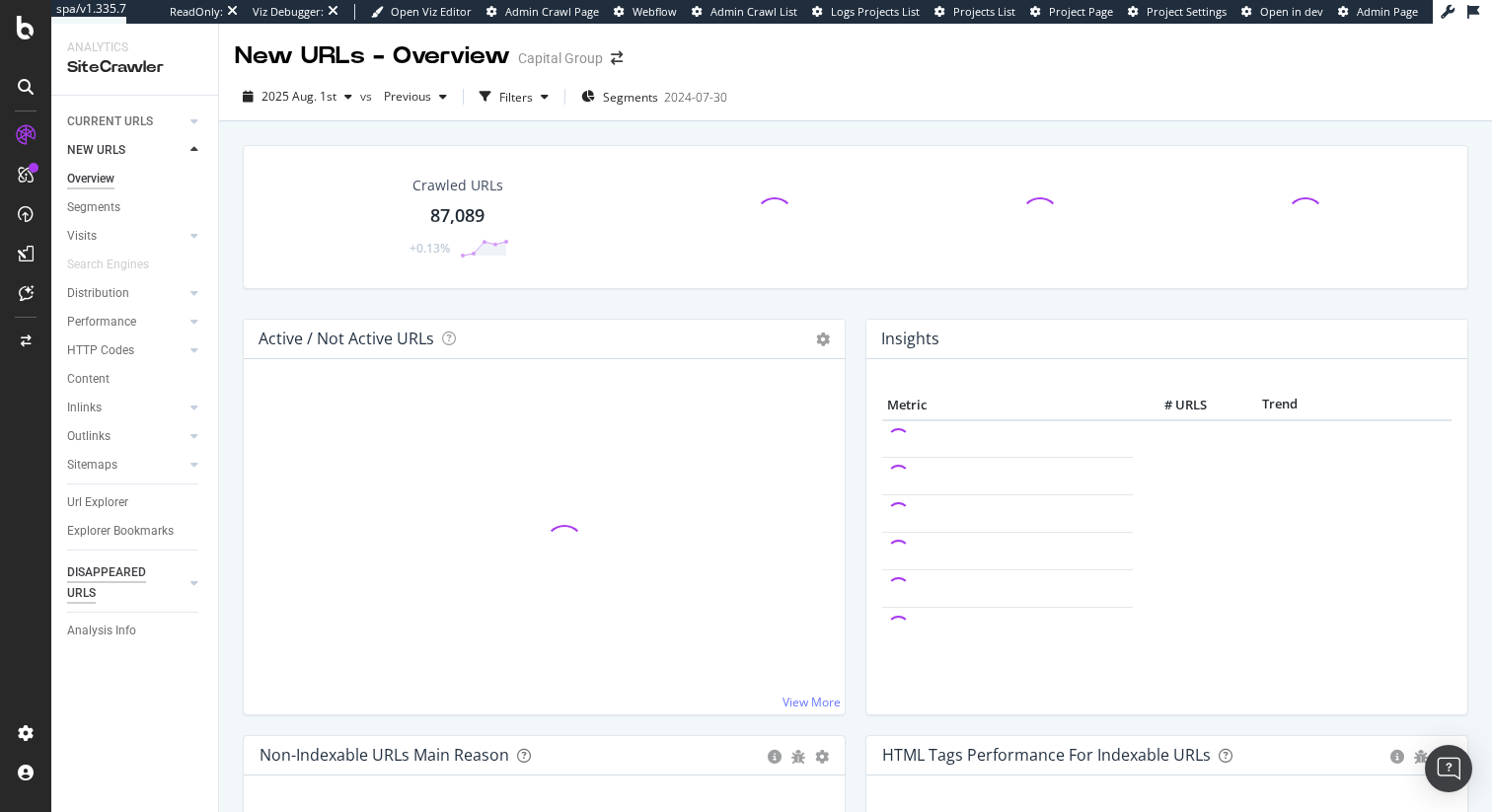 click on "DISAPPEARED URLS" at bounding box center [116, 583] 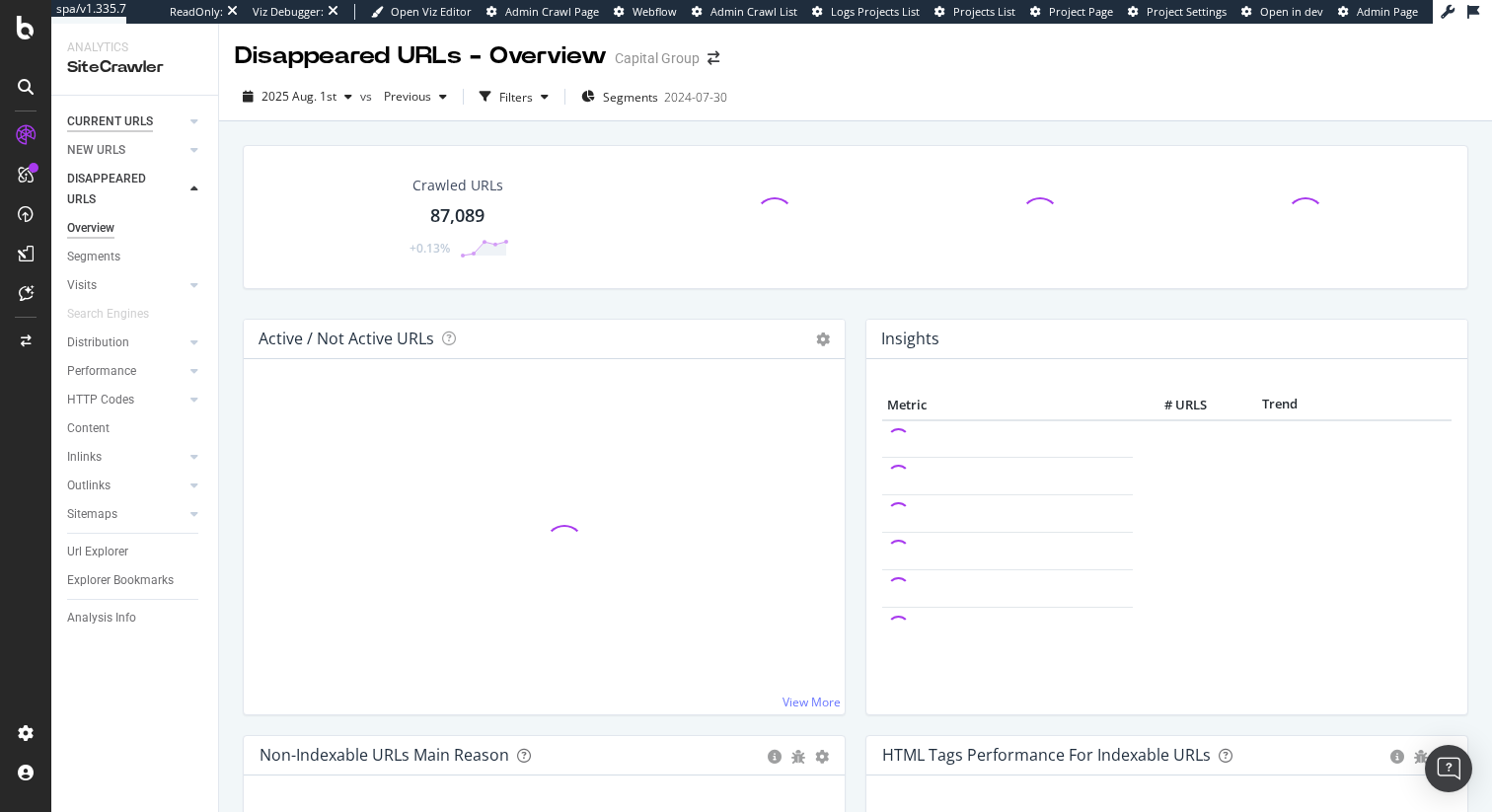 click on "CURRENT URLS" at bounding box center (110, 121) 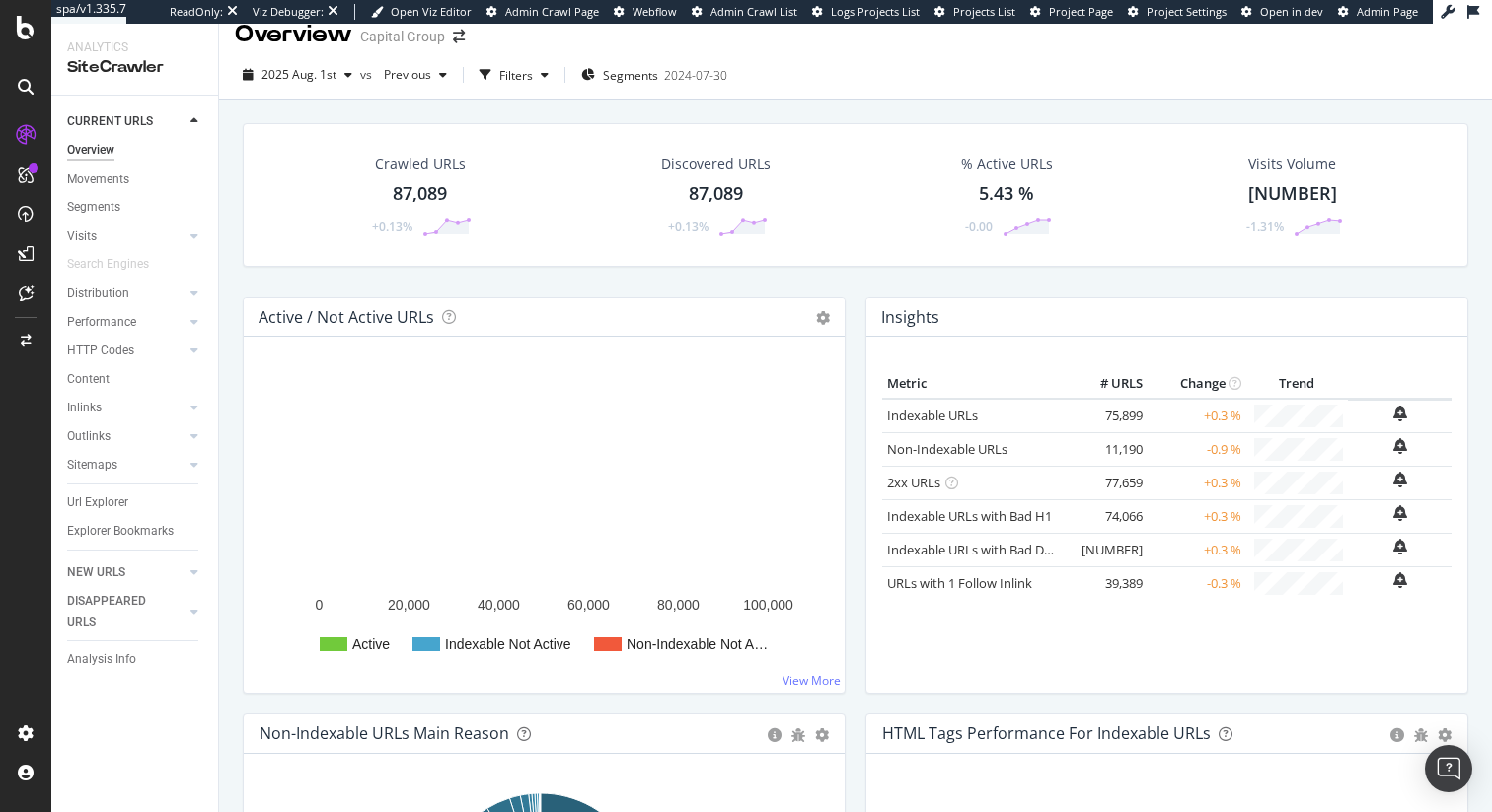 scroll, scrollTop: 0, scrollLeft: 0, axis: both 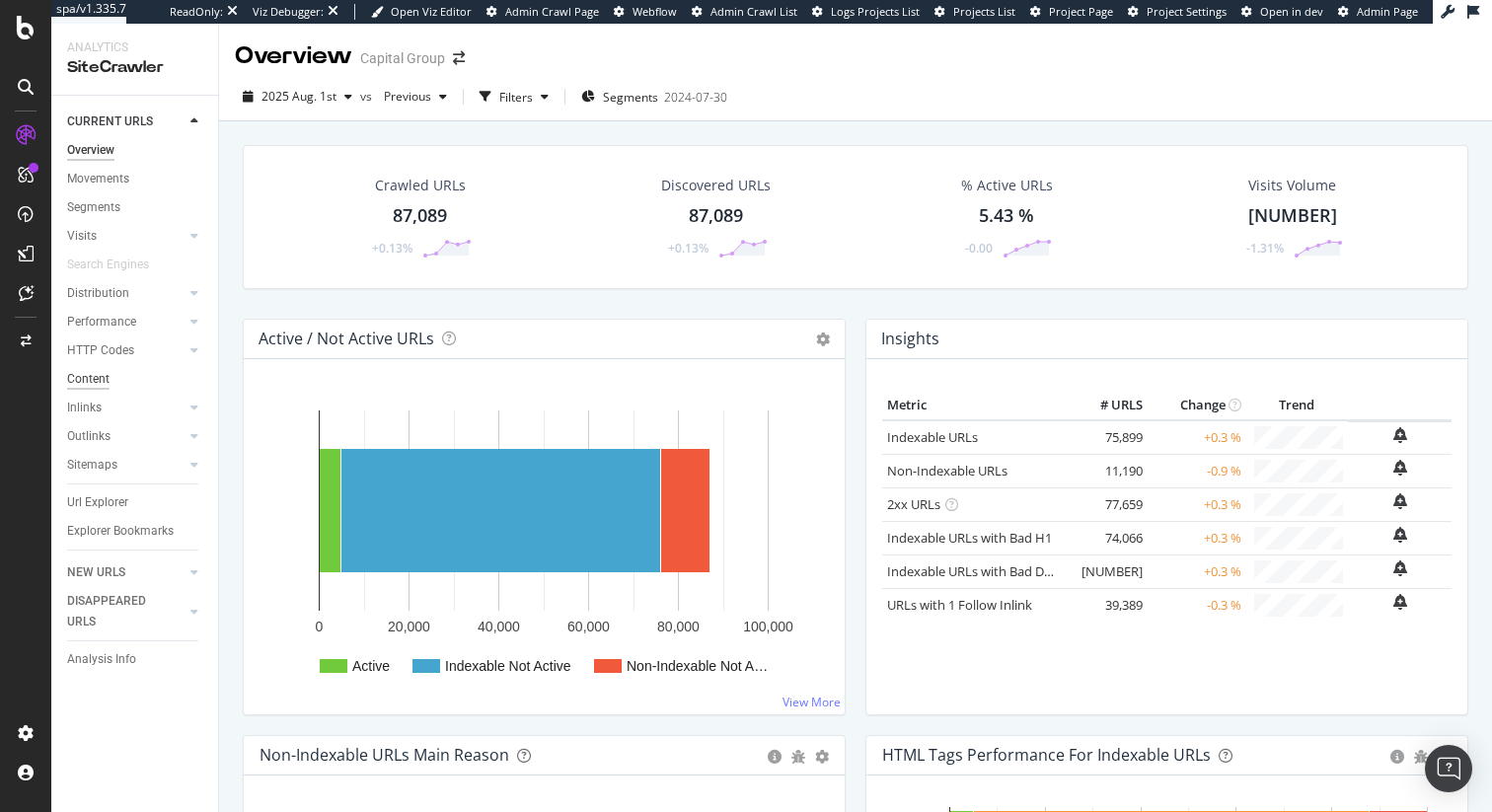 click on "Content" at bounding box center [88, 379] 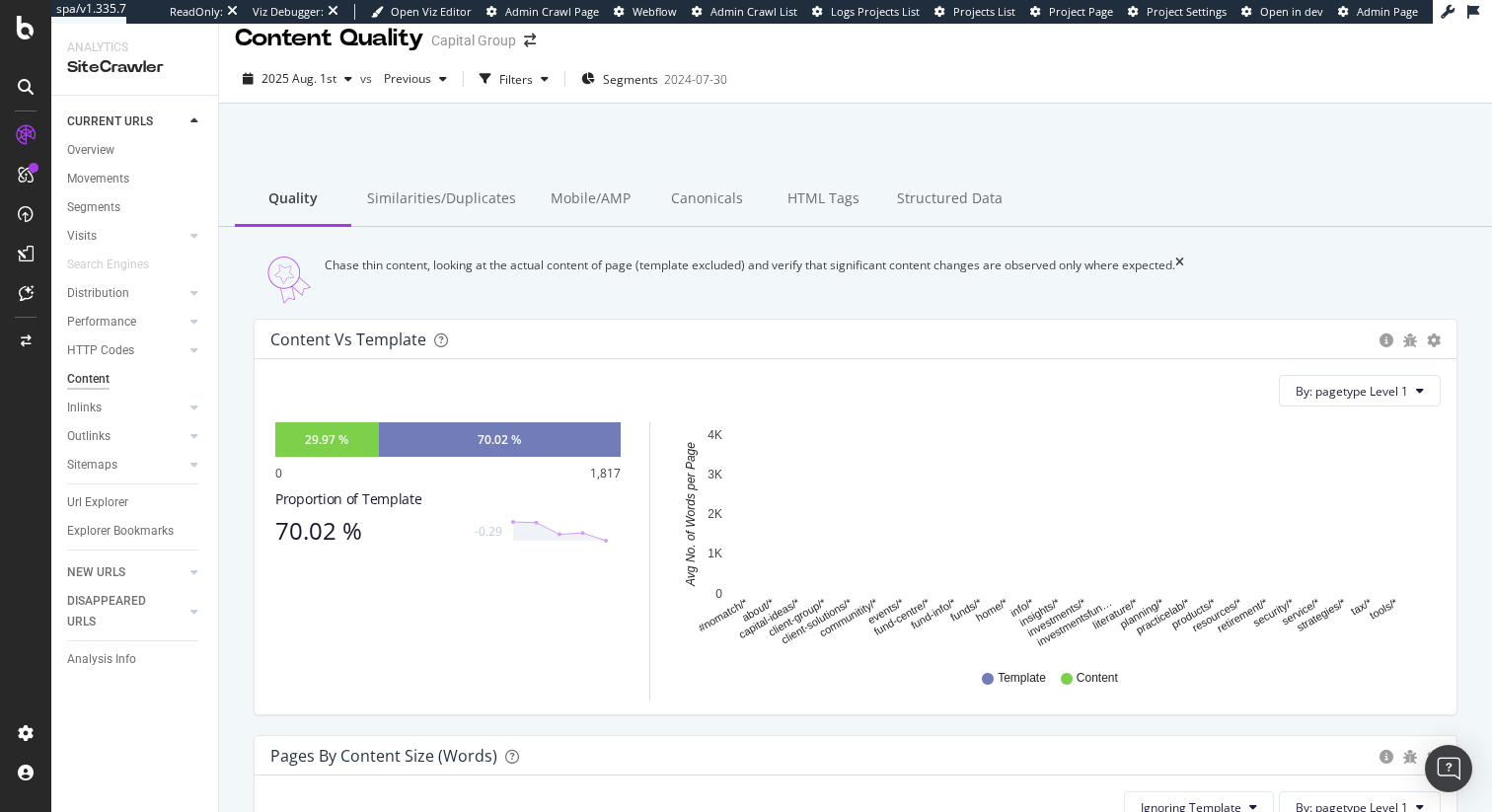 scroll, scrollTop: 0, scrollLeft: 0, axis: both 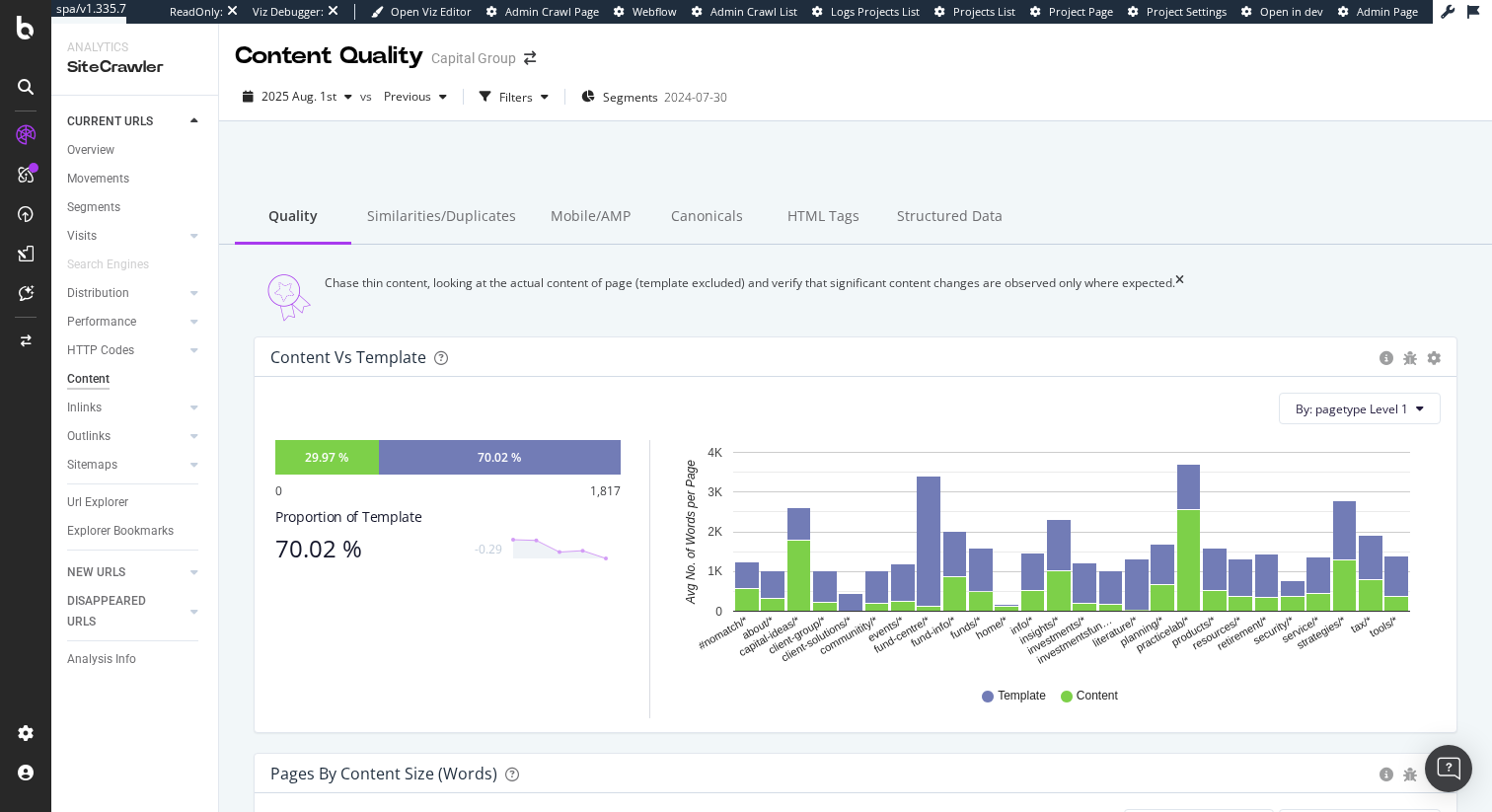 click at bounding box center (856, 172) 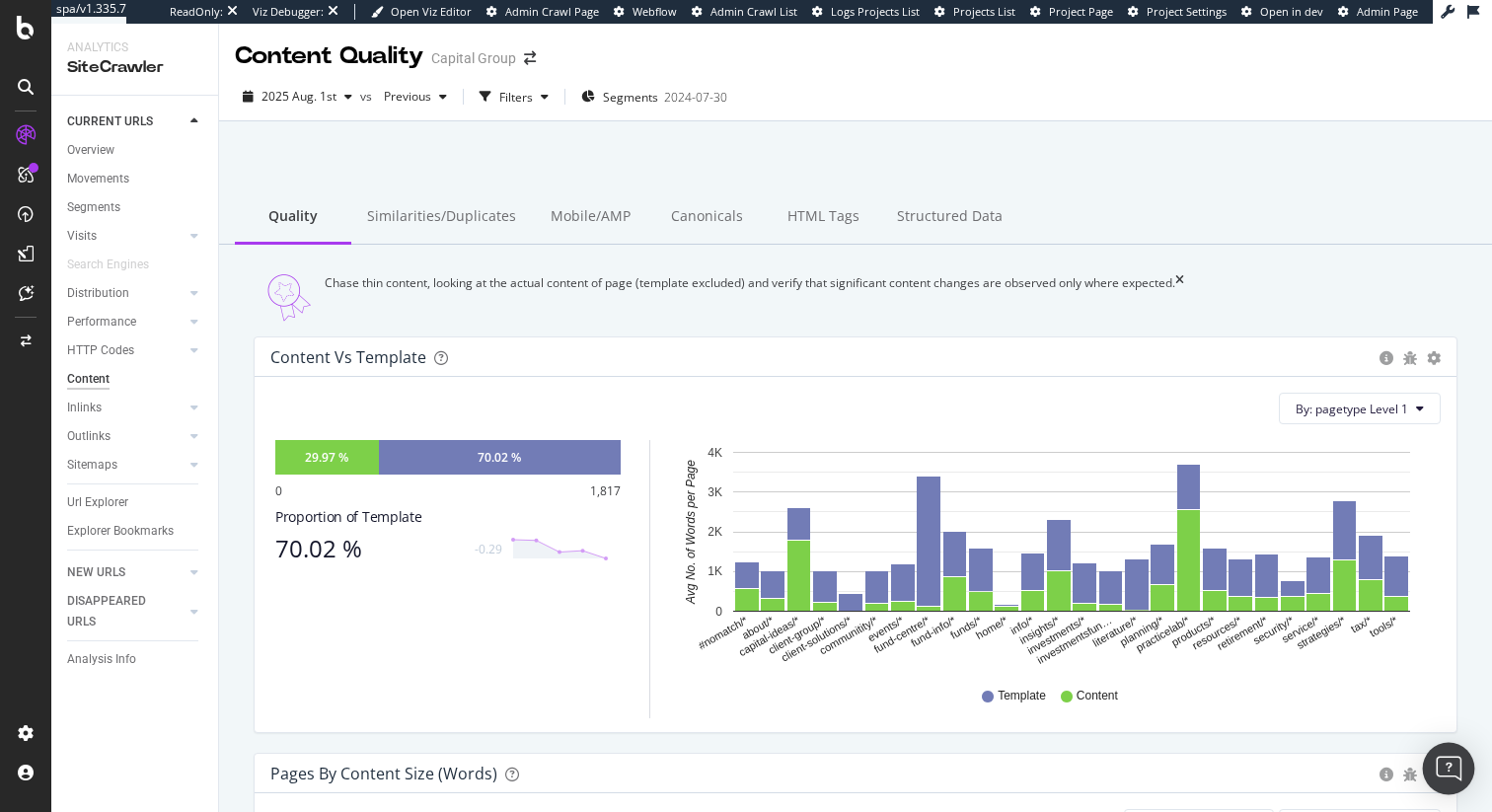 click at bounding box center [1449, 769] 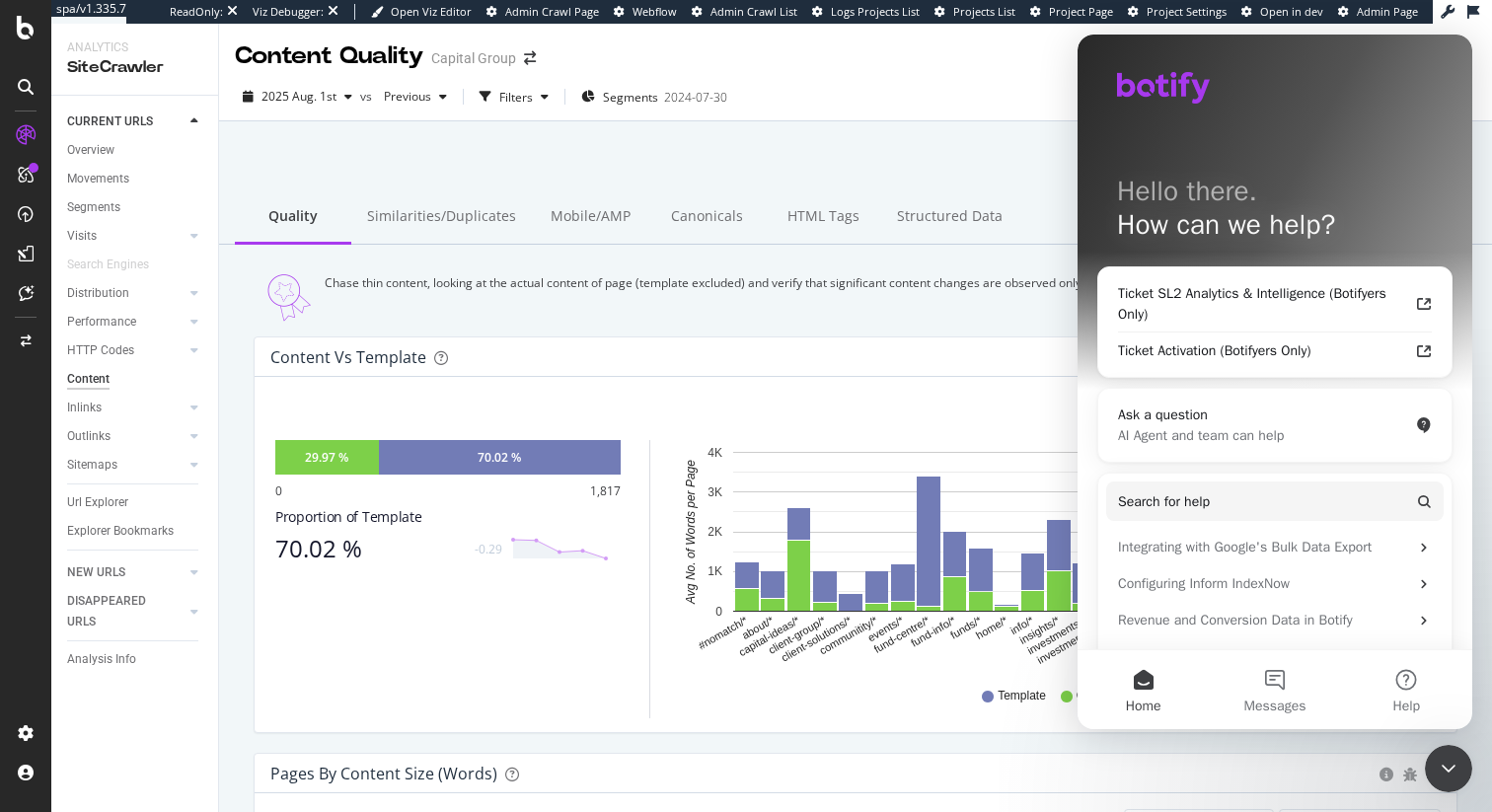 scroll, scrollTop: 0, scrollLeft: 0, axis: both 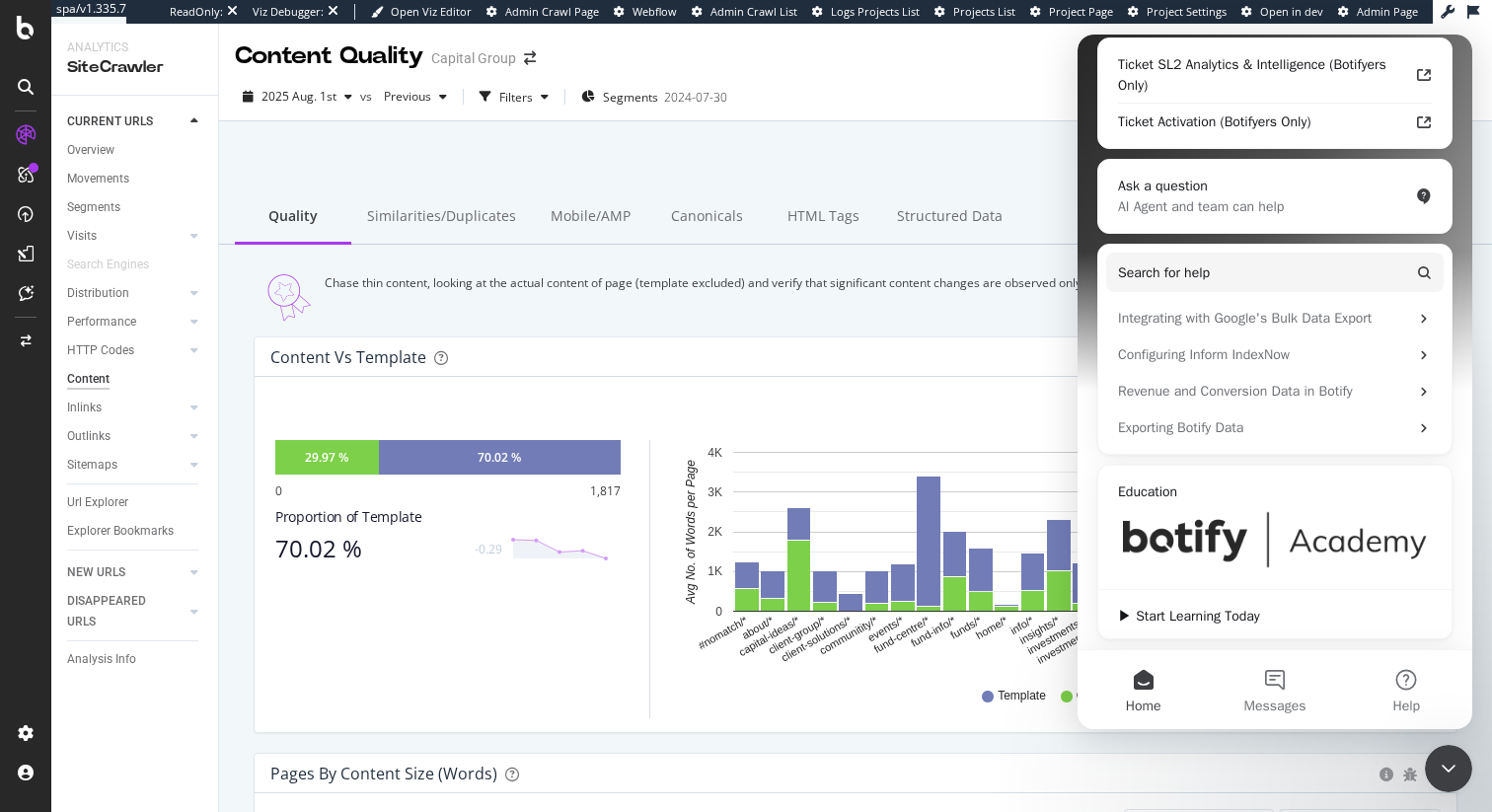 click 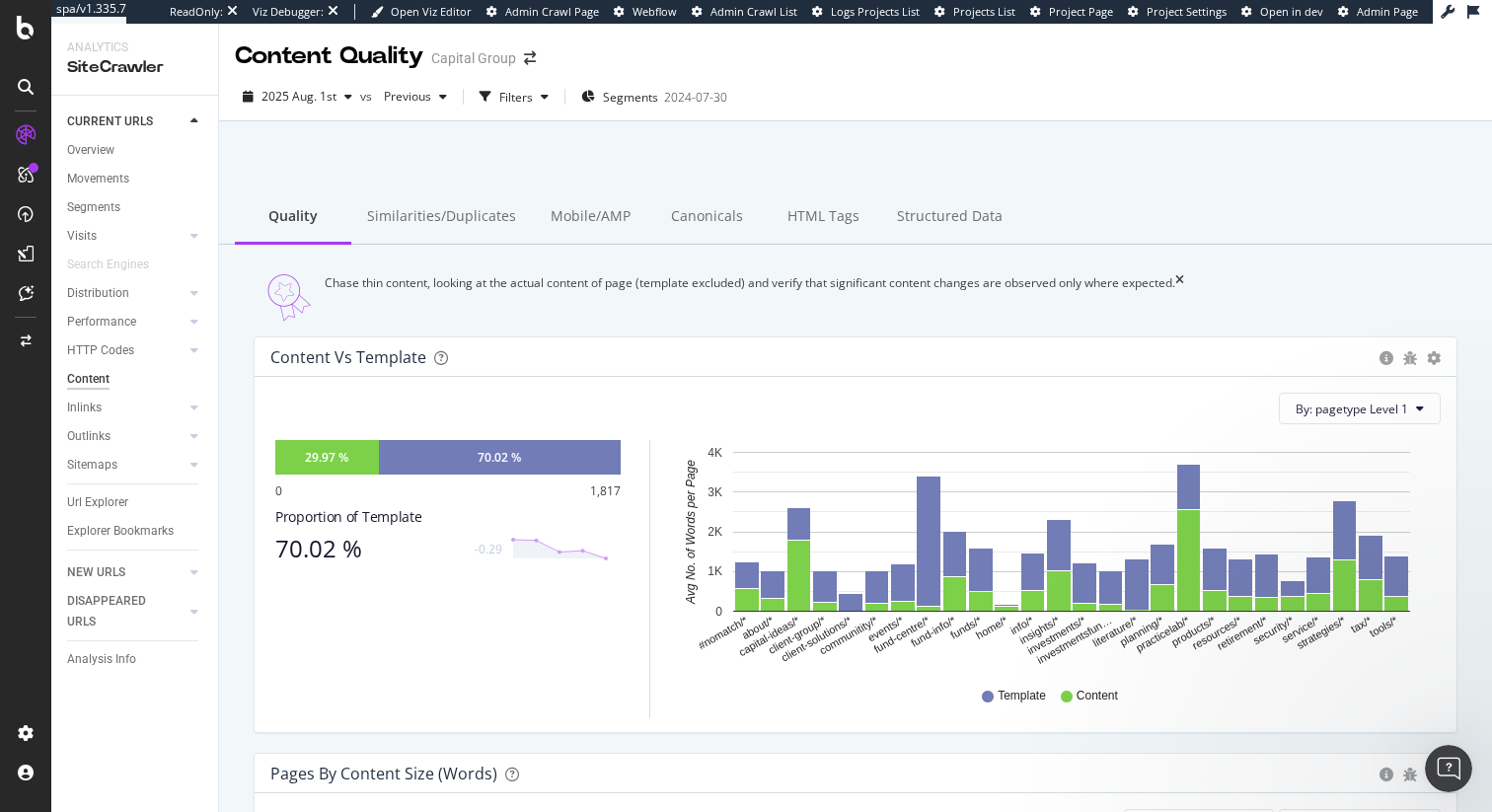 scroll, scrollTop: 0, scrollLeft: 0, axis: both 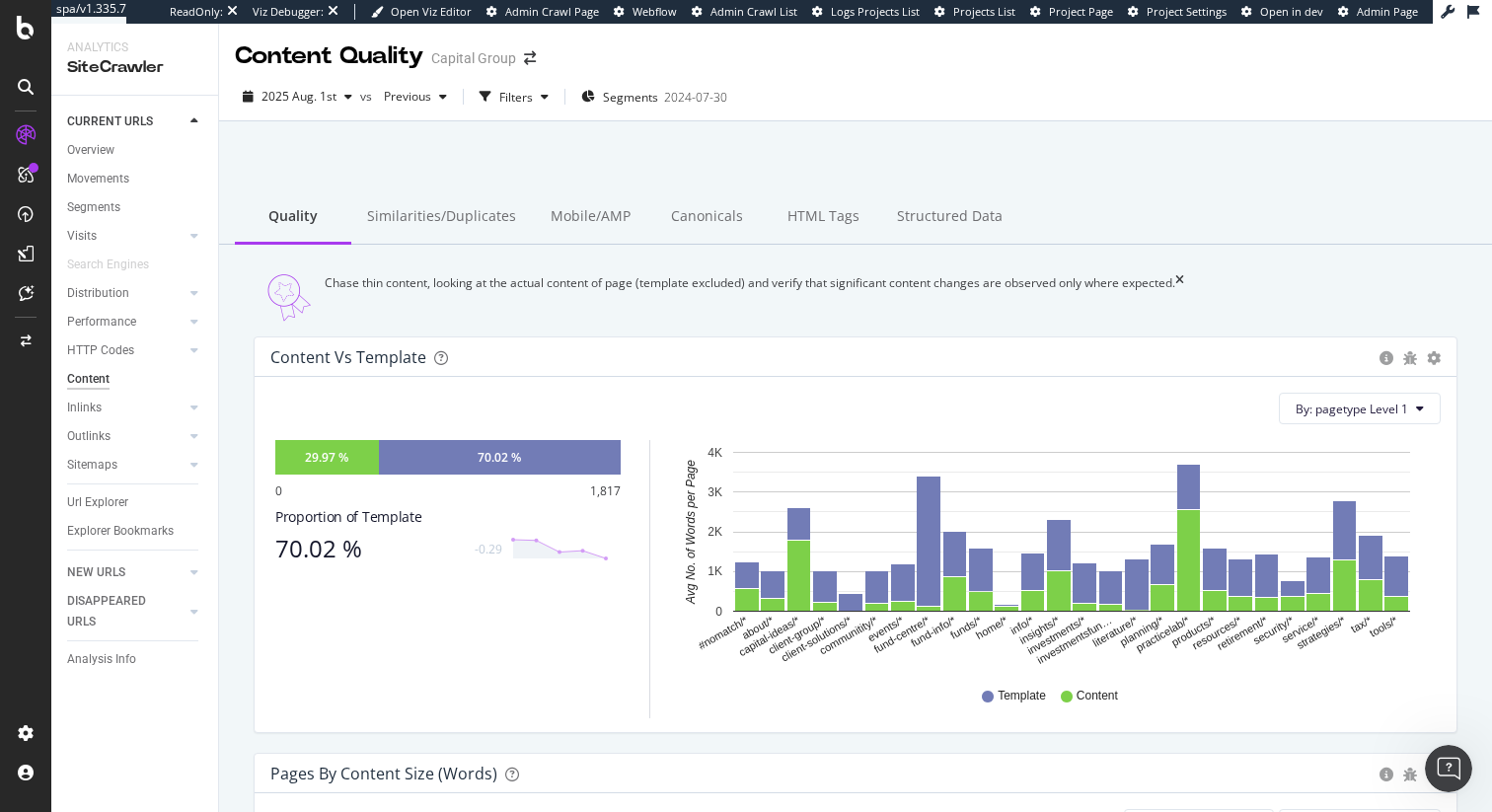 click 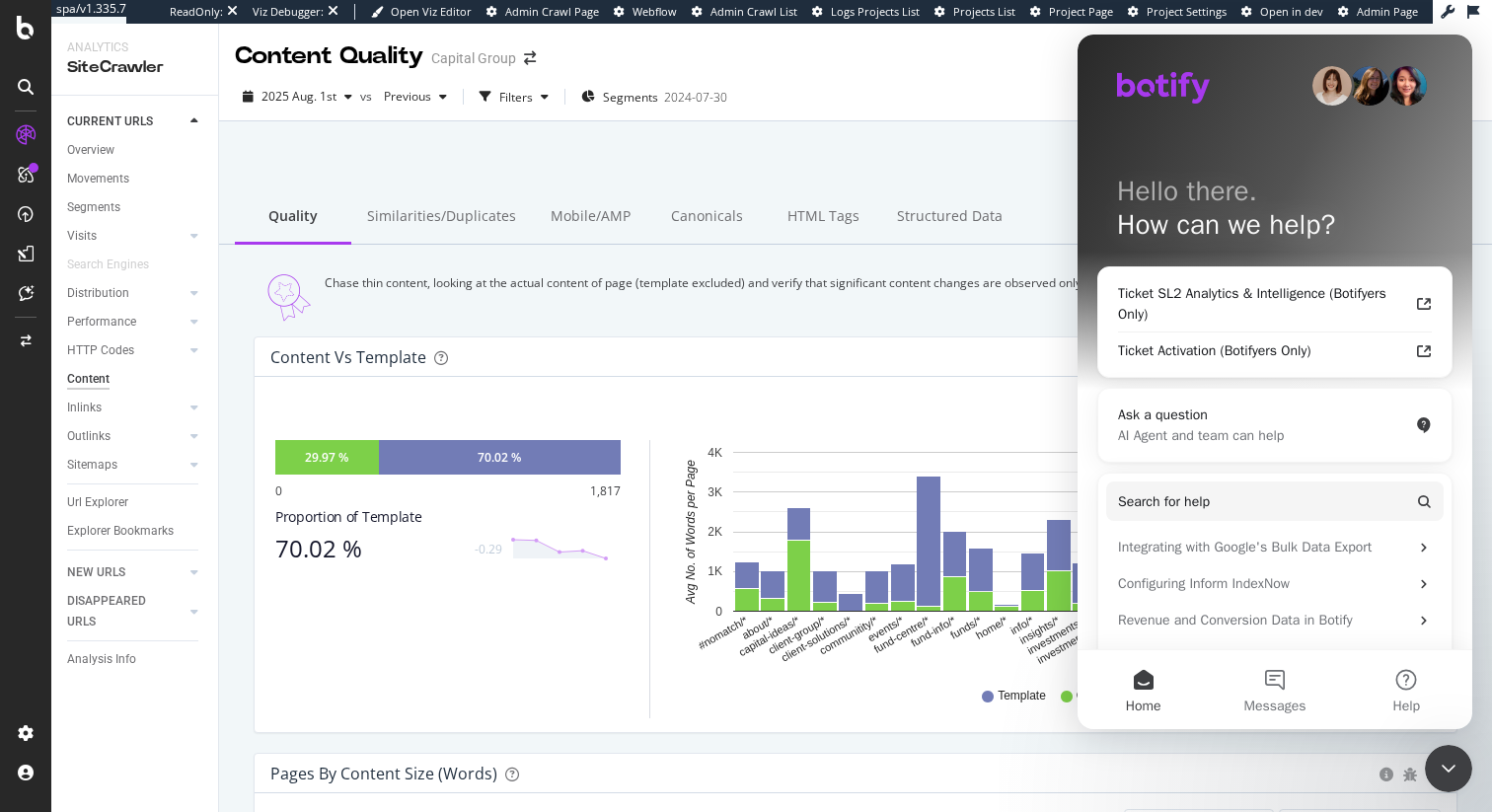 click 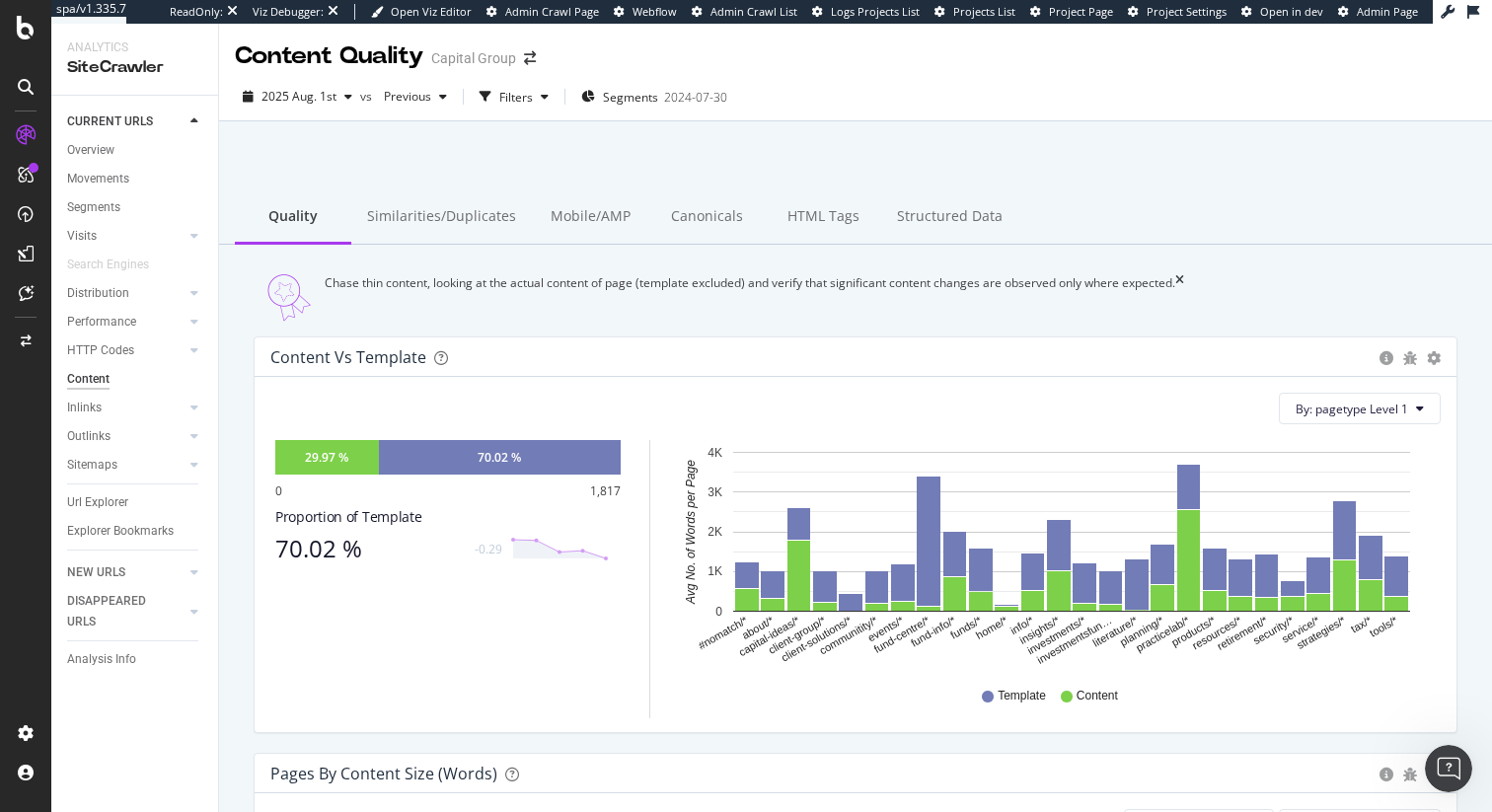 click 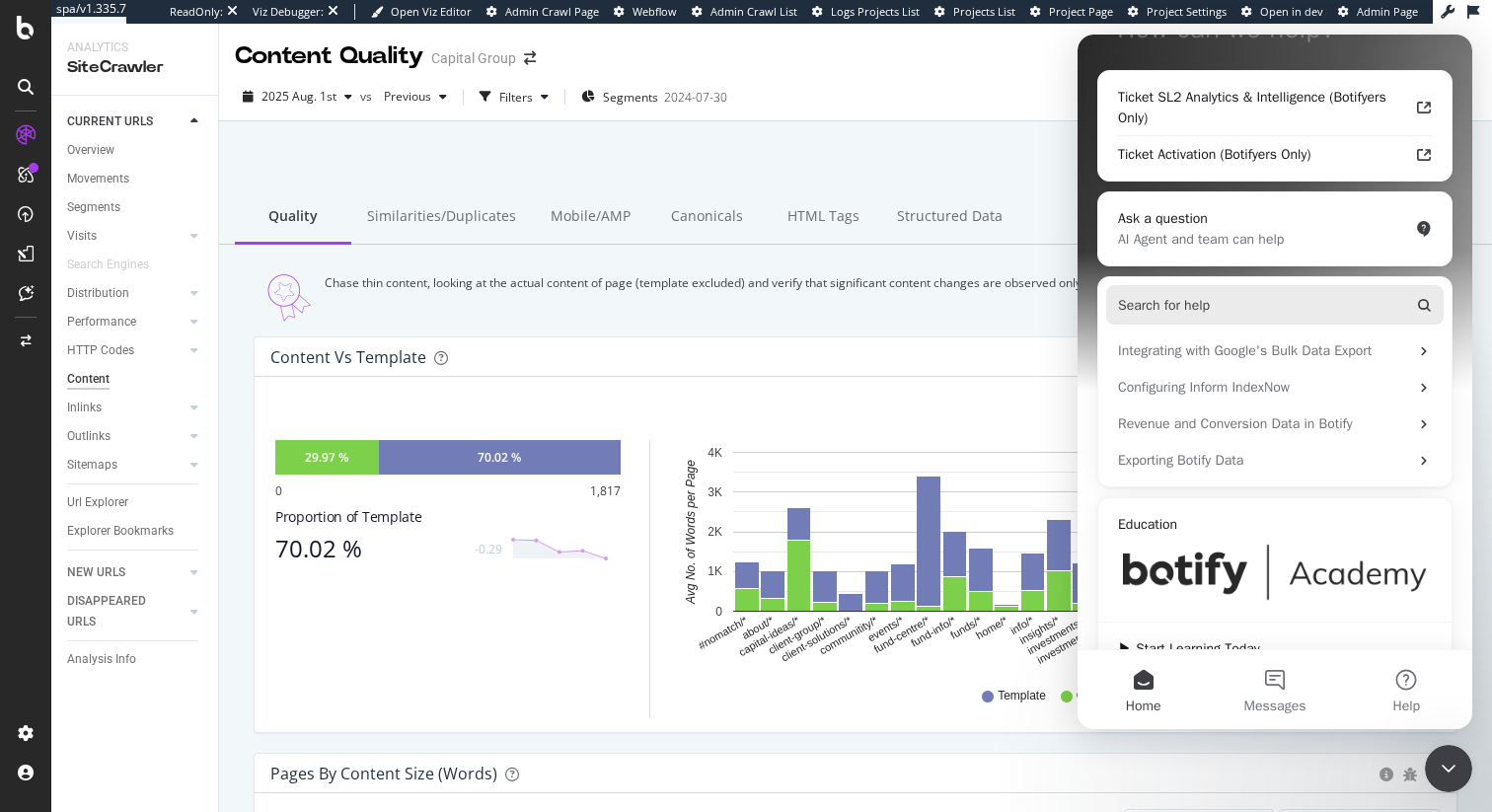 scroll, scrollTop: 197, scrollLeft: 0, axis: vertical 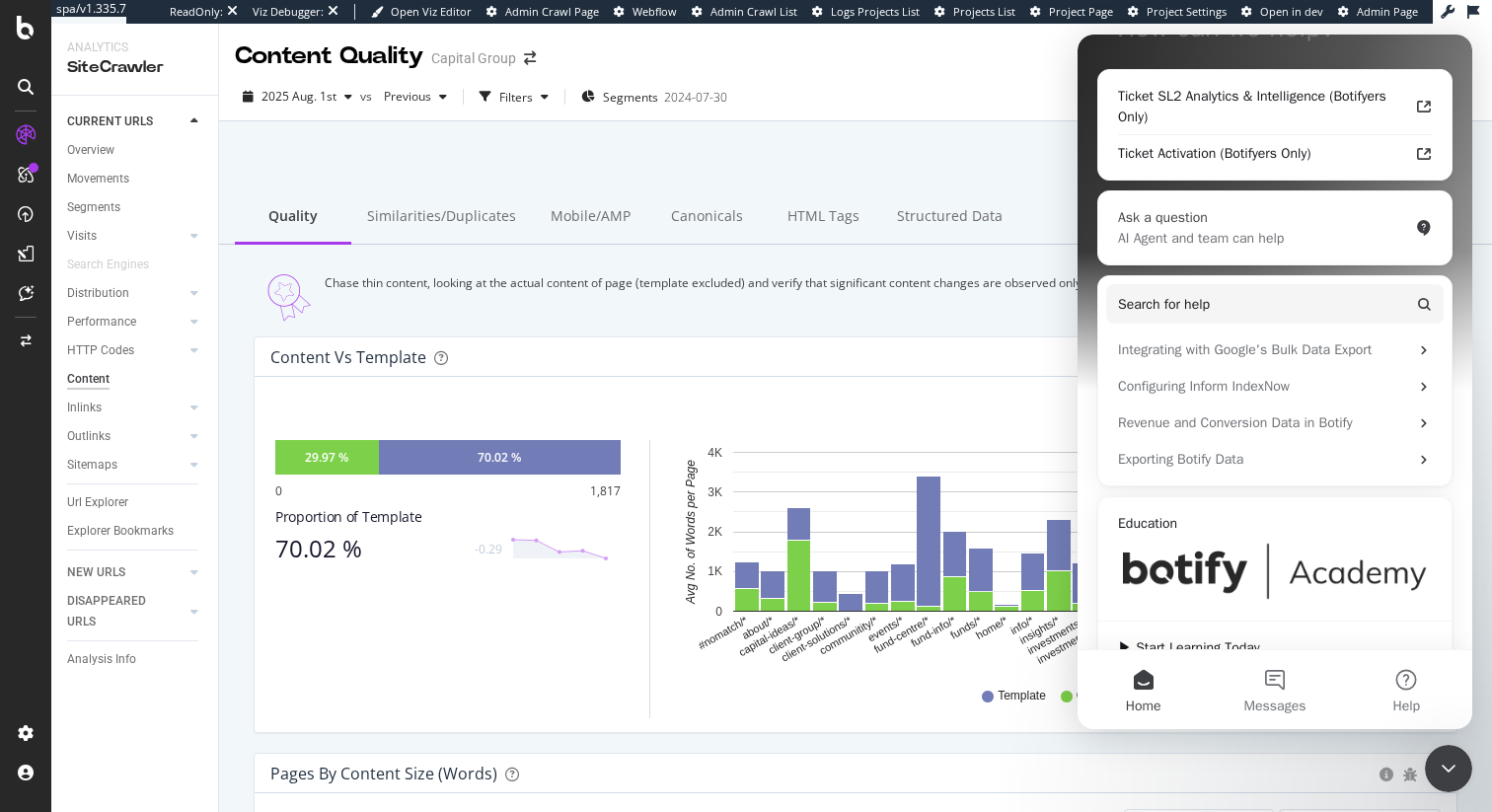 click on "AI Agent and team can help" at bounding box center (1263, 238) 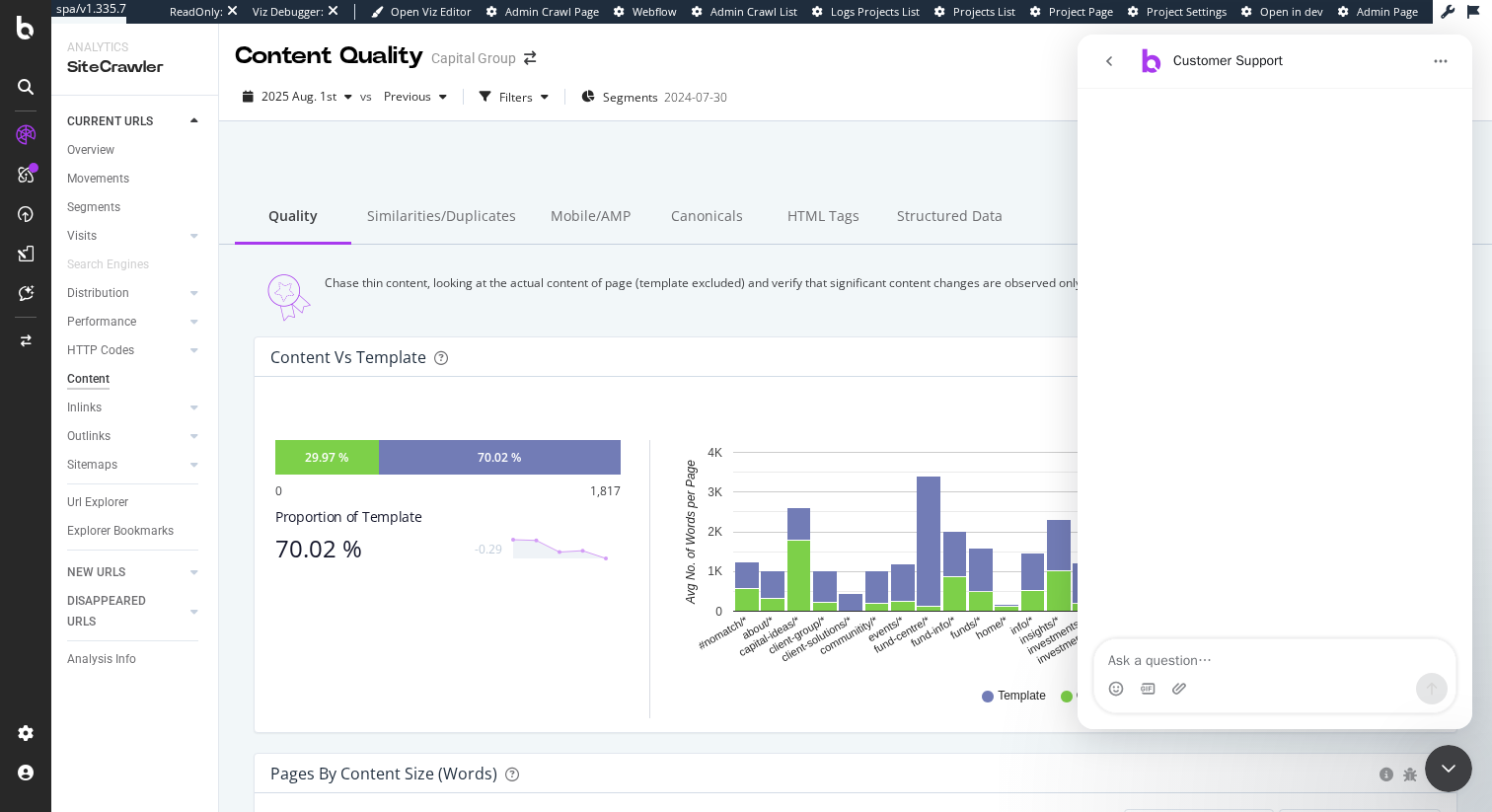 click at bounding box center [1109, 61] 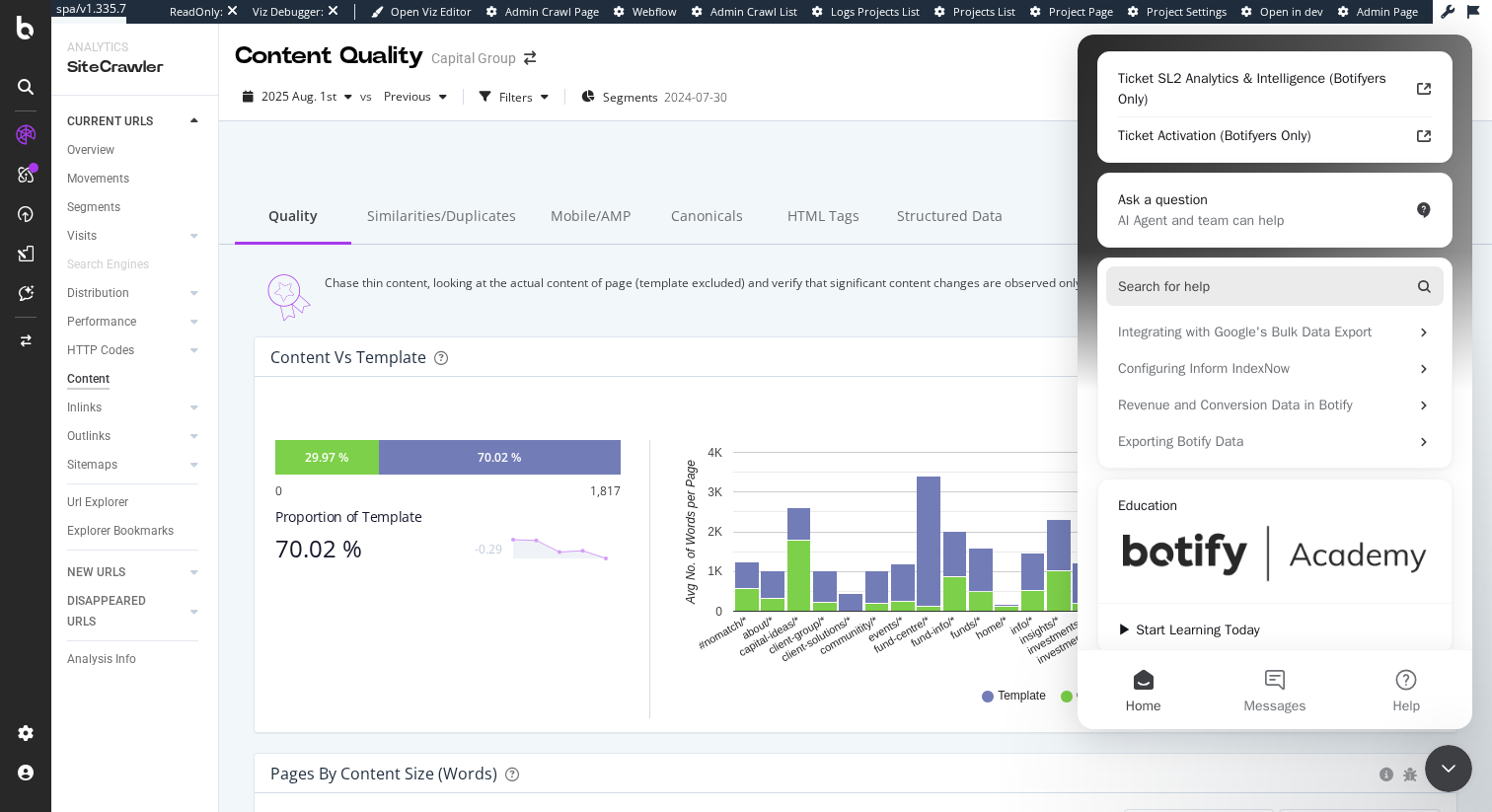 scroll, scrollTop: 218, scrollLeft: 0, axis: vertical 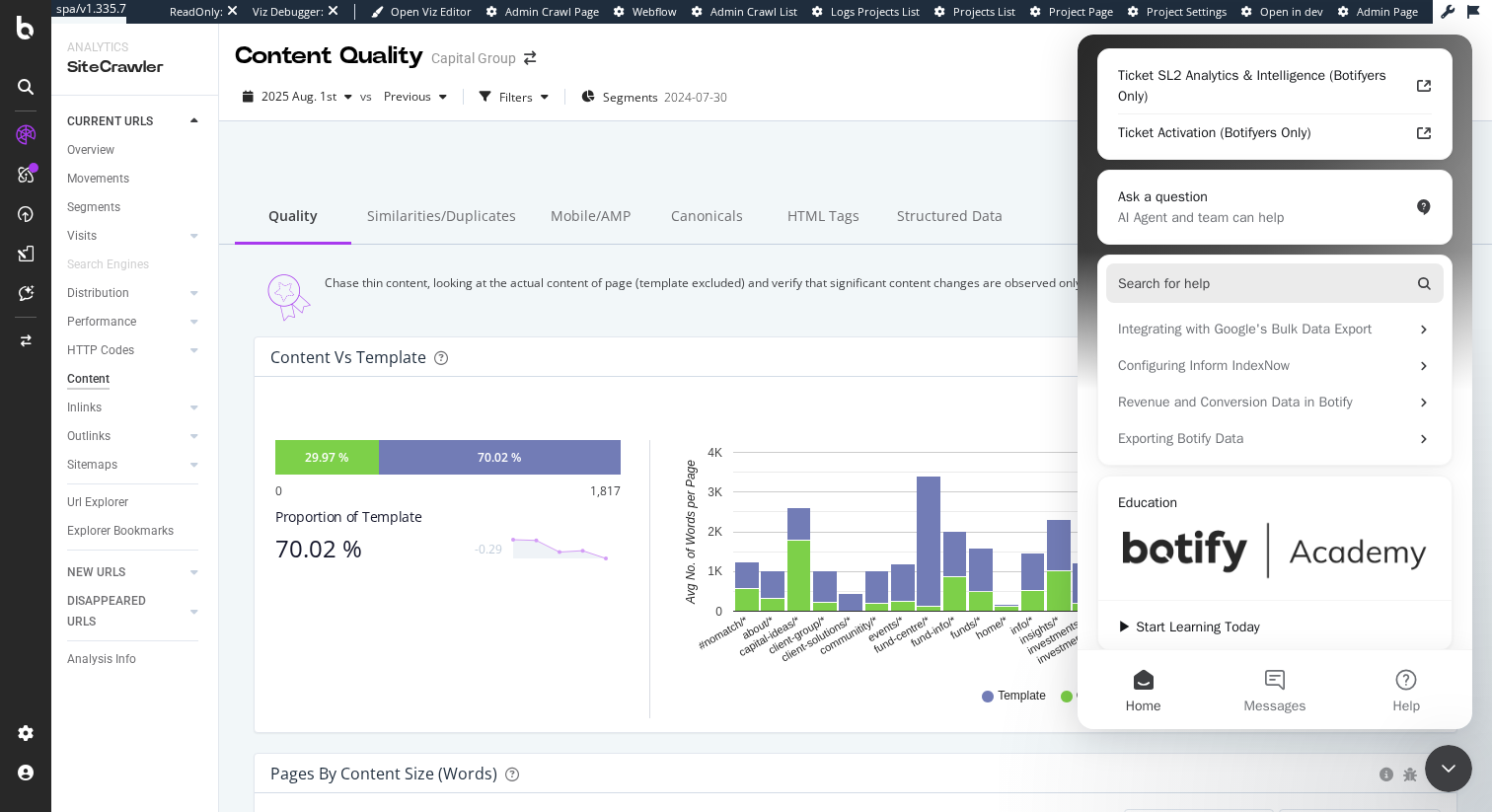 click on "Search for help" at bounding box center [1275, 283] 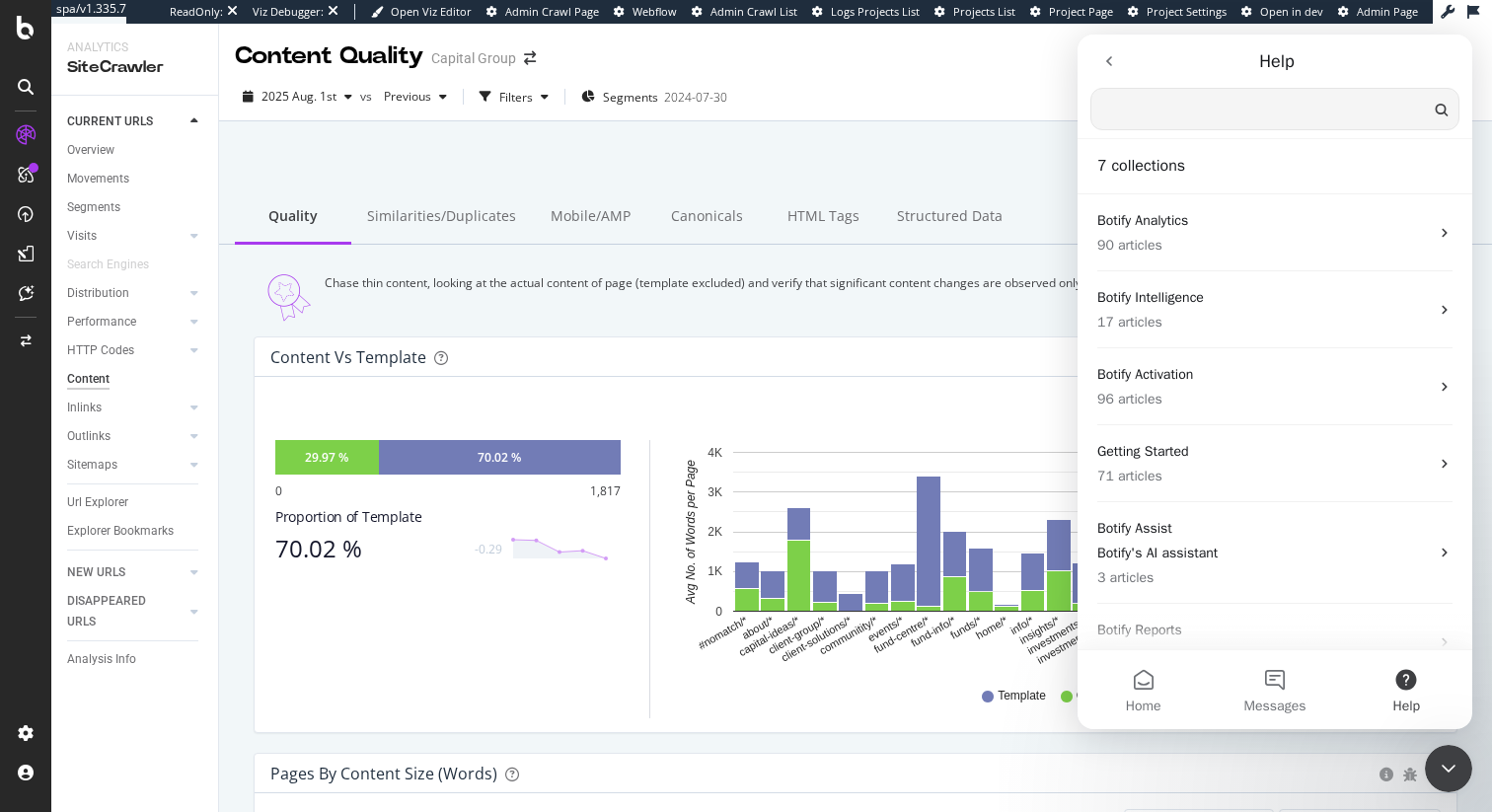 scroll, scrollTop: 0, scrollLeft: 0, axis: both 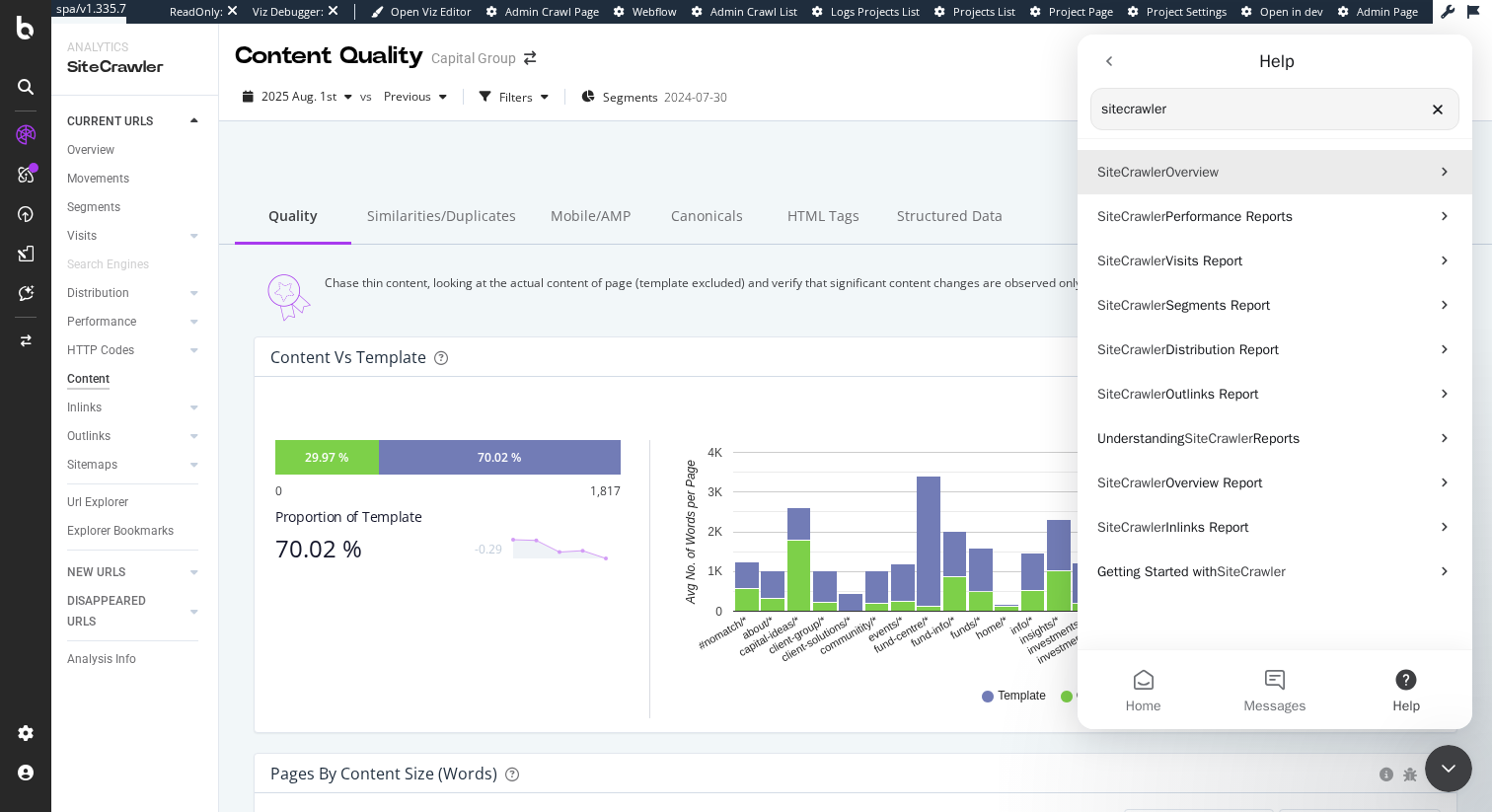 type on "sitecrawler" 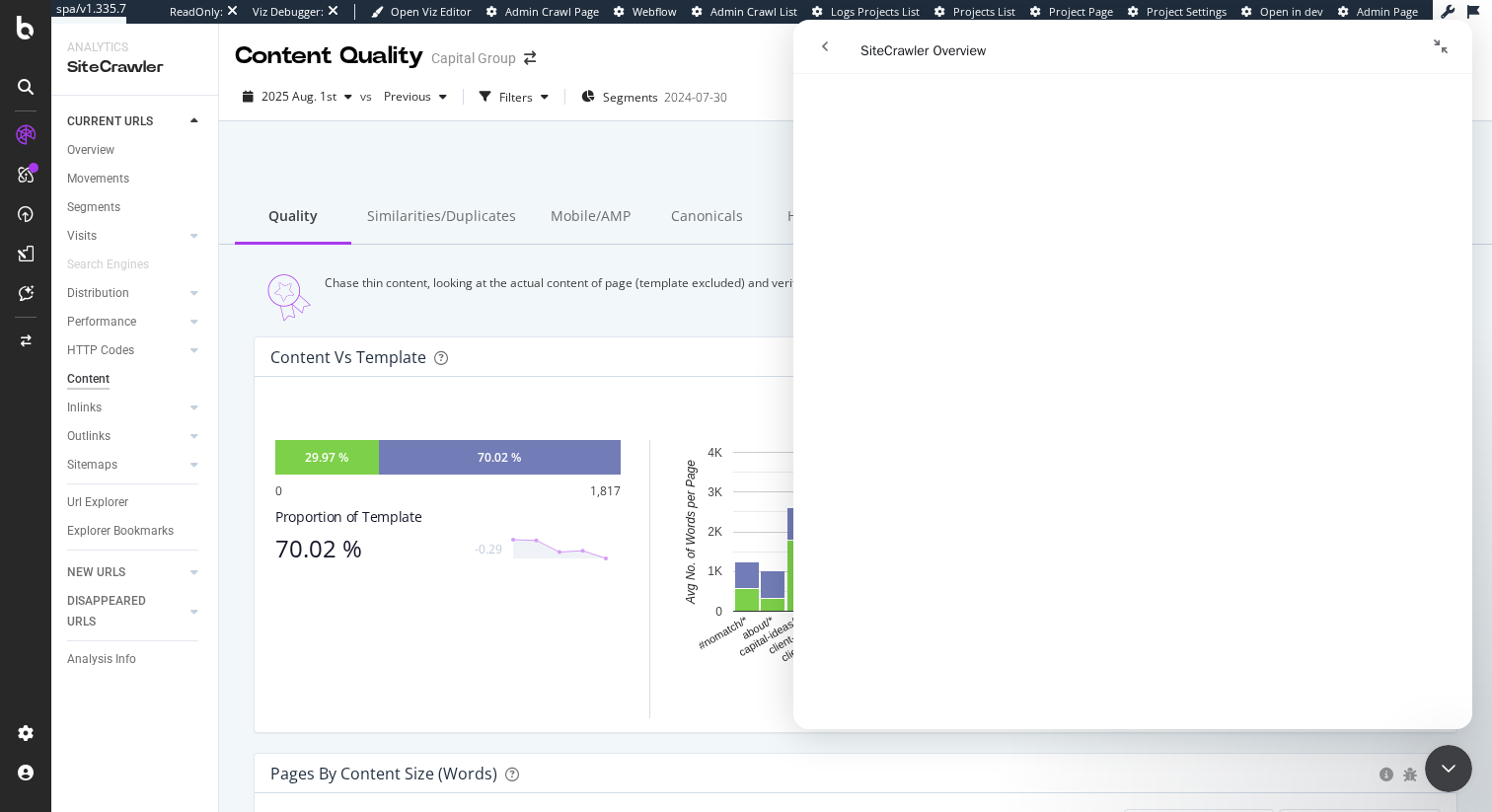 scroll, scrollTop: 474, scrollLeft: 0, axis: vertical 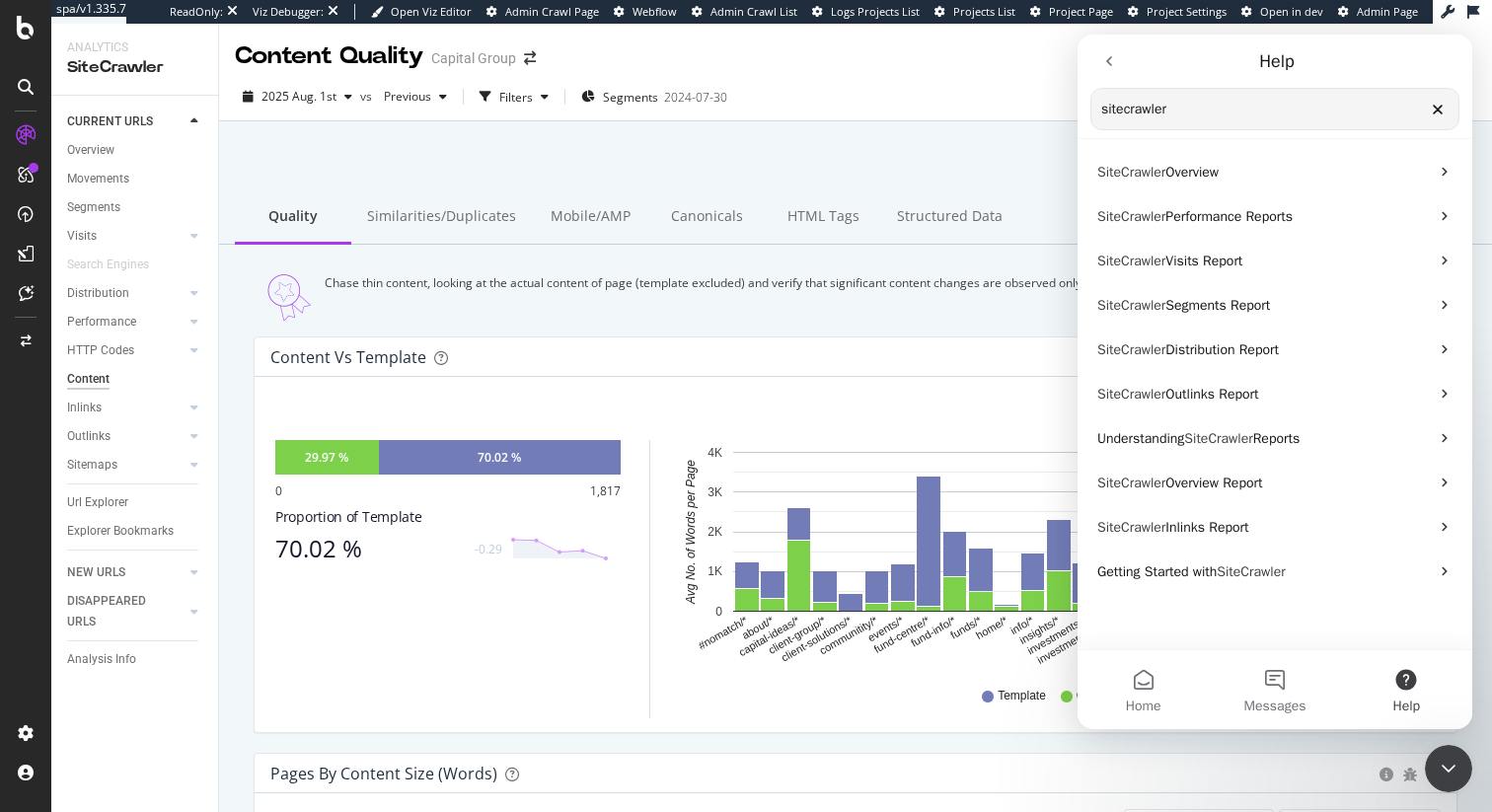 click at bounding box center (1109, 61) 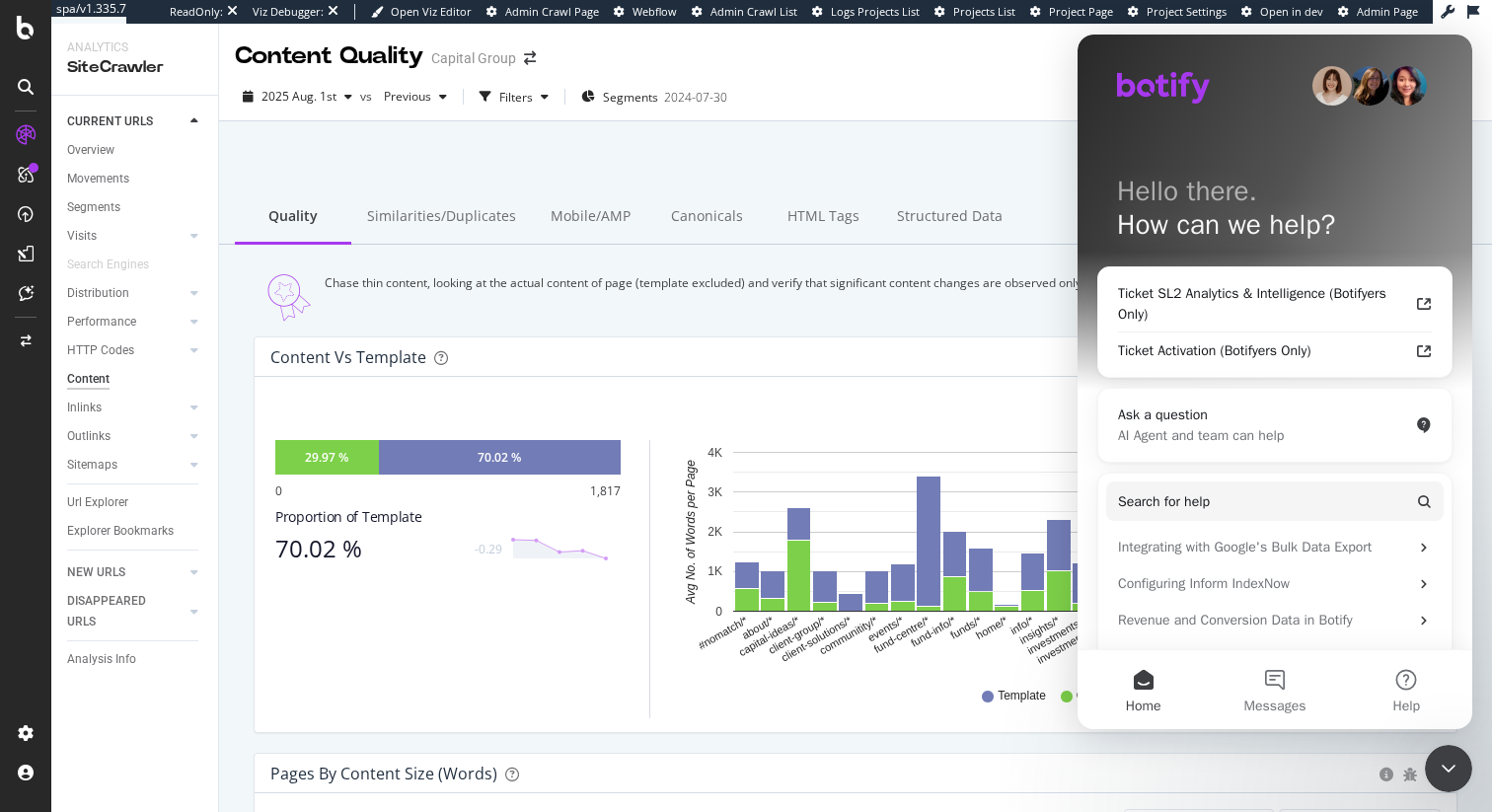 click 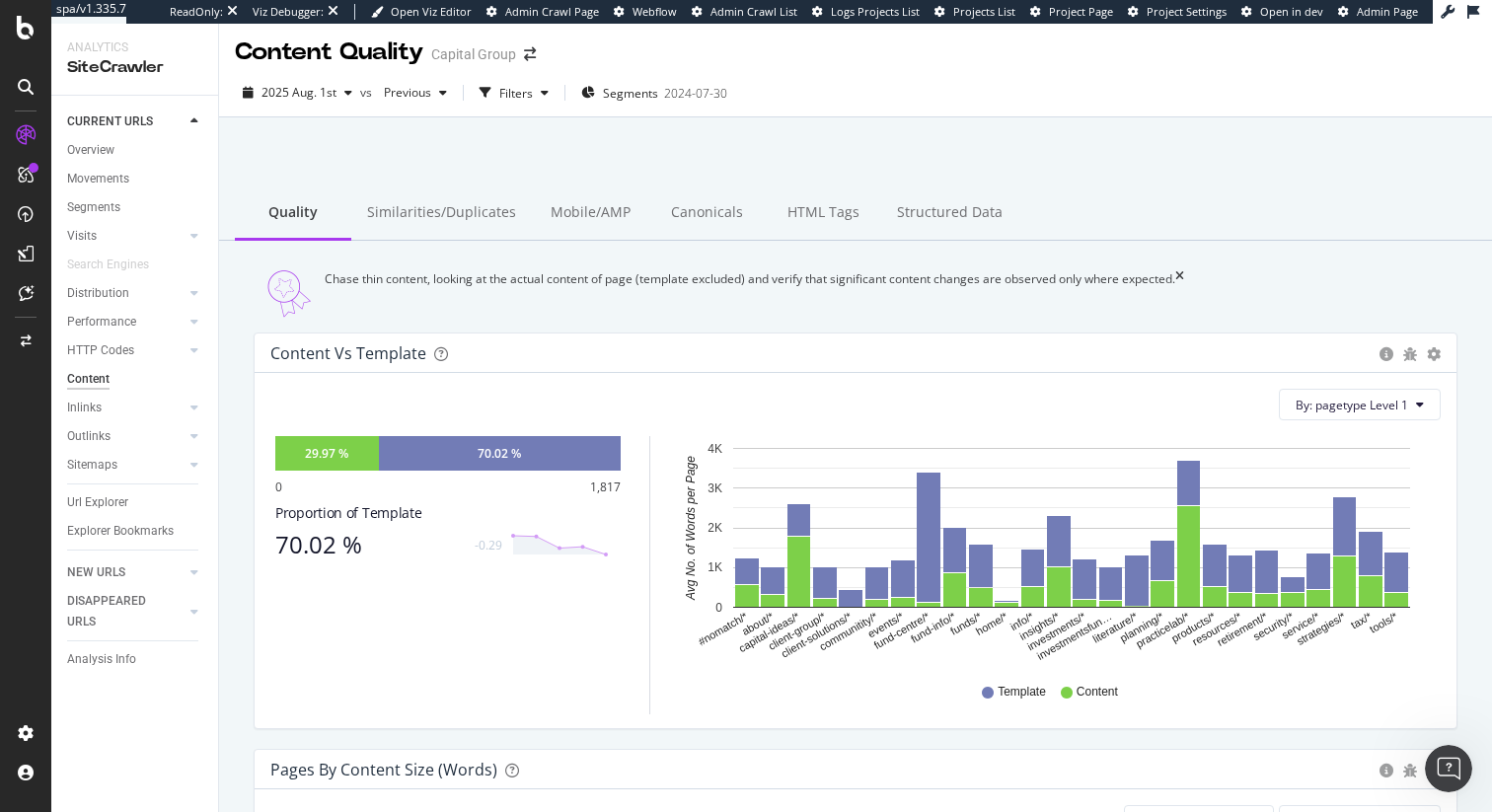 scroll, scrollTop: 0, scrollLeft: 0, axis: both 